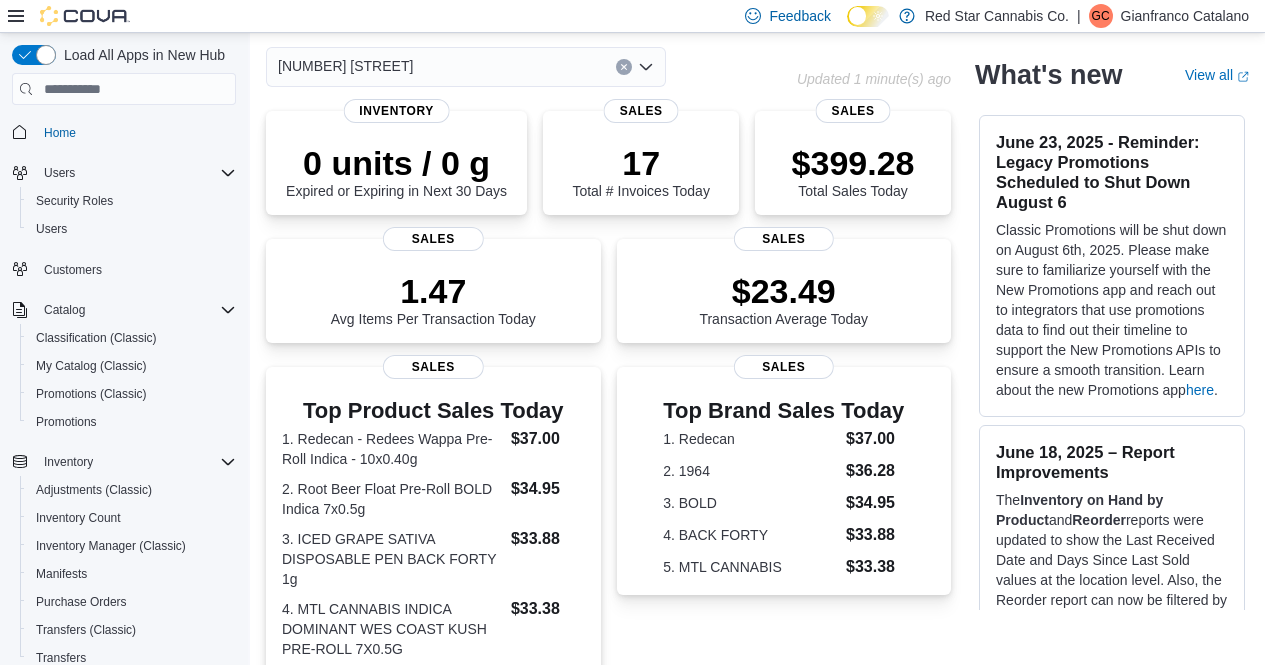 scroll, scrollTop: 0, scrollLeft: 0, axis: both 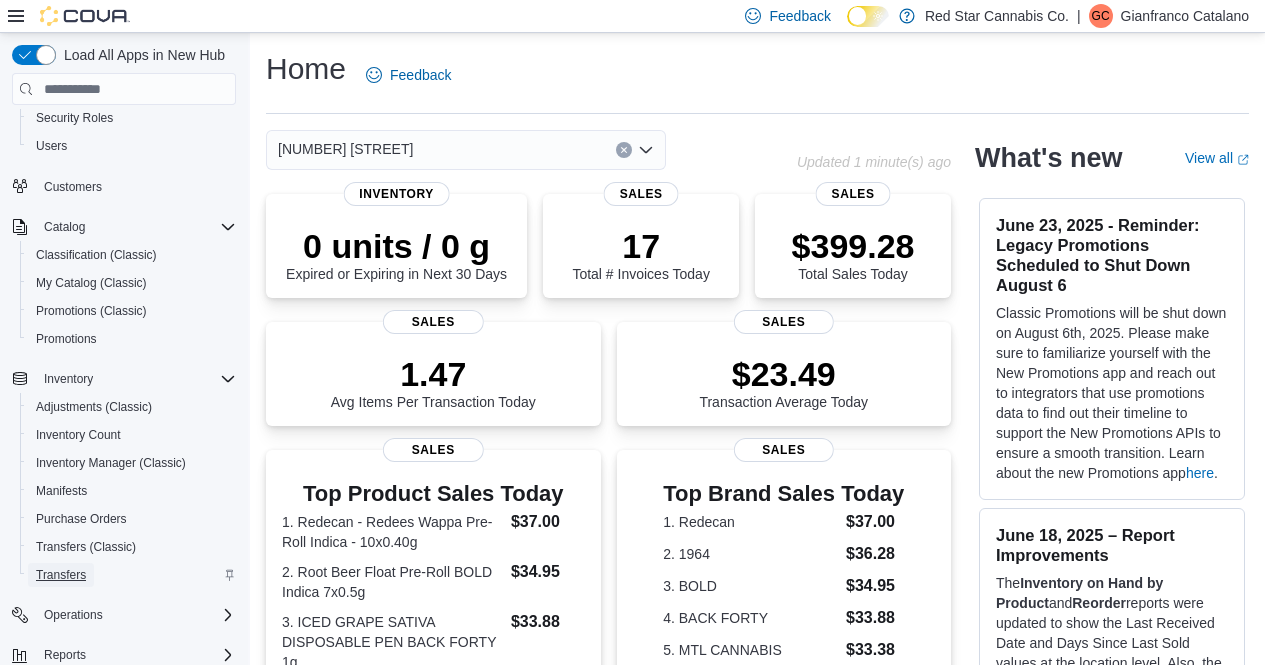 click on "Transfers" at bounding box center (61, 575) 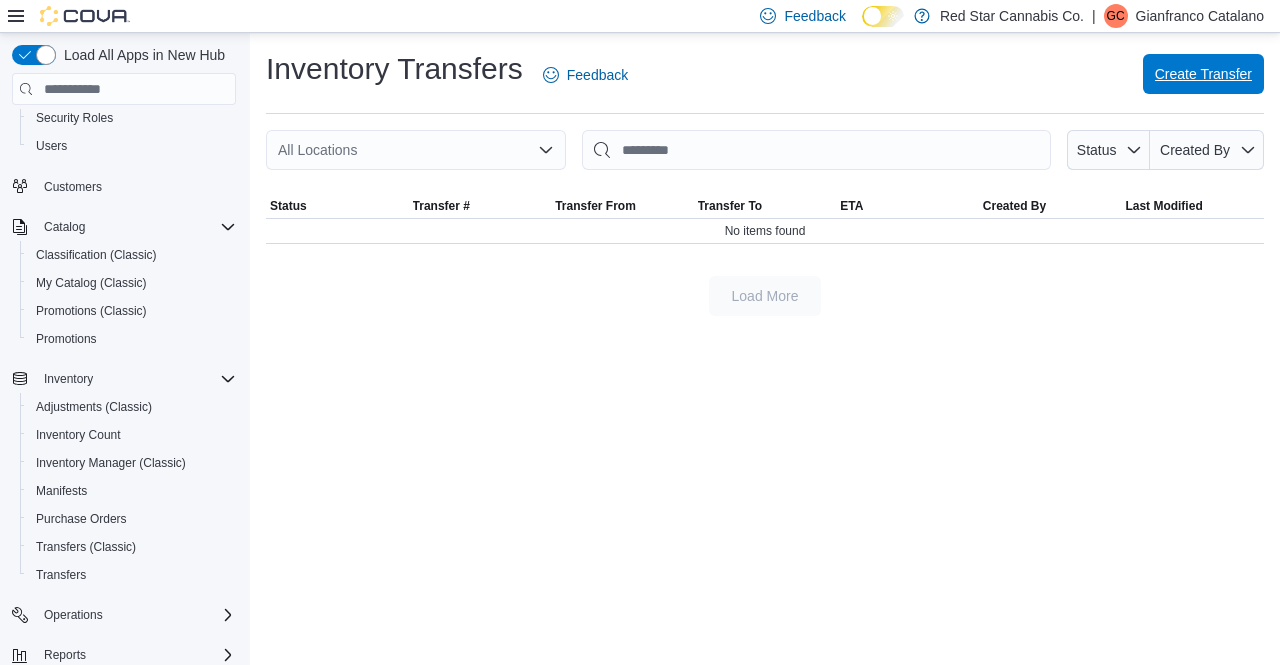 click on "Create Transfer" at bounding box center (1203, 74) 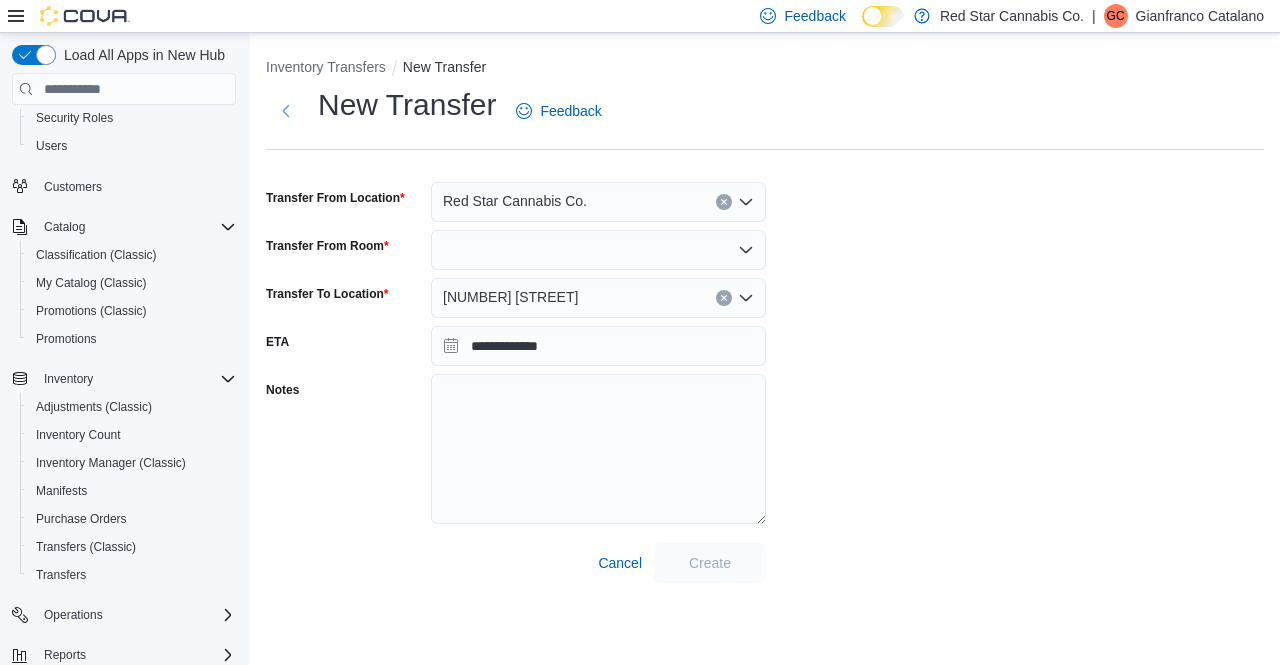 click 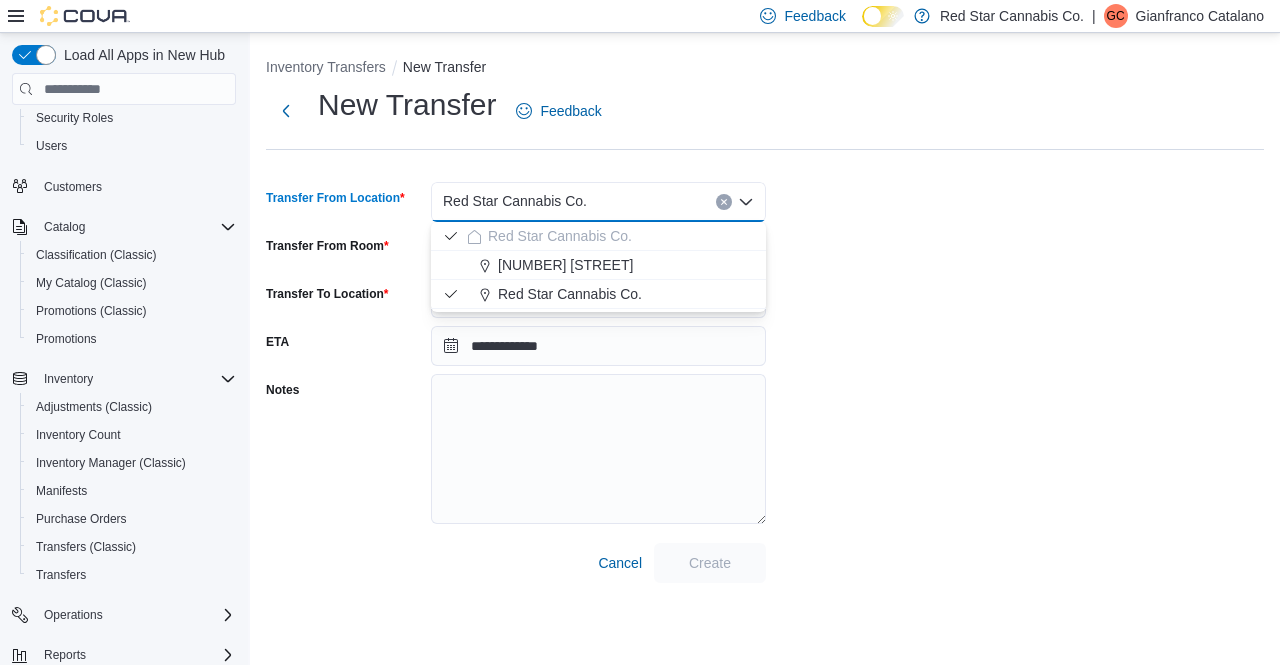 click on "**********" at bounding box center [765, 334] 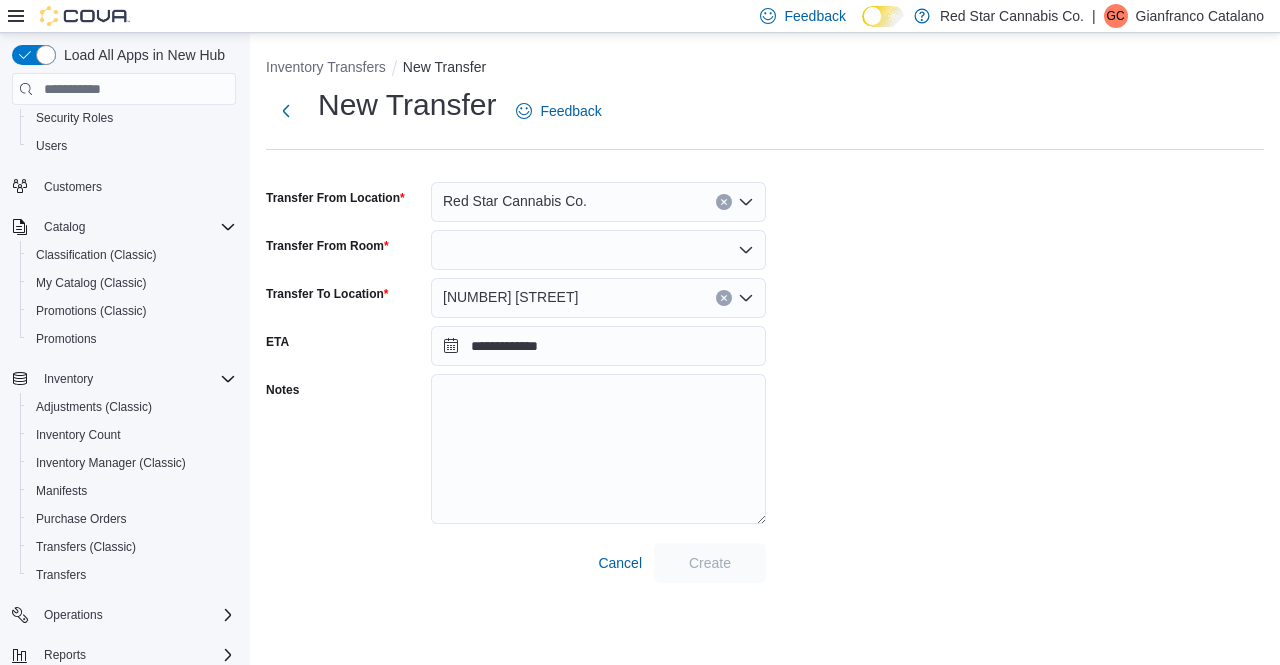 click at bounding box center (598, 250) 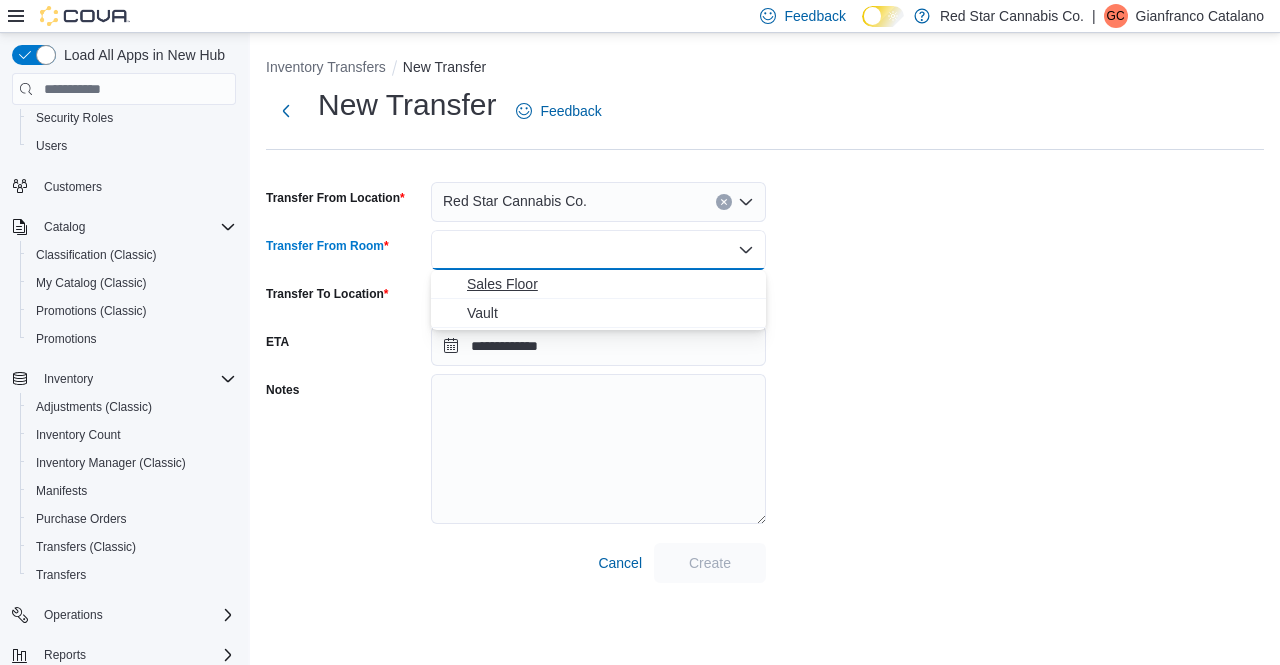 click on "Sales Floor" at bounding box center [610, 284] 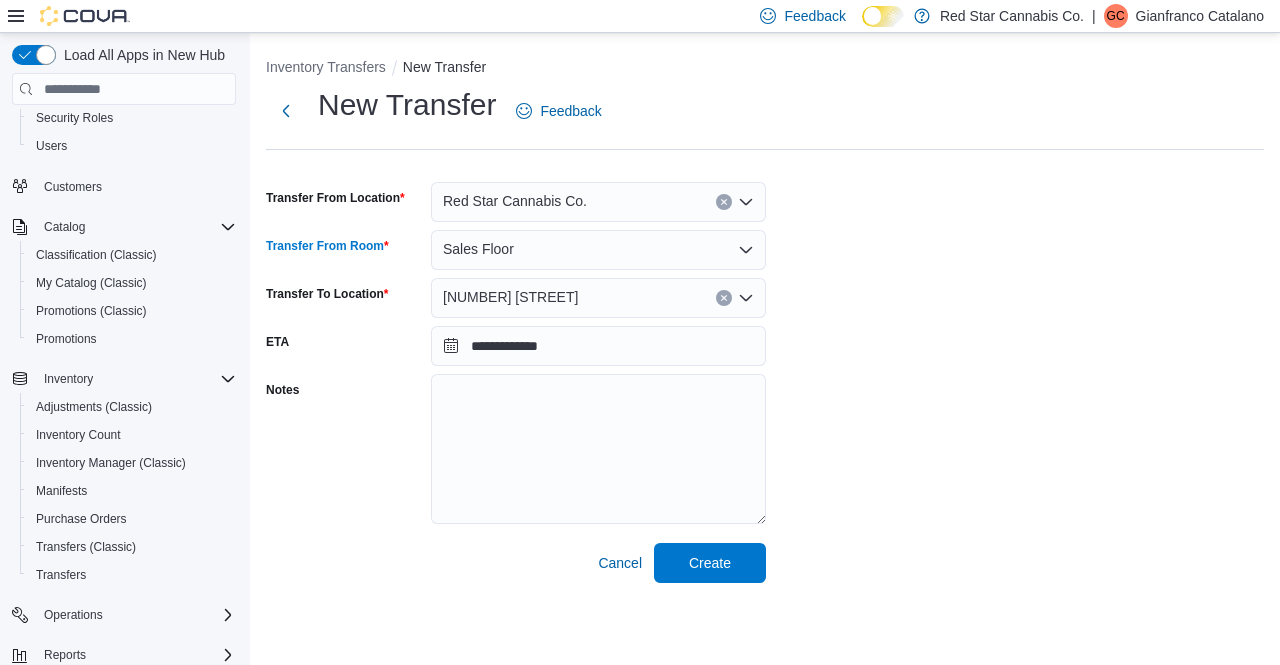 click on "**********" at bounding box center (765, 334) 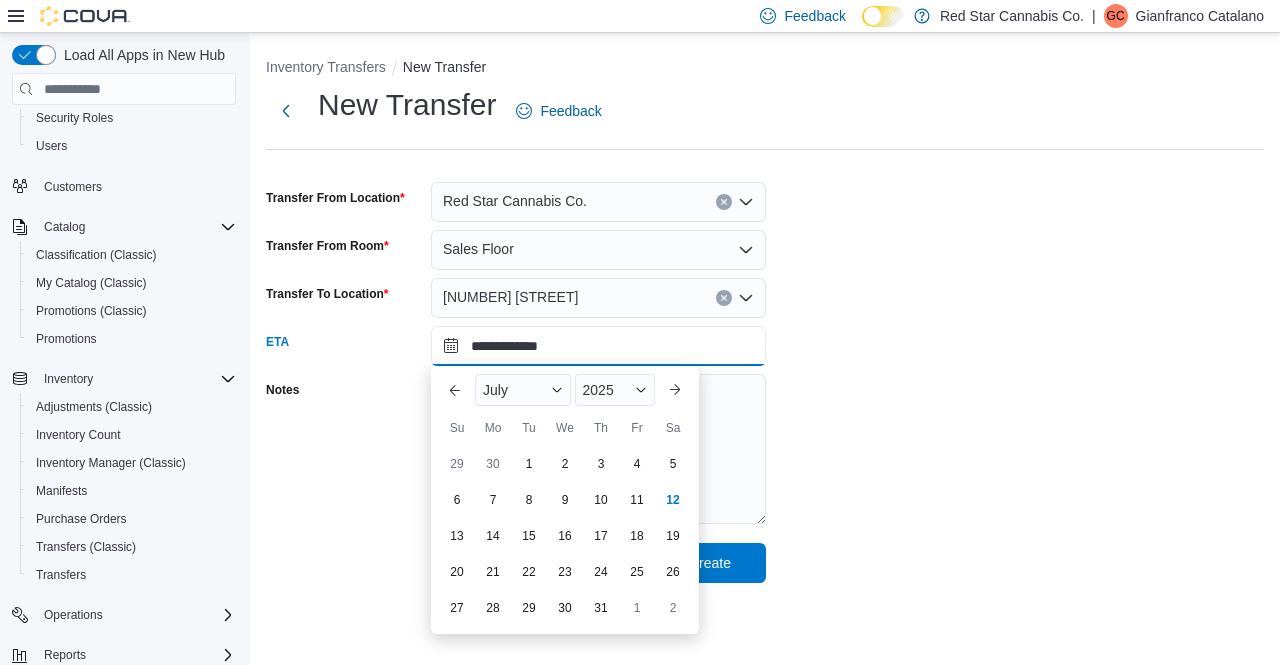 click on "**********" at bounding box center [598, 346] 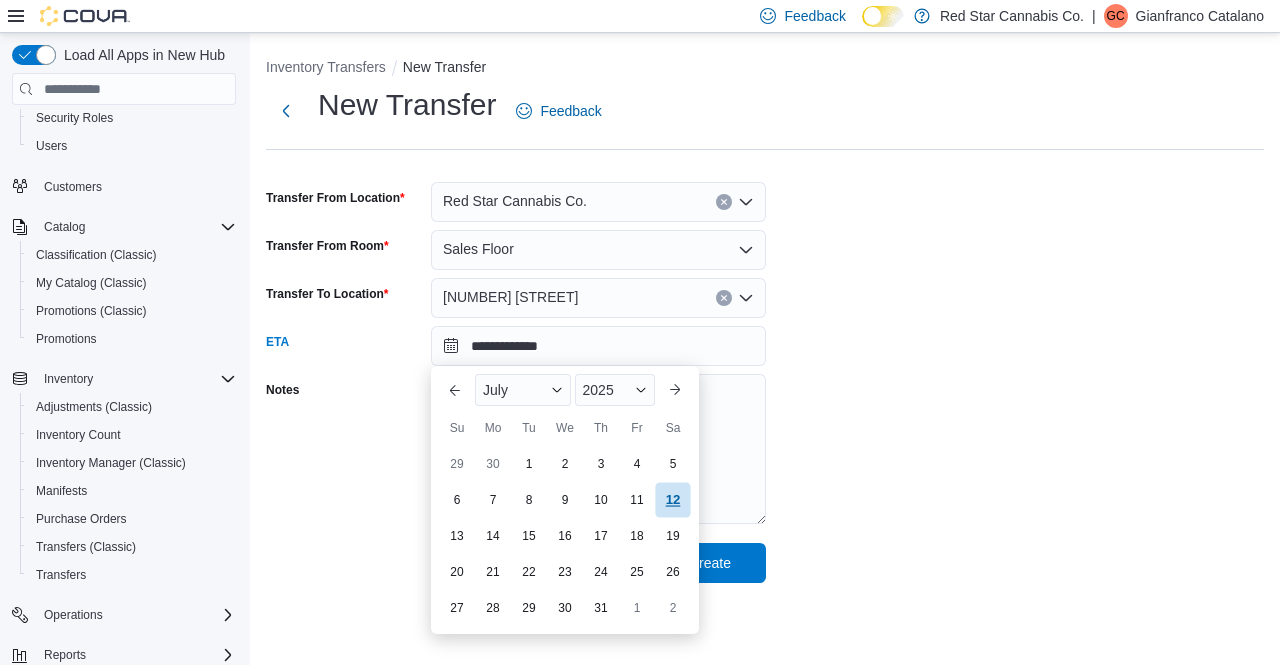 click on "12" at bounding box center (672, 500) 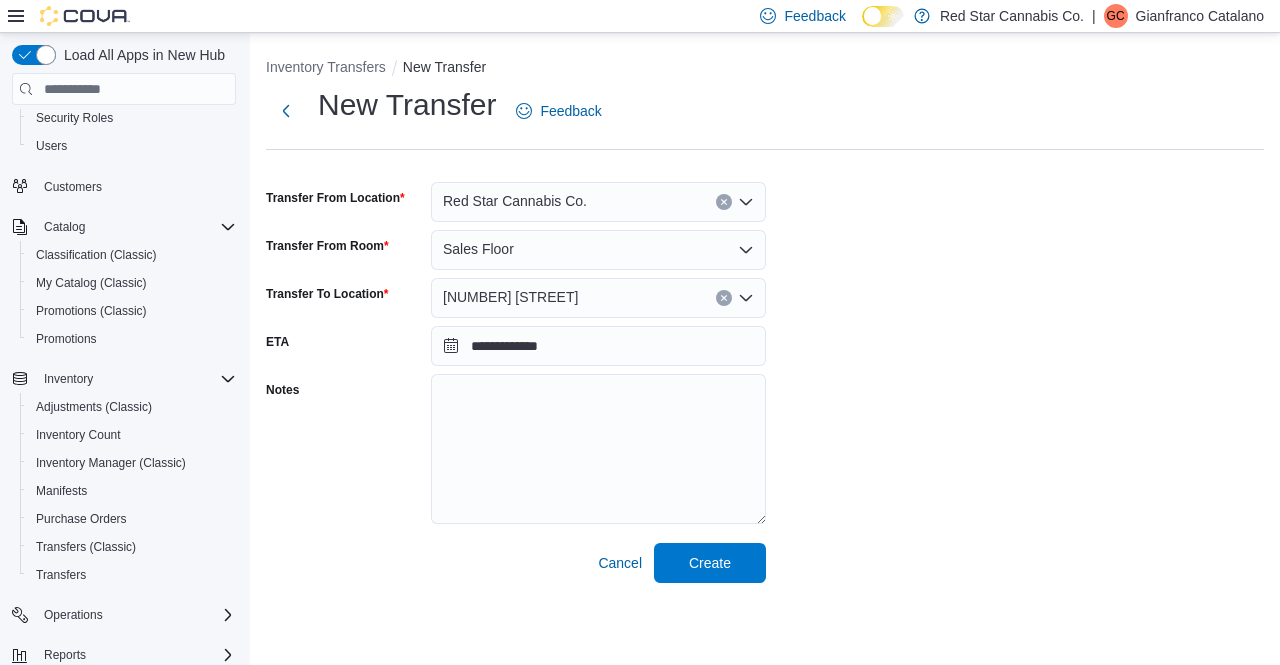 click on "**********" at bounding box center (765, 334) 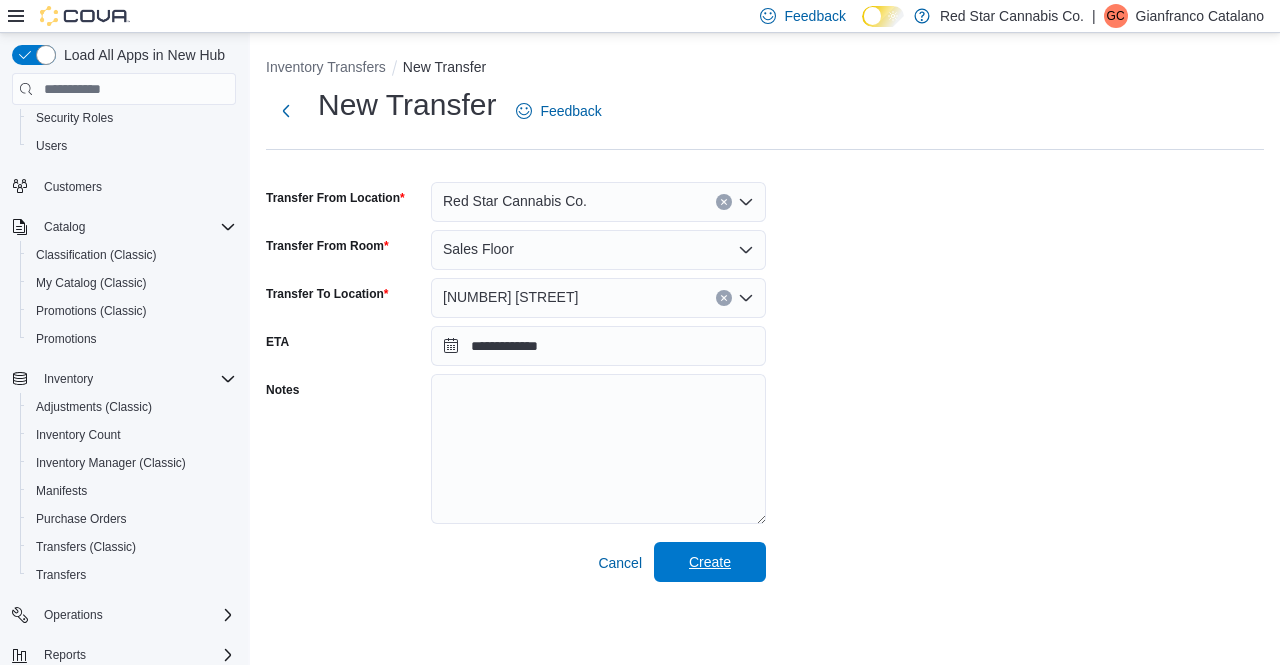 click on "Create" at bounding box center (710, 562) 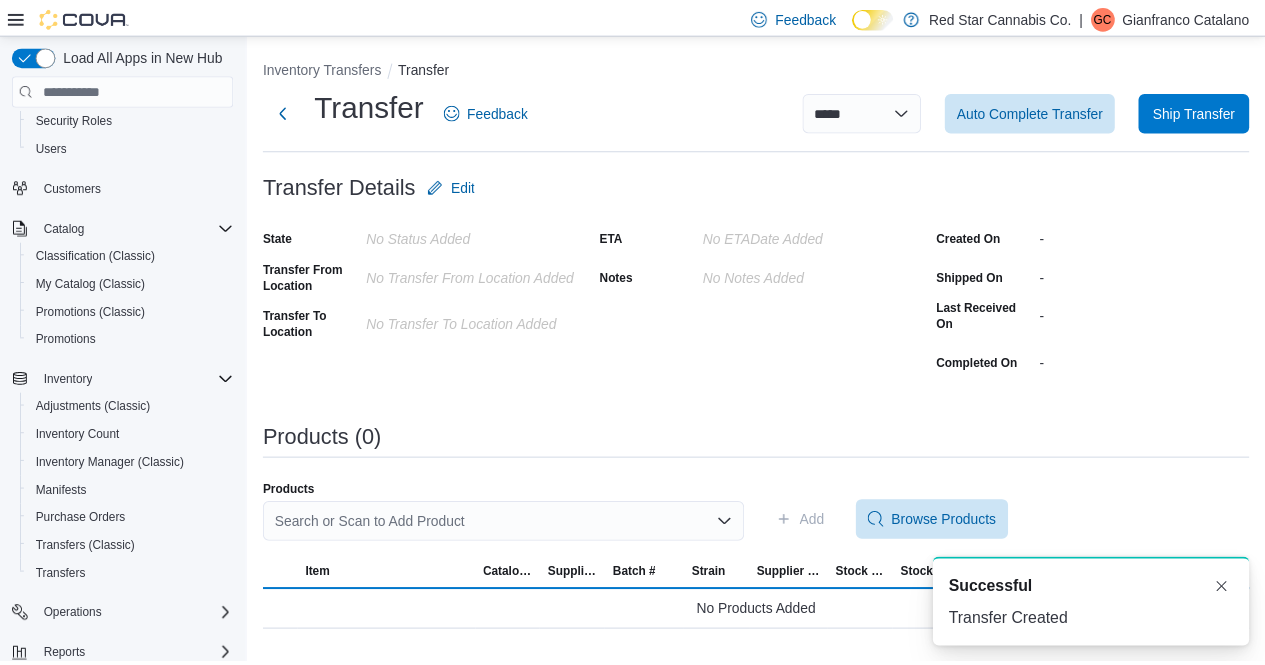 scroll, scrollTop: 0, scrollLeft: 0, axis: both 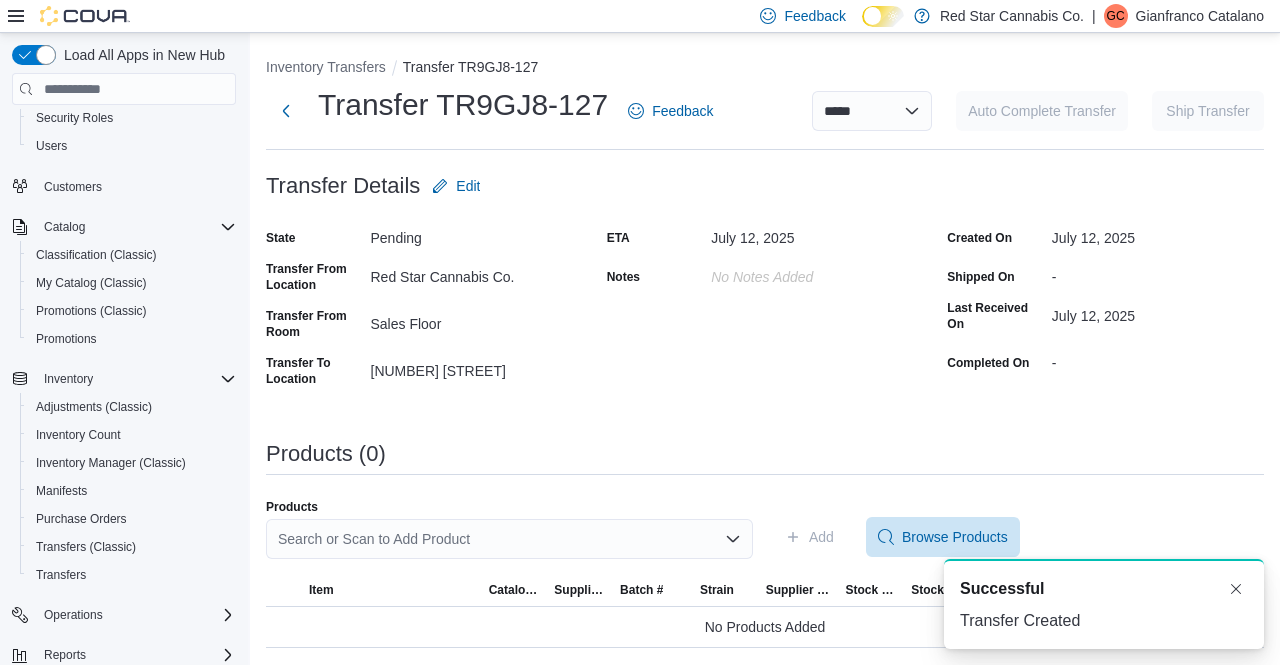 click on "**********" at bounding box center [765, 352] 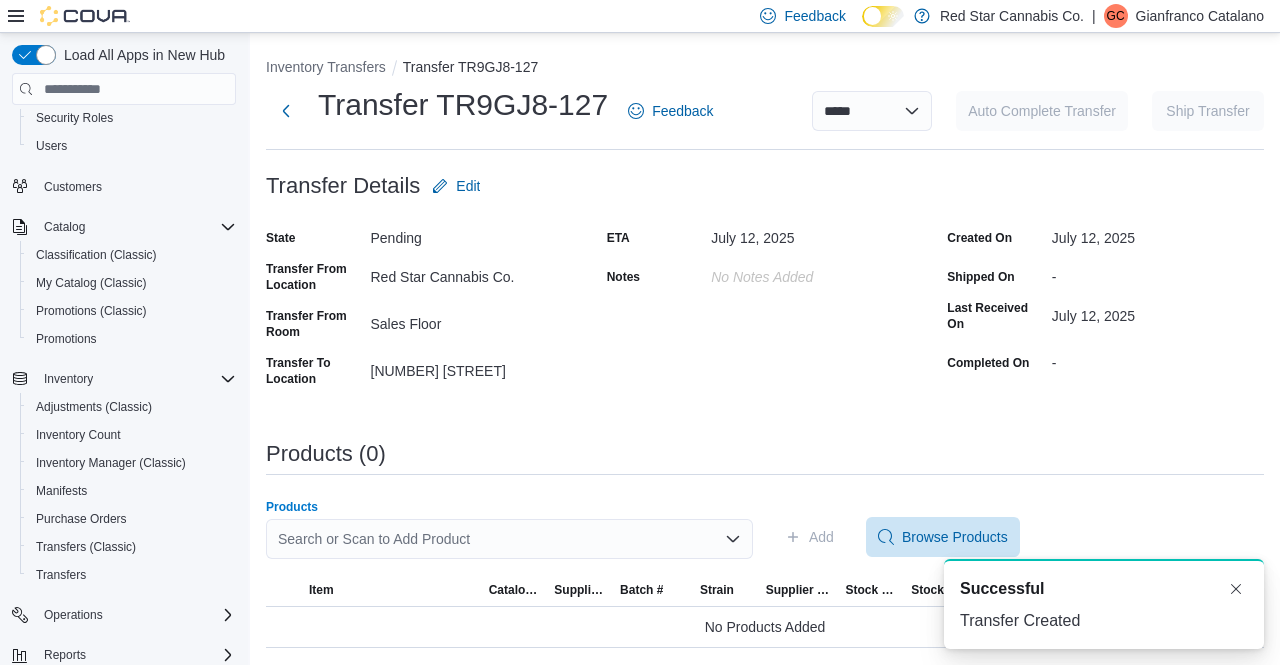 click on "Search or Scan to Add Product" at bounding box center [509, 539] 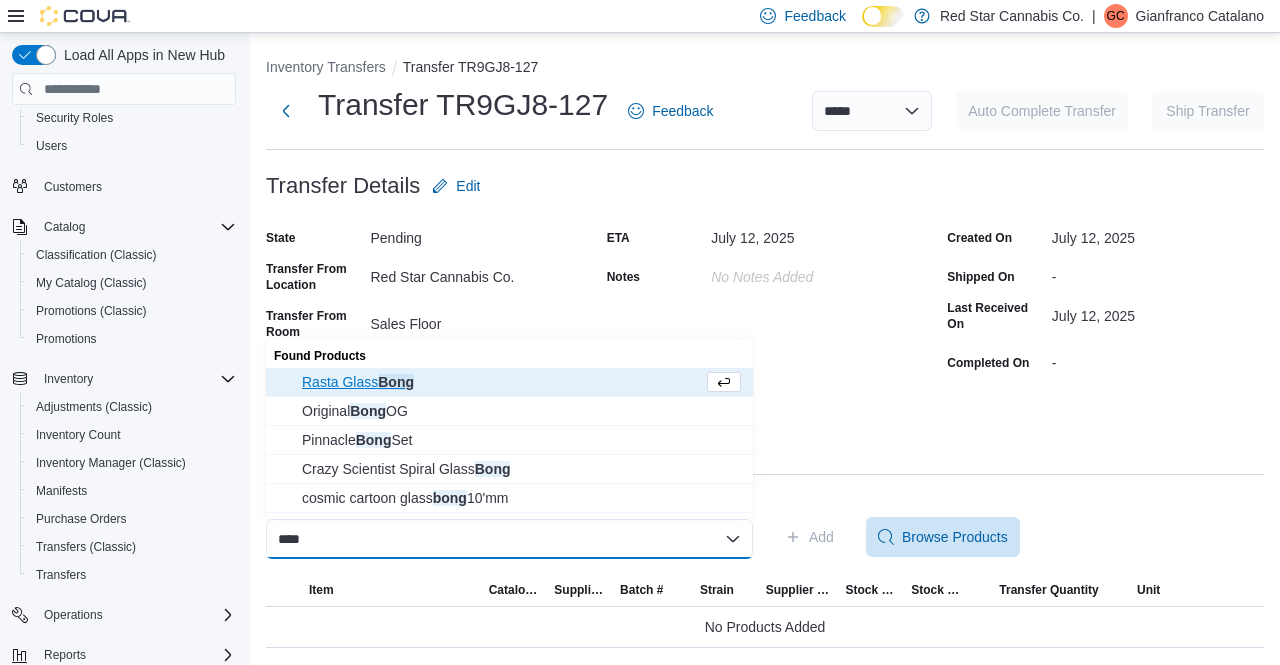 type on "****" 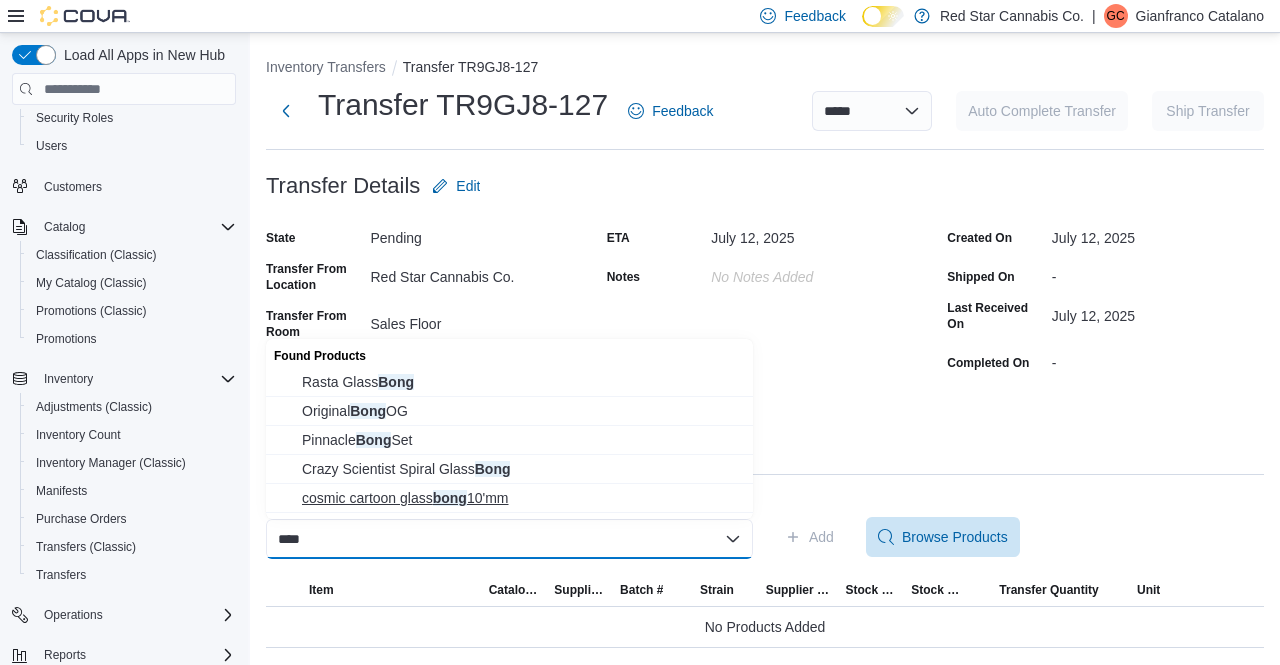 click on "cosmic cartoon glass  bong  10'mm" at bounding box center [521, 498] 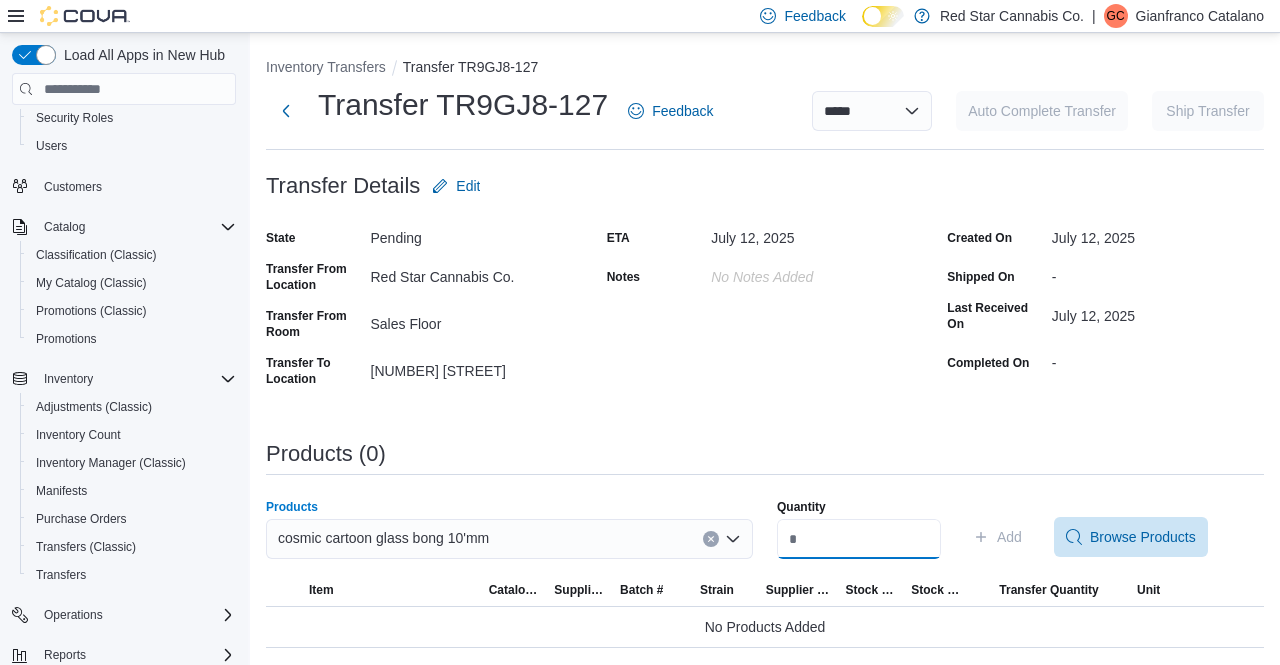 click on "Quantity" at bounding box center [859, 539] 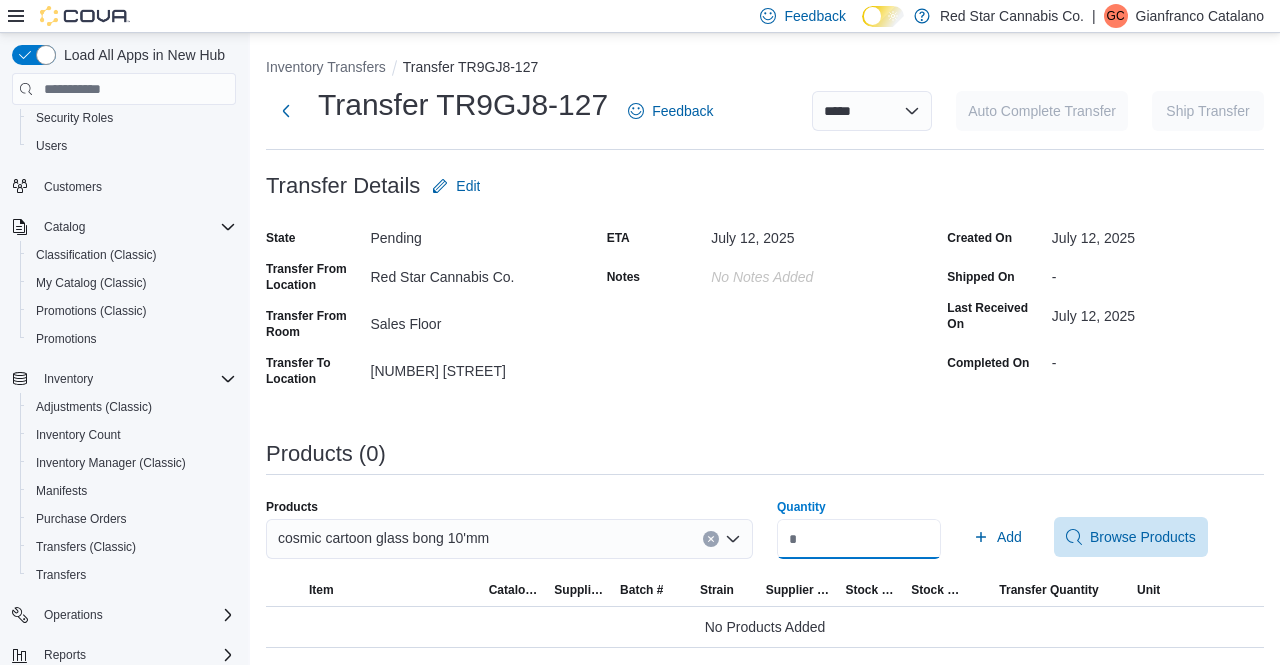 type on "*" 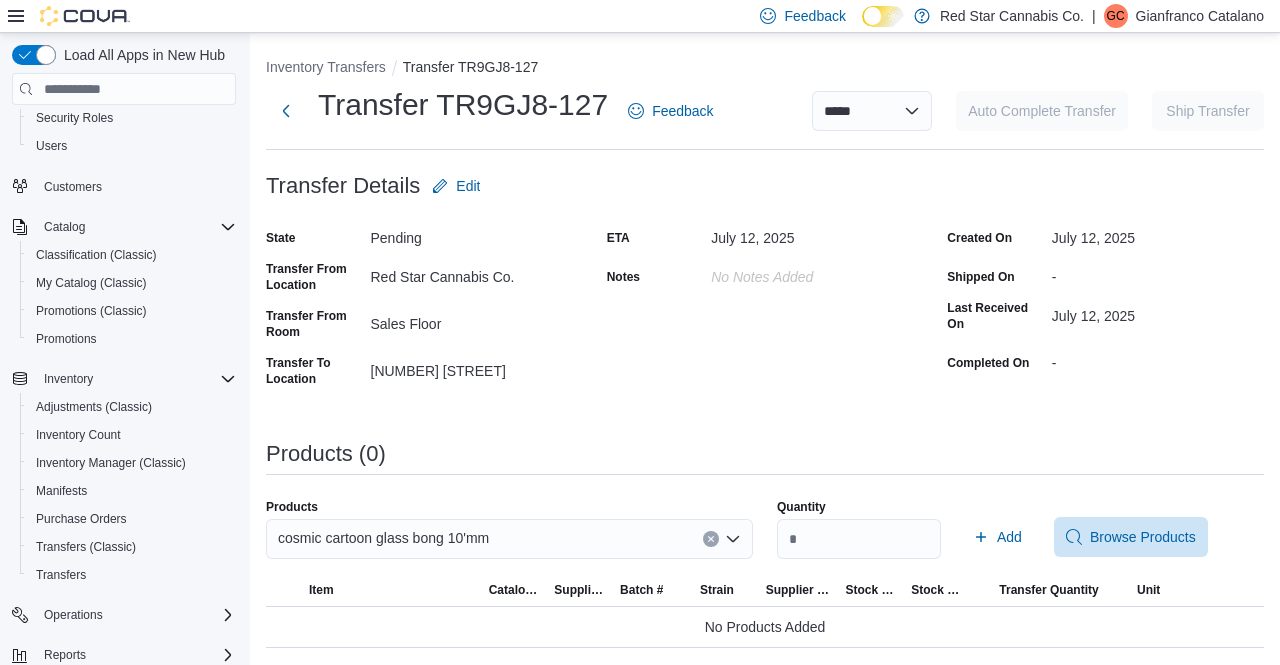 click on "**********" at bounding box center [765, 352] 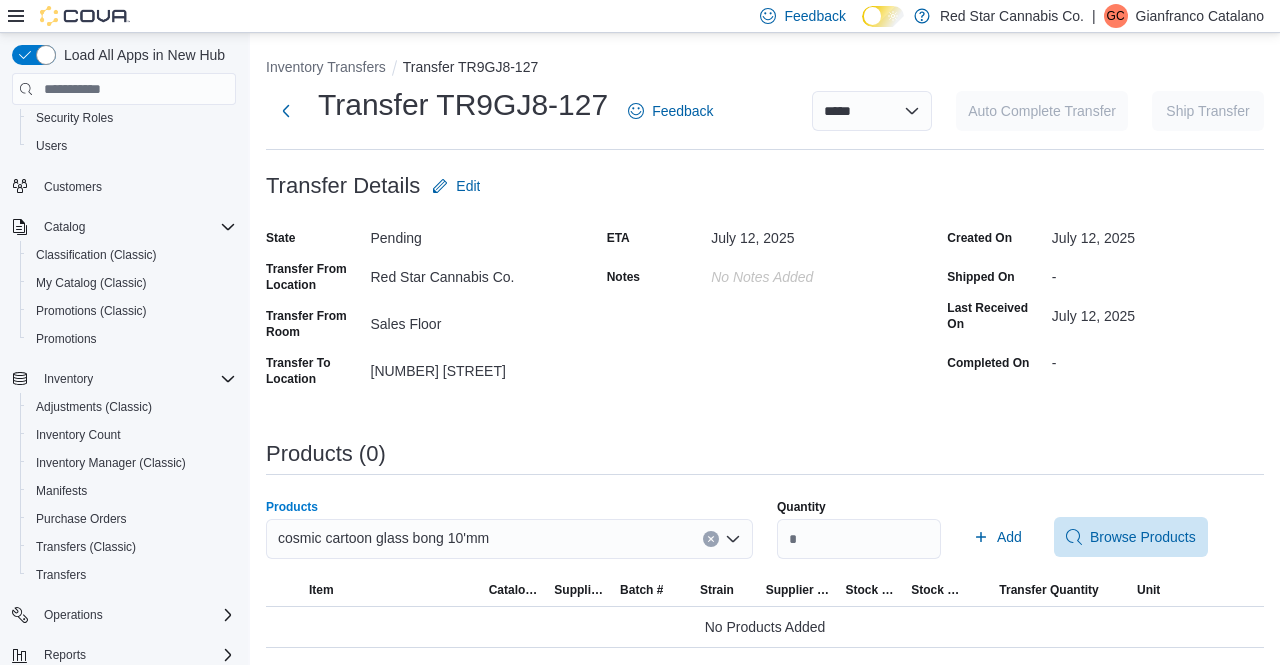 click 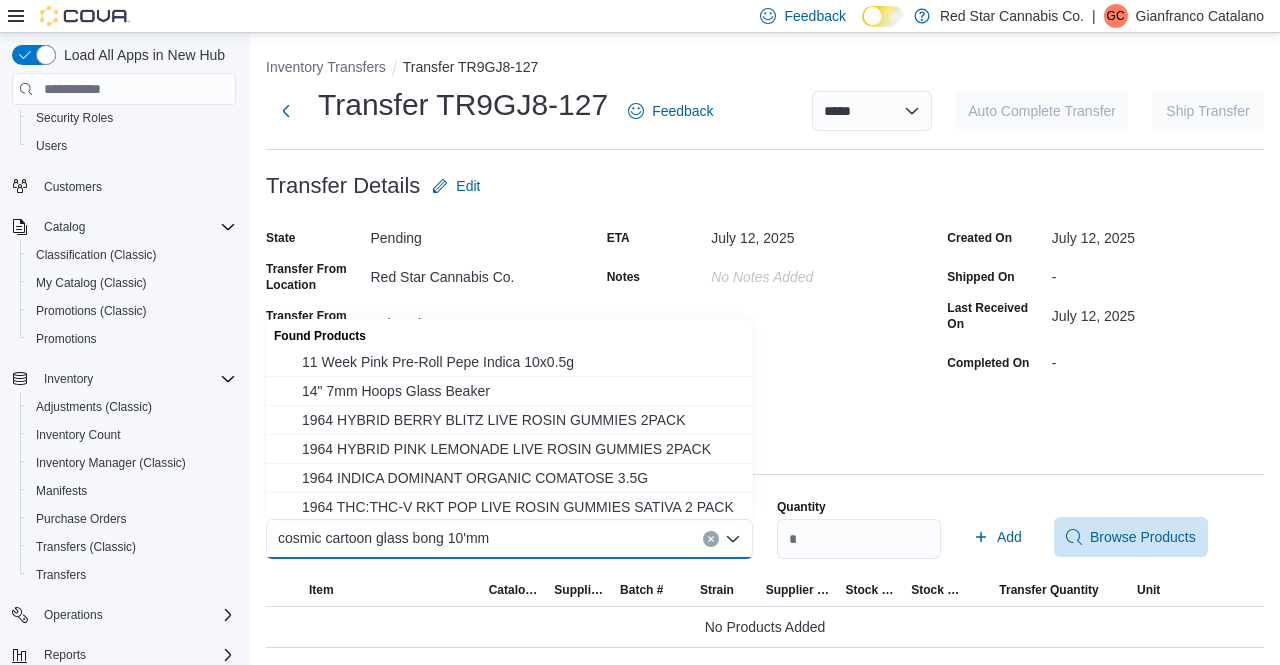 click on "cosmic cartoon glass bong 10'mm Combo box. Selected. cosmic cartoon glass bong 10'mm. Press Backspace to delete cosmic cartoon glass bong 10'mm. Combo box input. Search or Scan to Add Product. Type some text or, to display a list of choices, press Down Arrow. To exit the list of choices, press Escape." at bounding box center [509, 539] 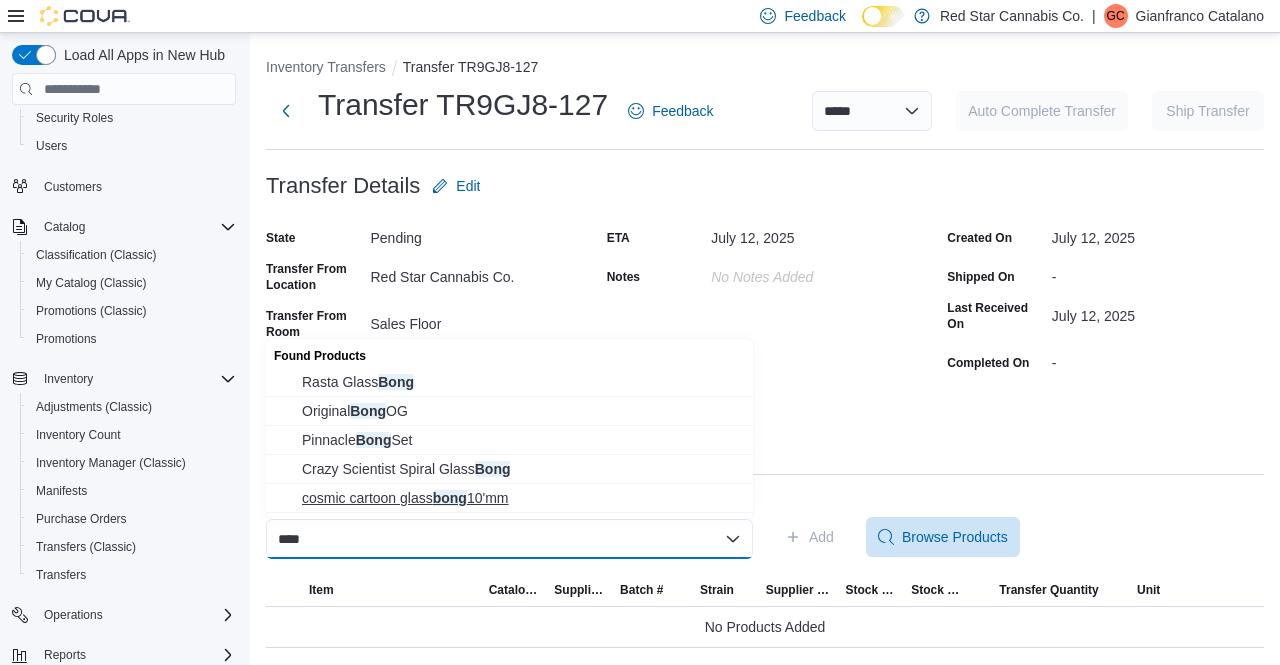 type on "****" 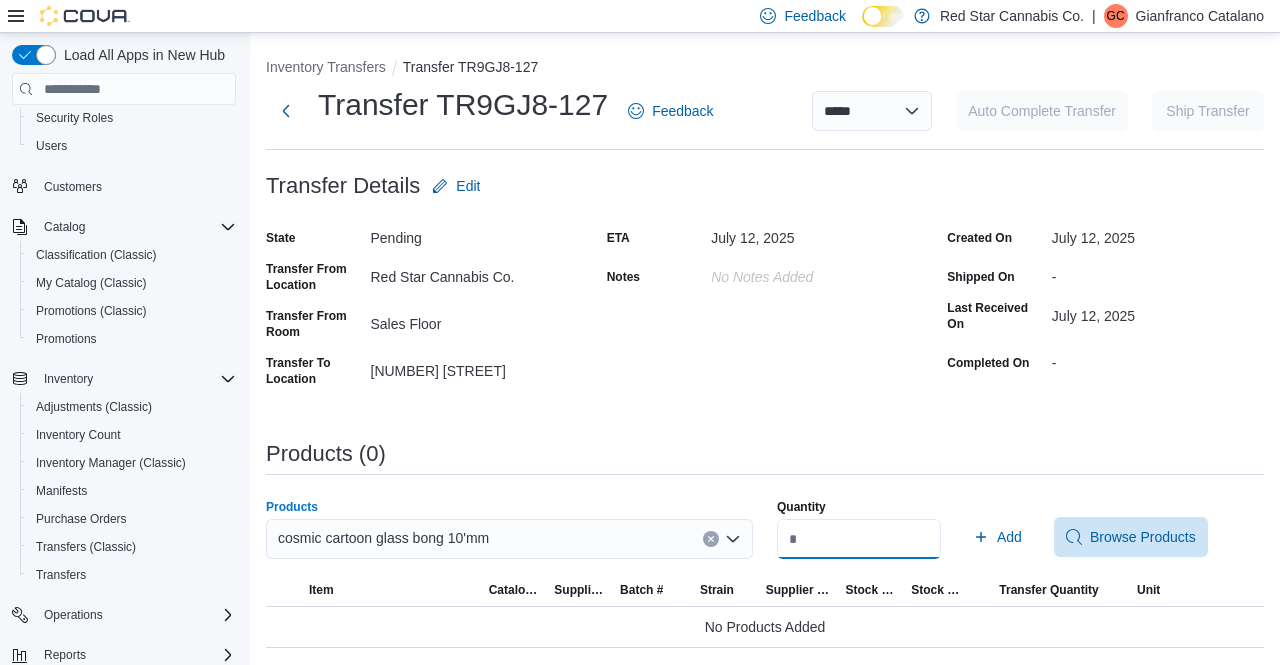 click on "*" at bounding box center (859, 539) 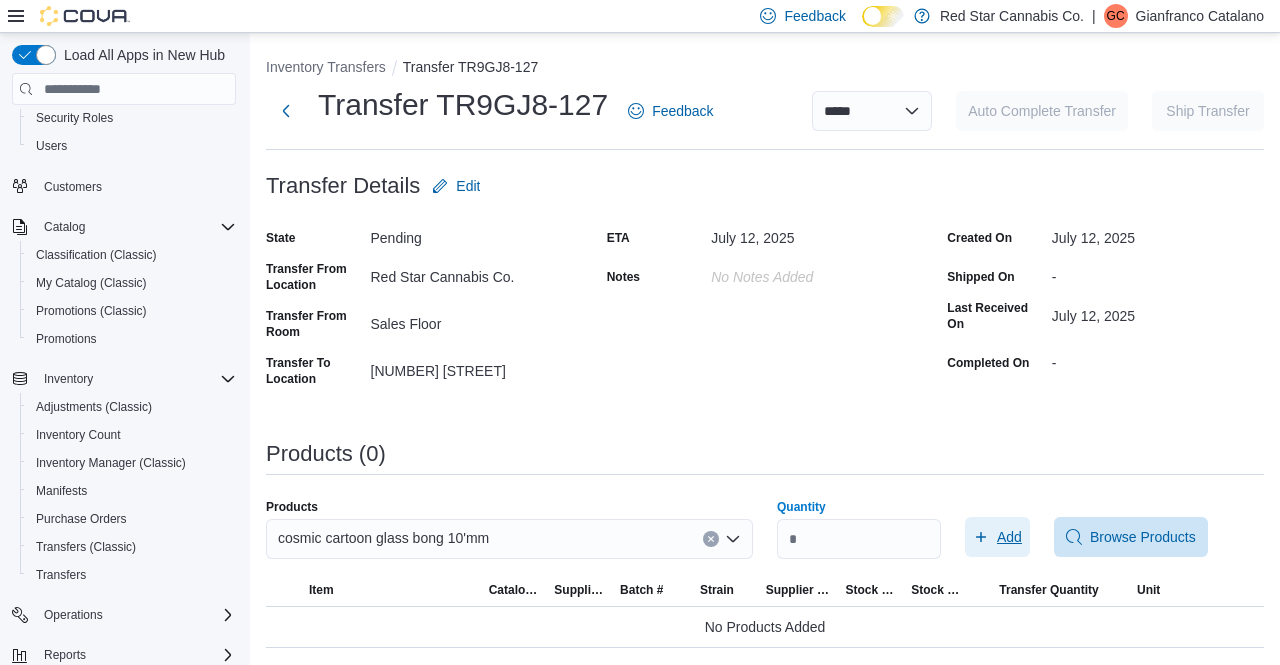 click on "Add" at bounding box center [997, 537] 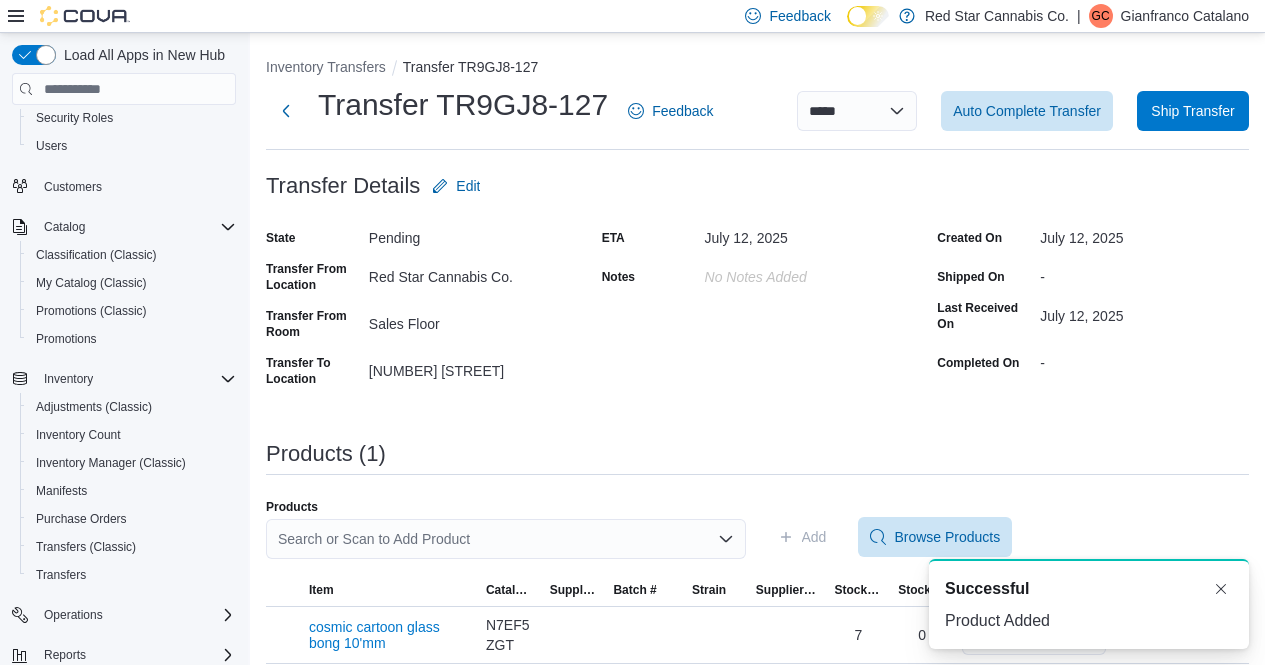 scroll, scrollTop: 0, scrollLeft: 0, axis: both 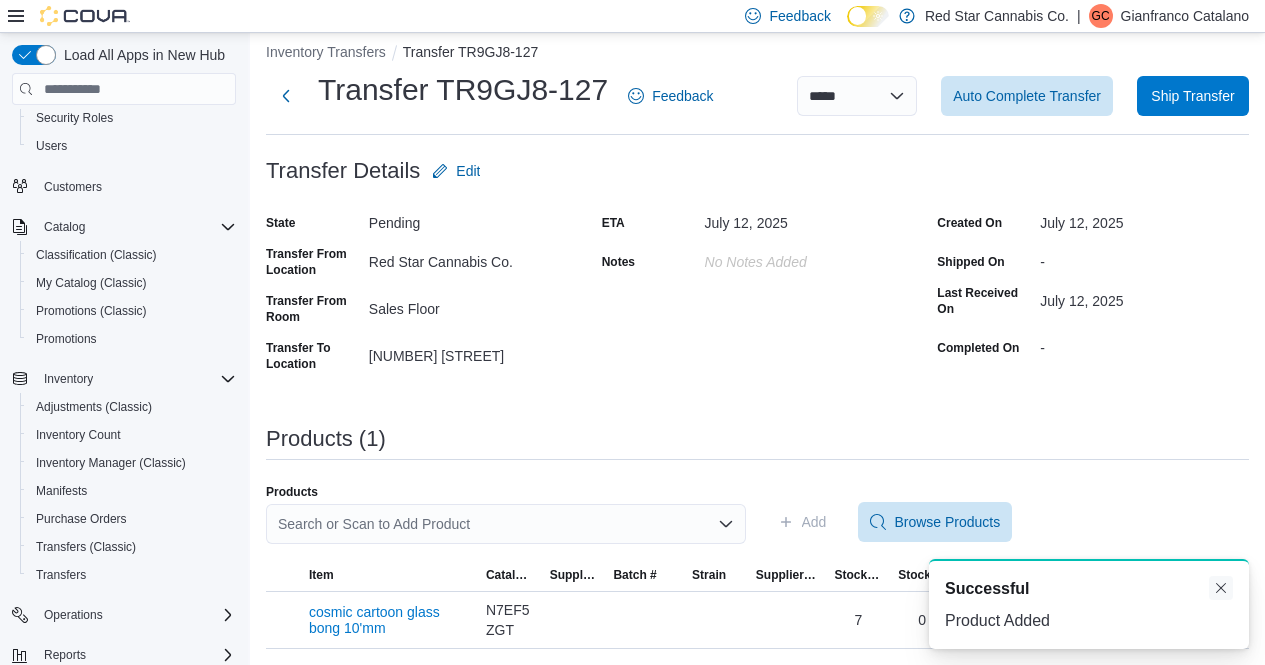 click at bounding box center [1221, 588] 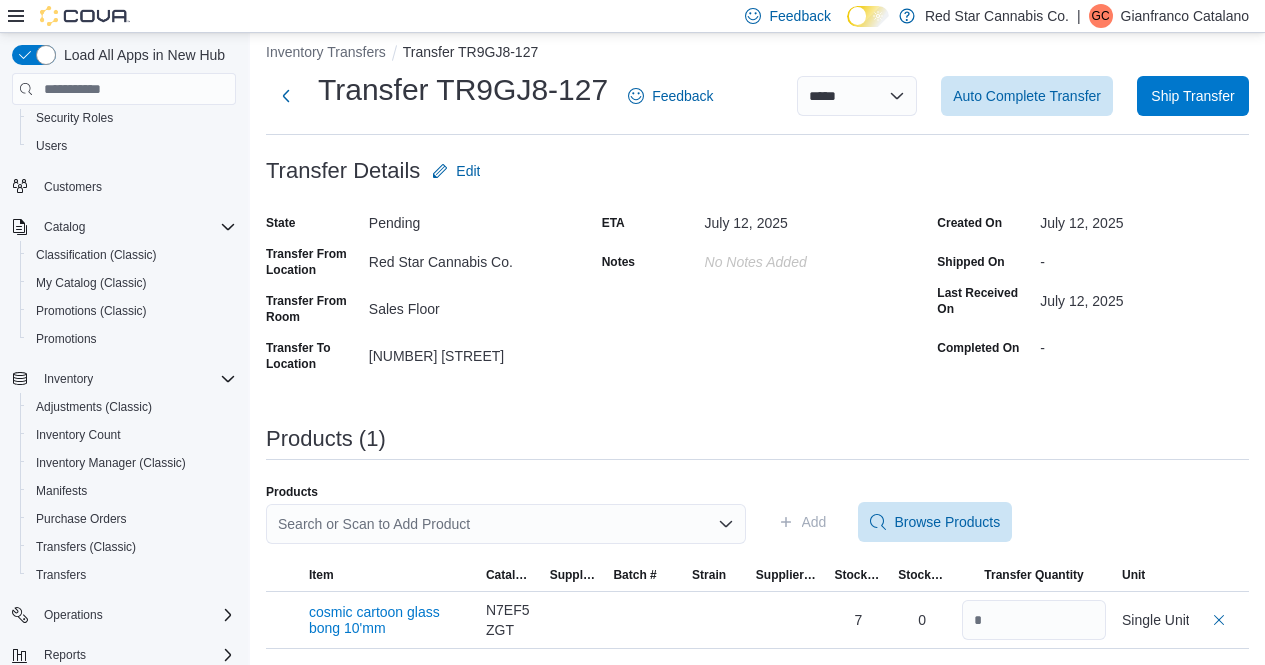 click on "Search or Scan to Add Product" at bounding box center (506, 524) 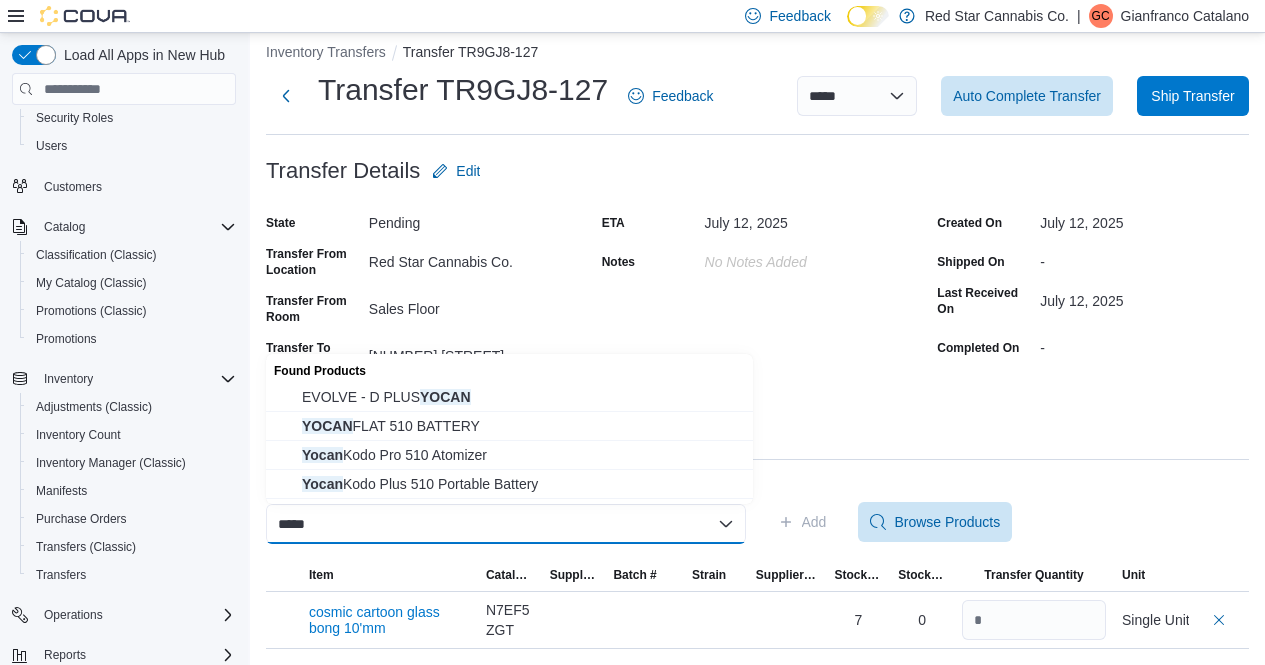 type on "*****" 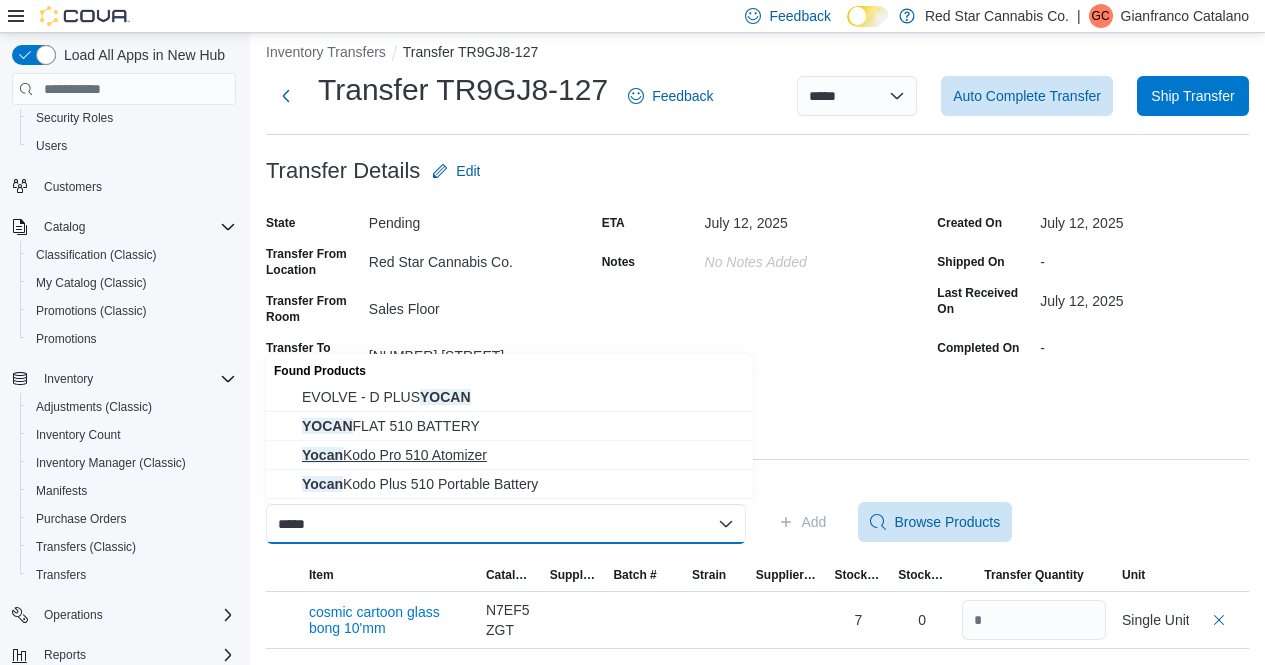 click on "Yocan  Kodo Pro 510 Atomizer" at bounding box center [521, 455] 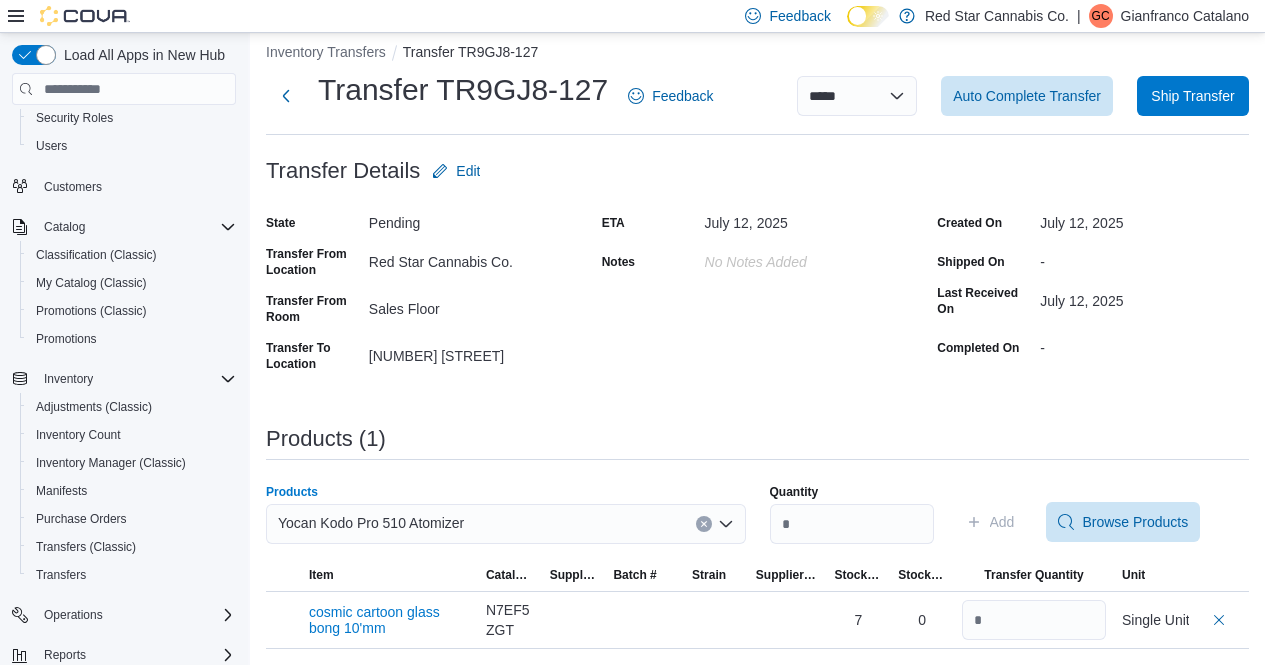 click on "Products (1)" at bounding box center [757, 439] 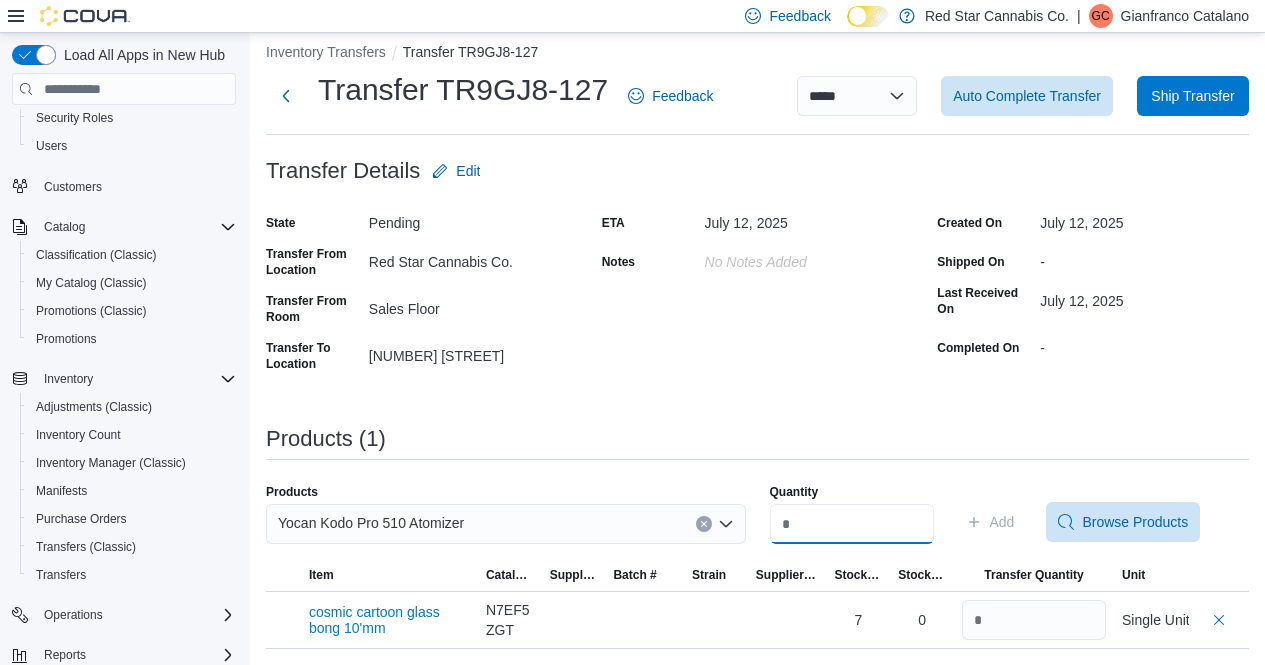 click on "Quantity" at bounding box center (852, 524) 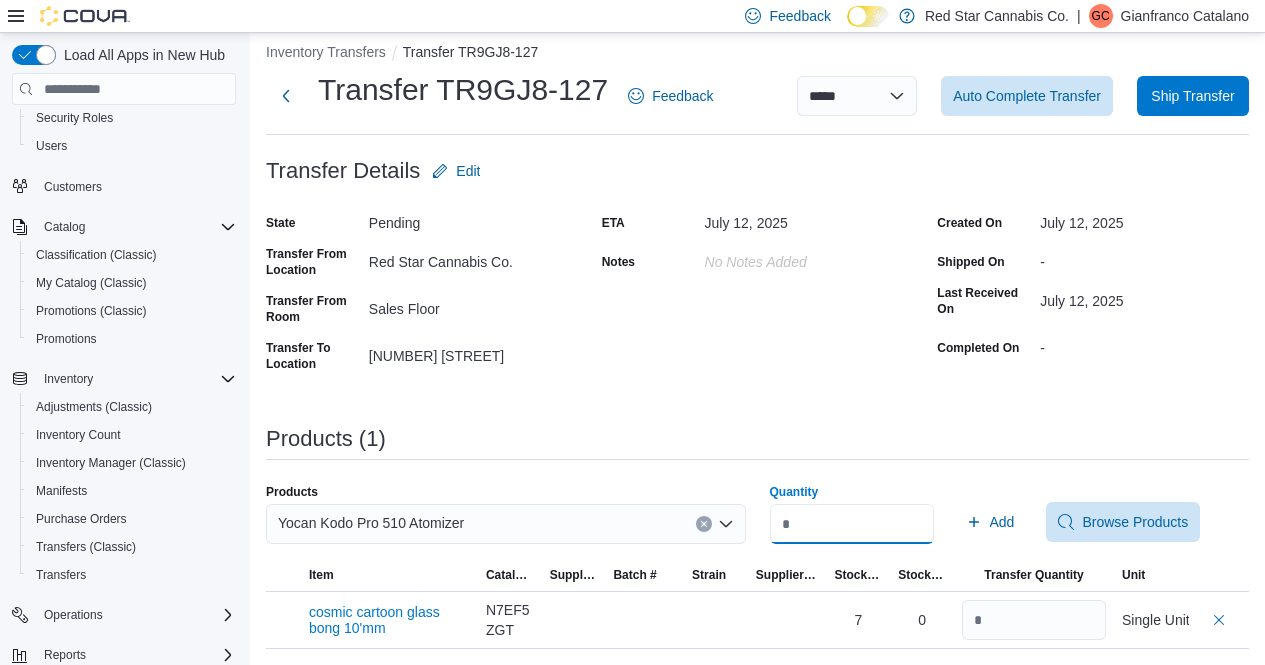 type on "*" 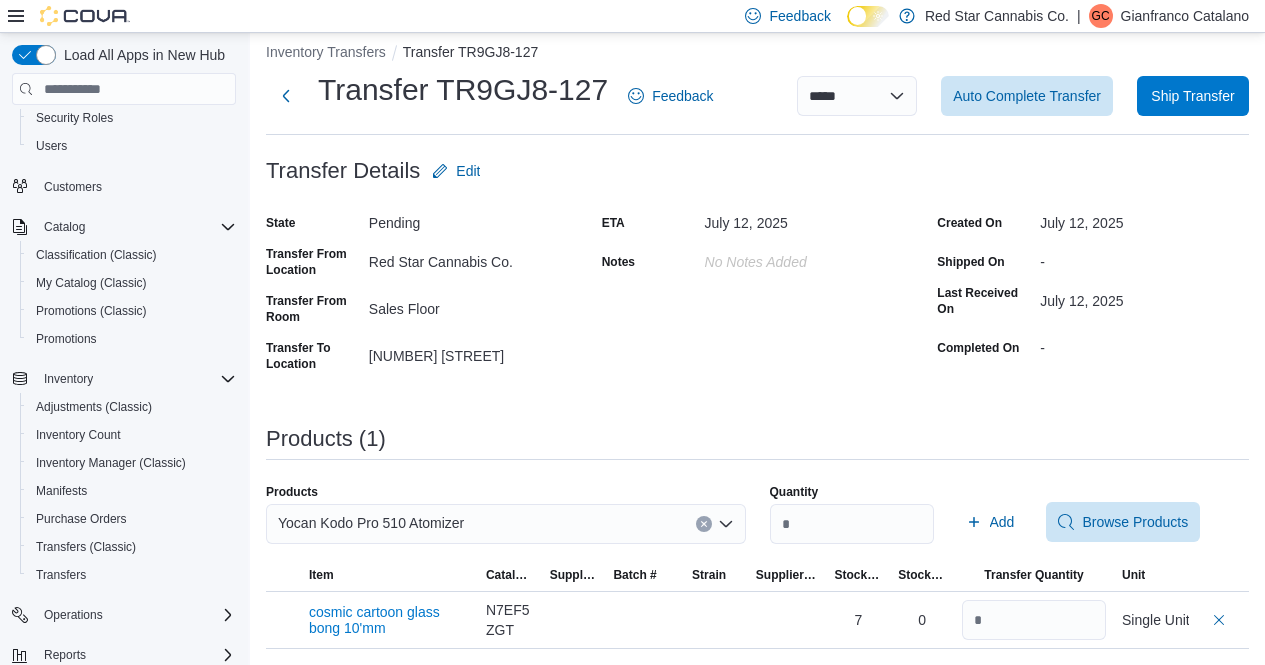 click on "**********" at bounding box center [757, 345] 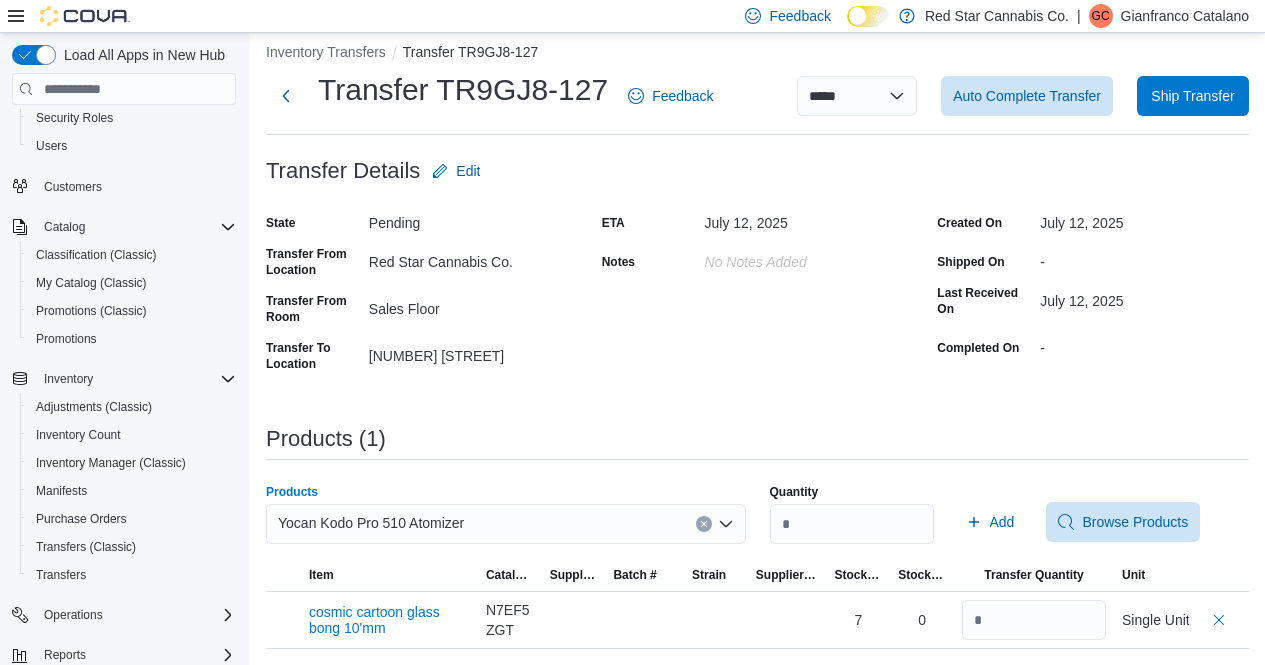 click 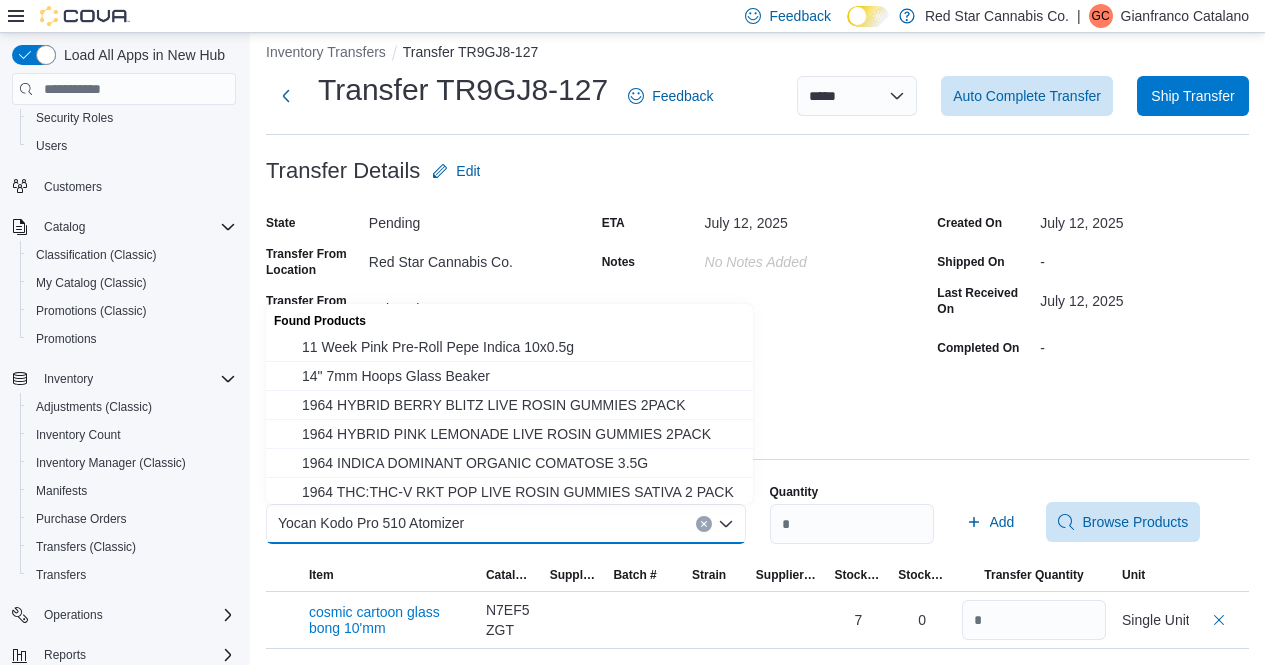 click on "**********" at bounding box center (757, 345) 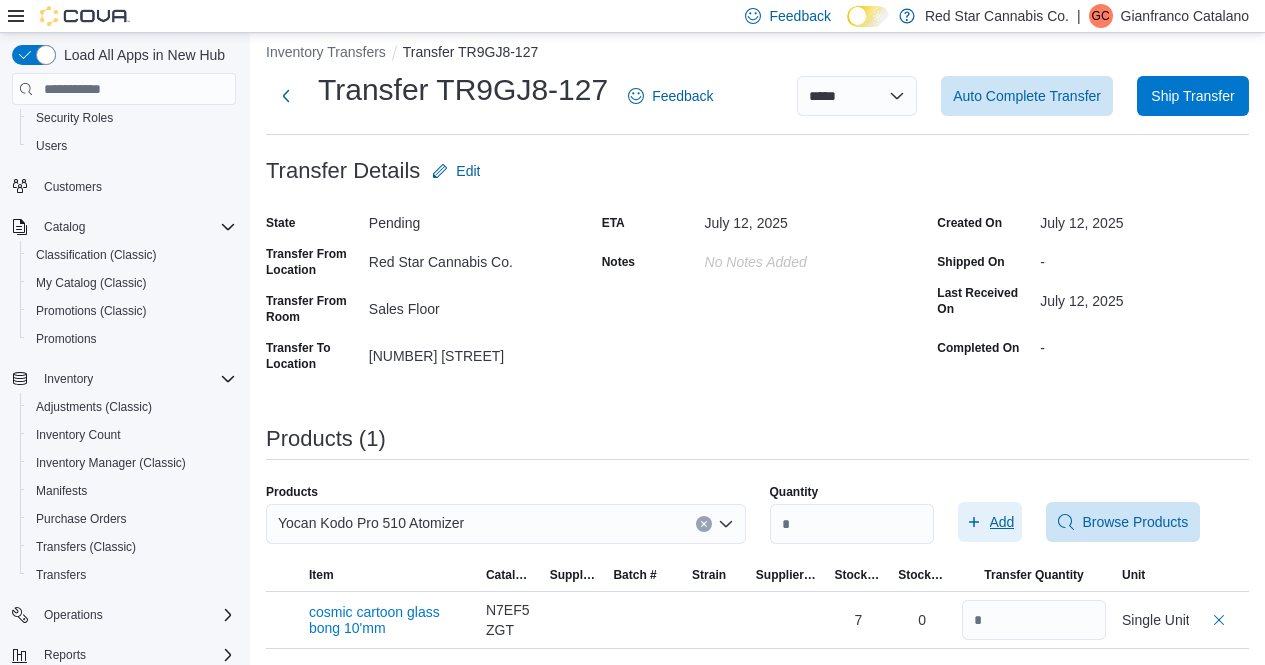 click on "Add" at bounding box center [1002, 522] 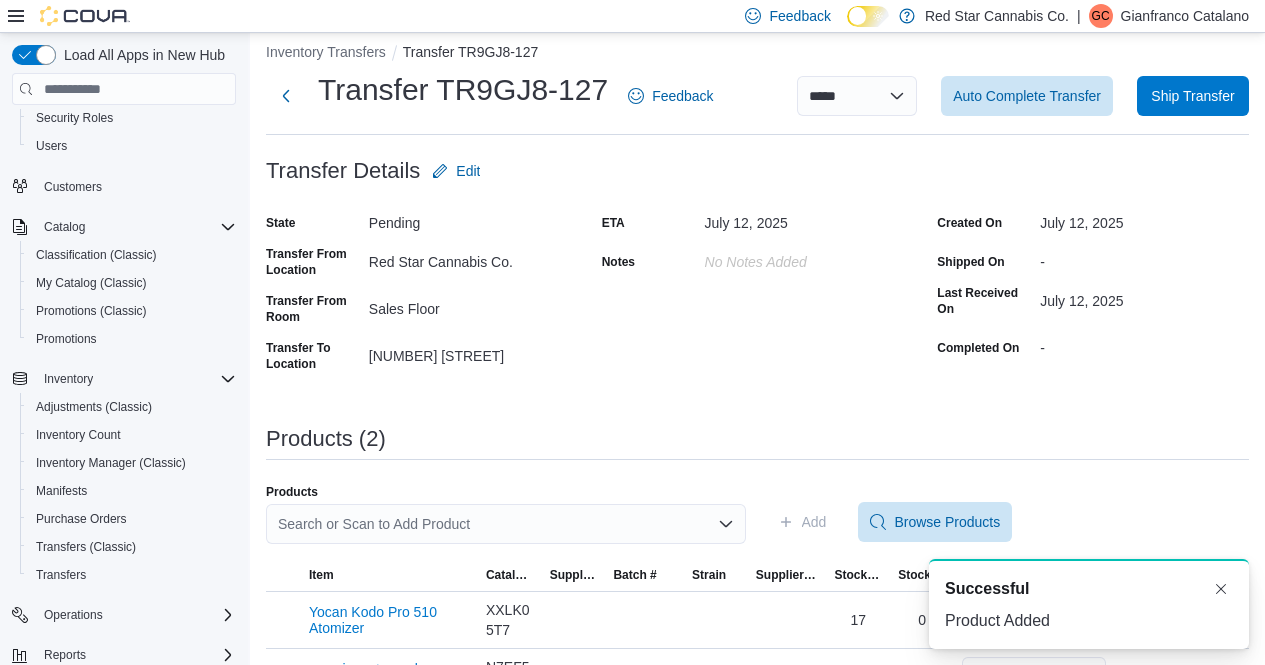 scroll, scrollTop: 72, scrollLeft: 0, axis: vertical 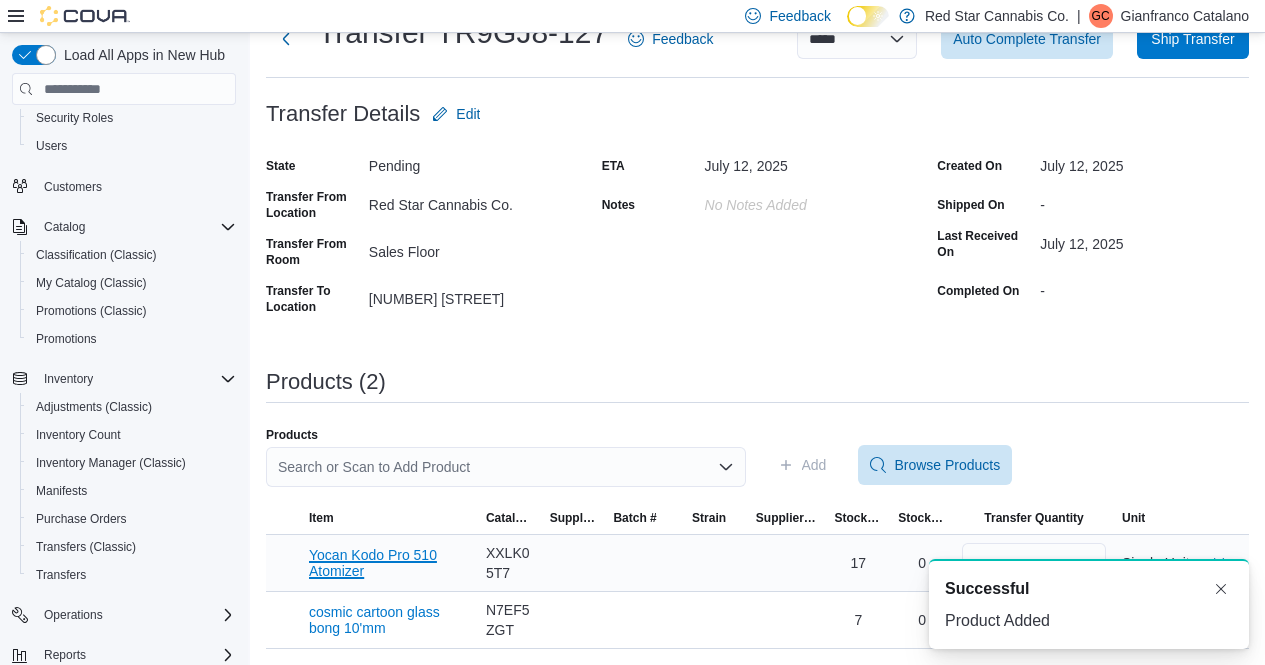 click on "Yocan Kodo Pro 510 Atomizer" at bounding box center (389, 563) 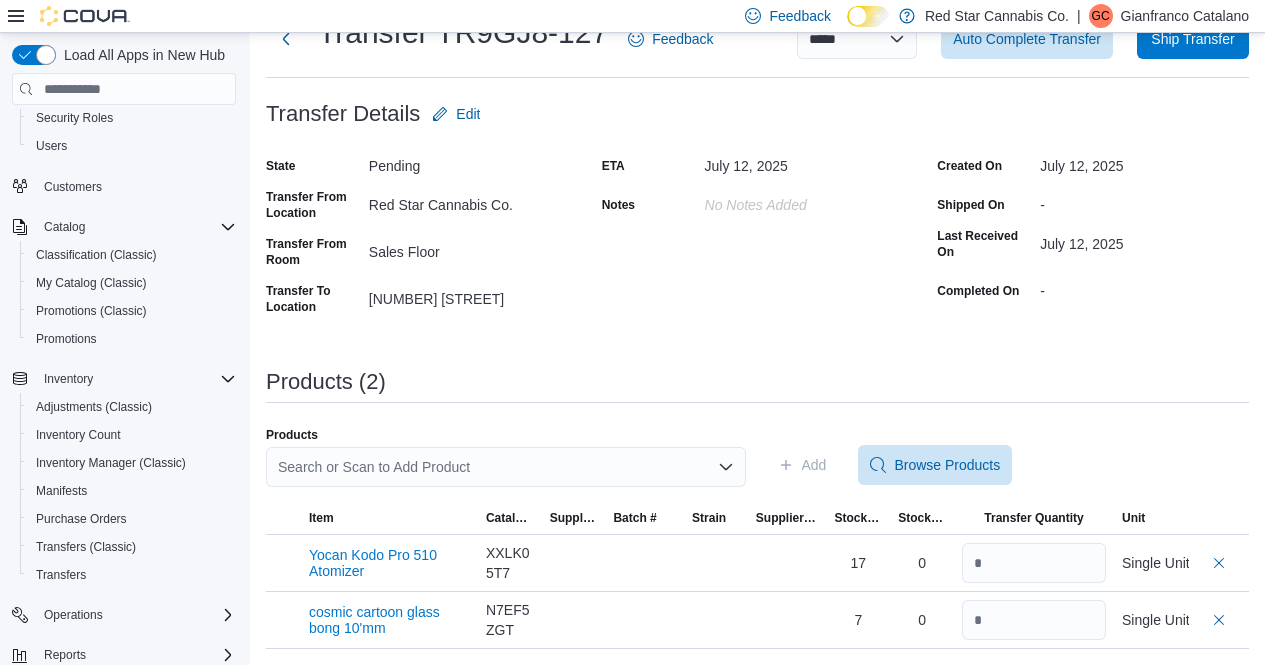 click at bounding box center [757, 402] 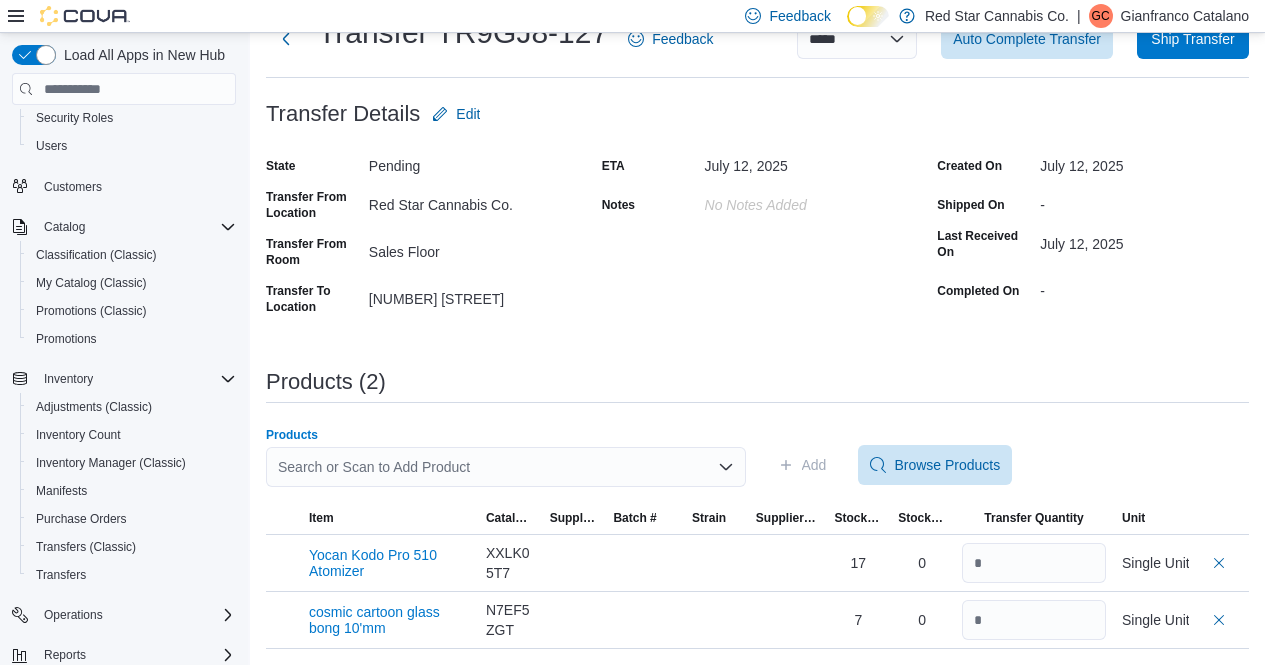 click on "Search or Scan to Add Product" at bounding box center [506, 467] 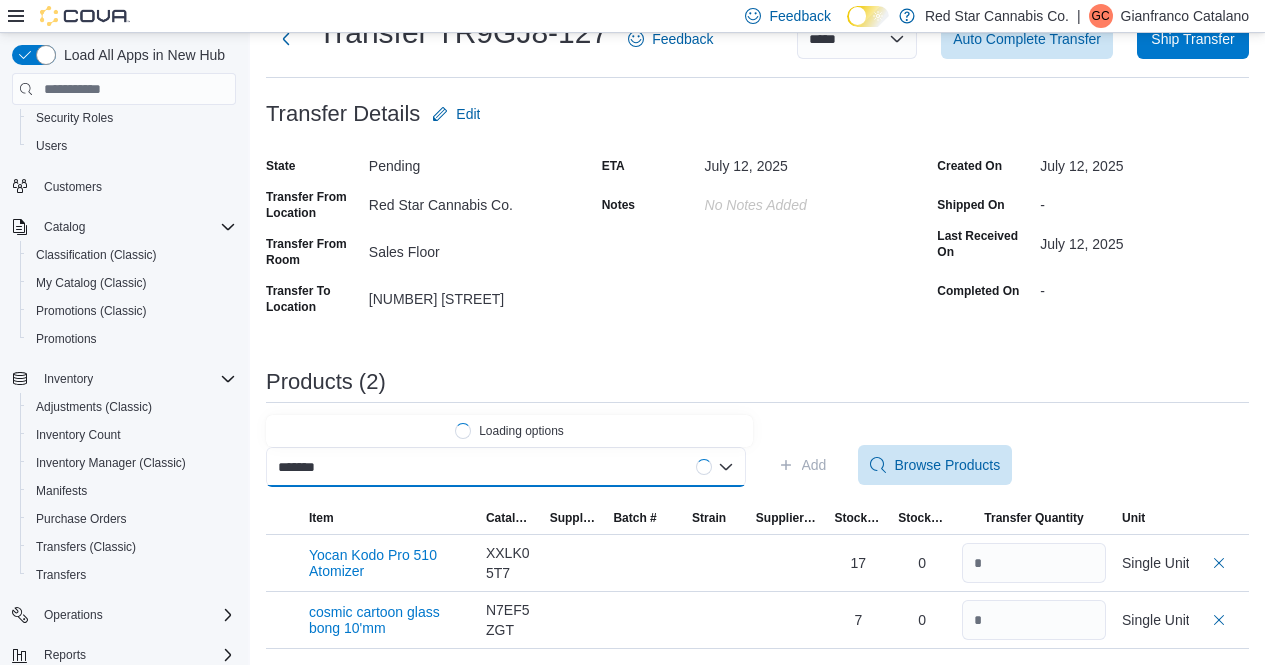 type on "********" 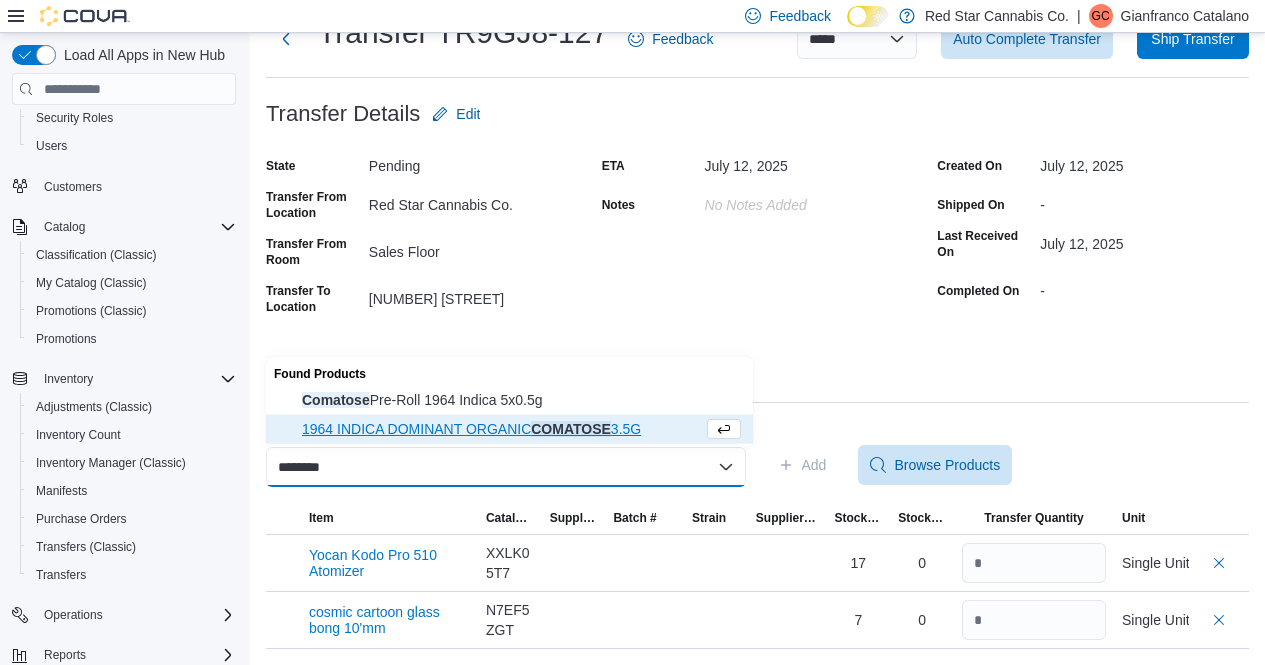 type 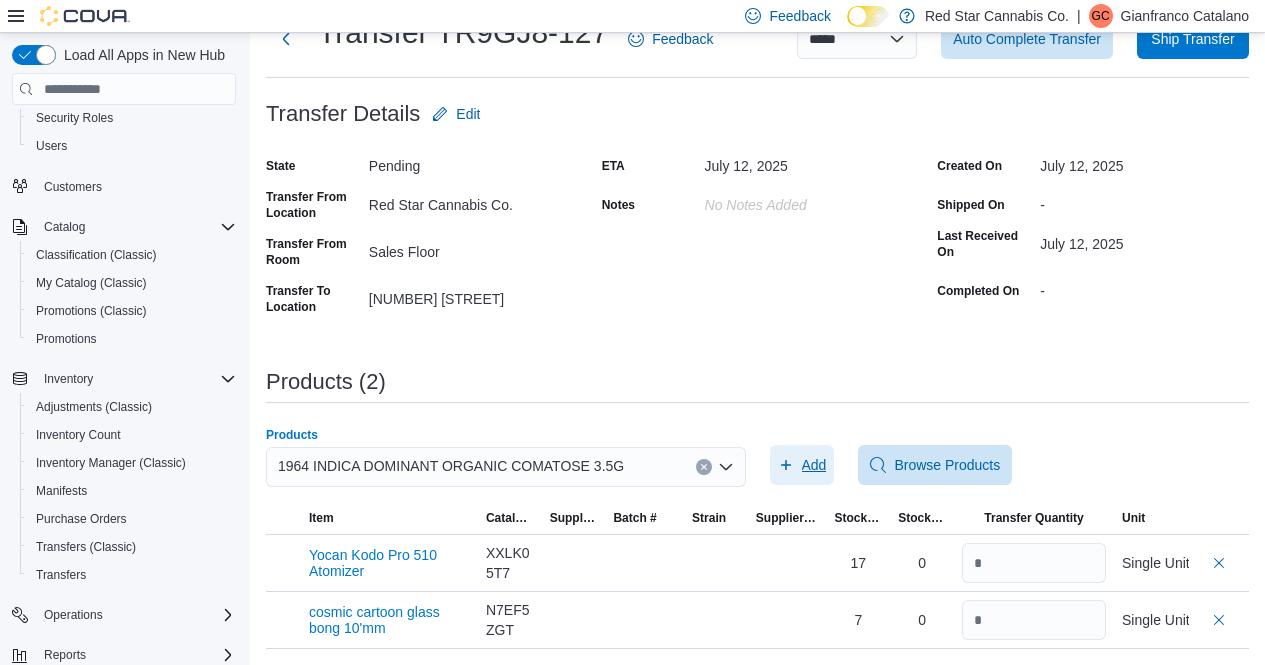click on "Add" at bounding box center [814, 465] 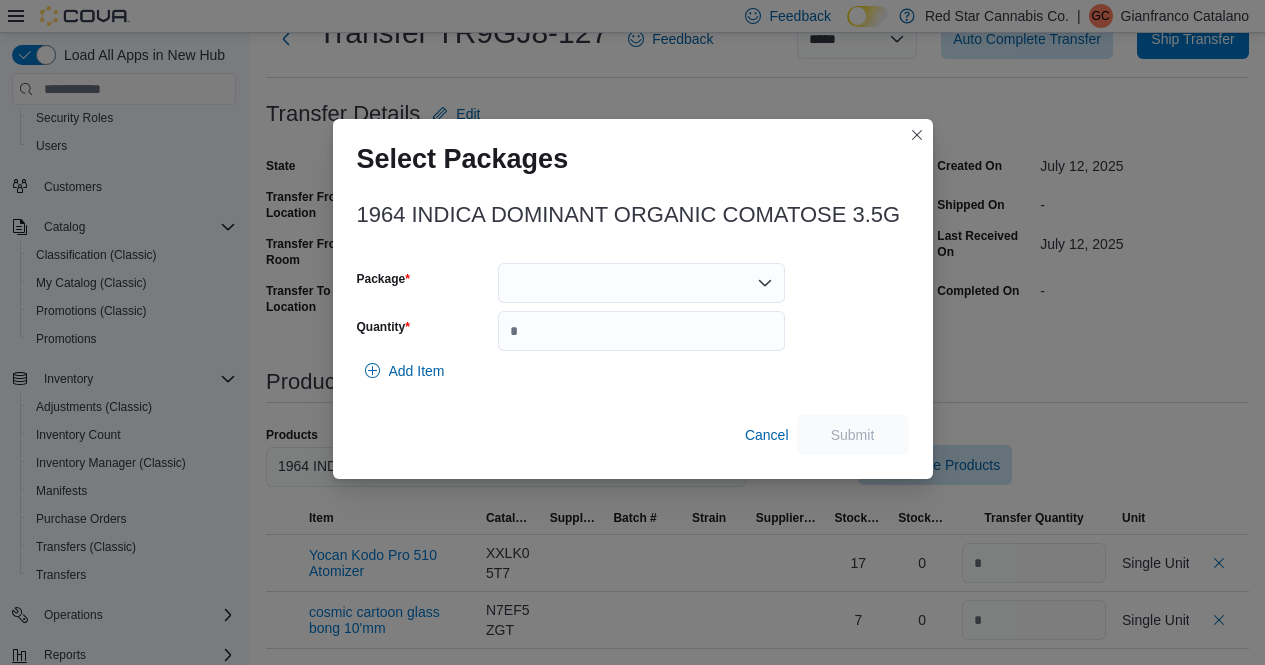 click at bounding box center [641, 283] 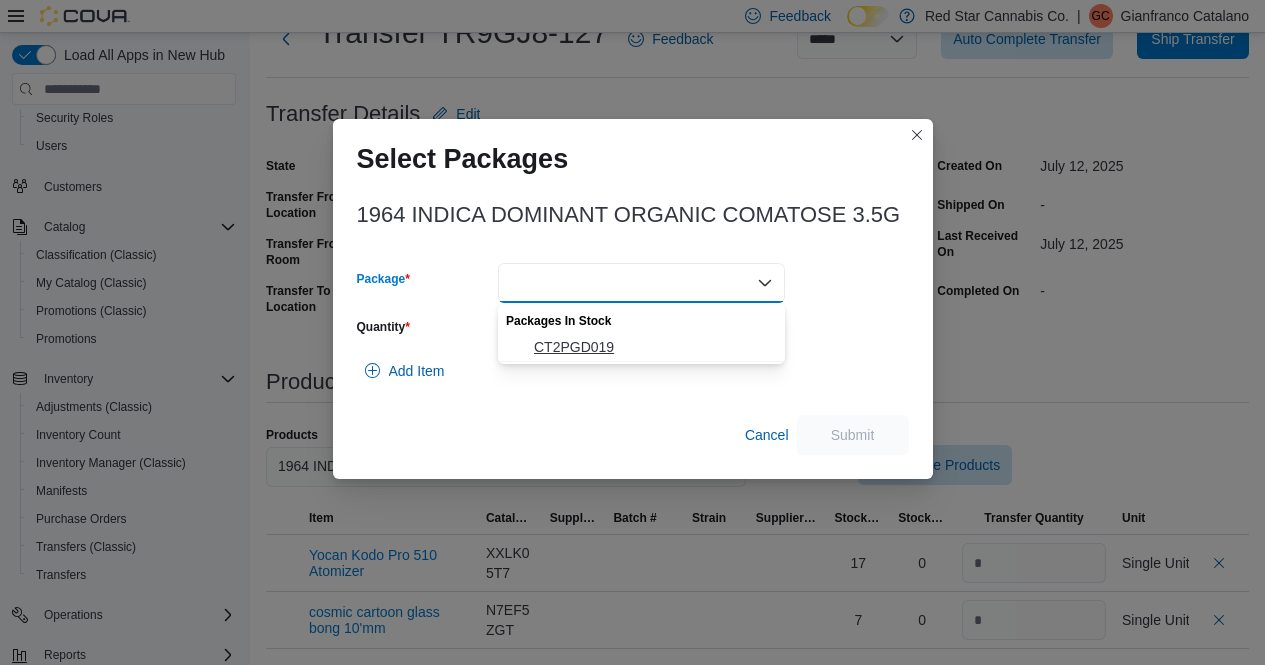 click on "CT2PGD019" at bounding box center [653, 347] 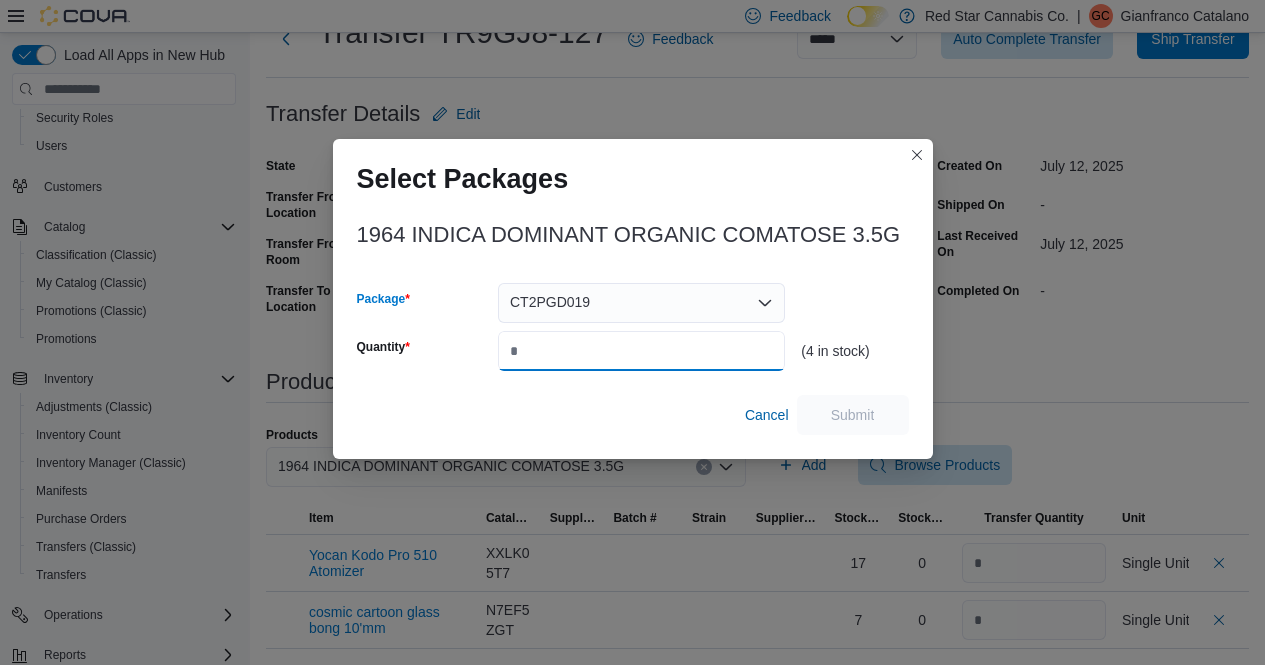 click on "Quantity" at bounding box center (641, 351) 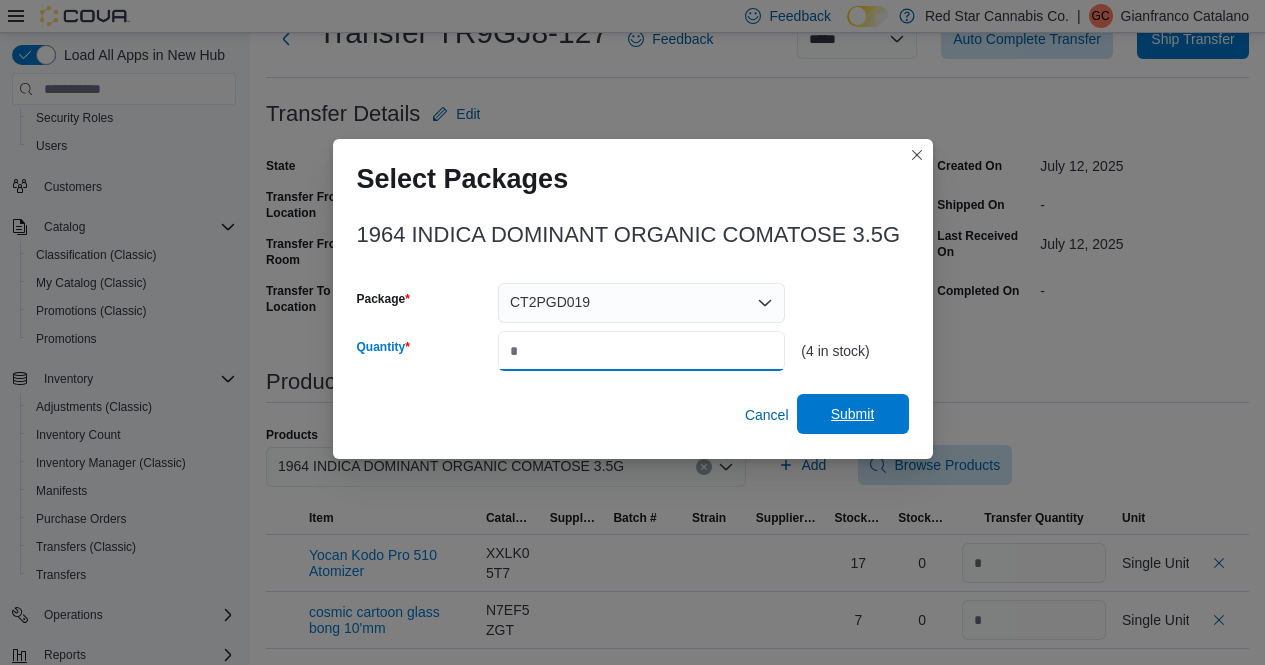 type on "*" 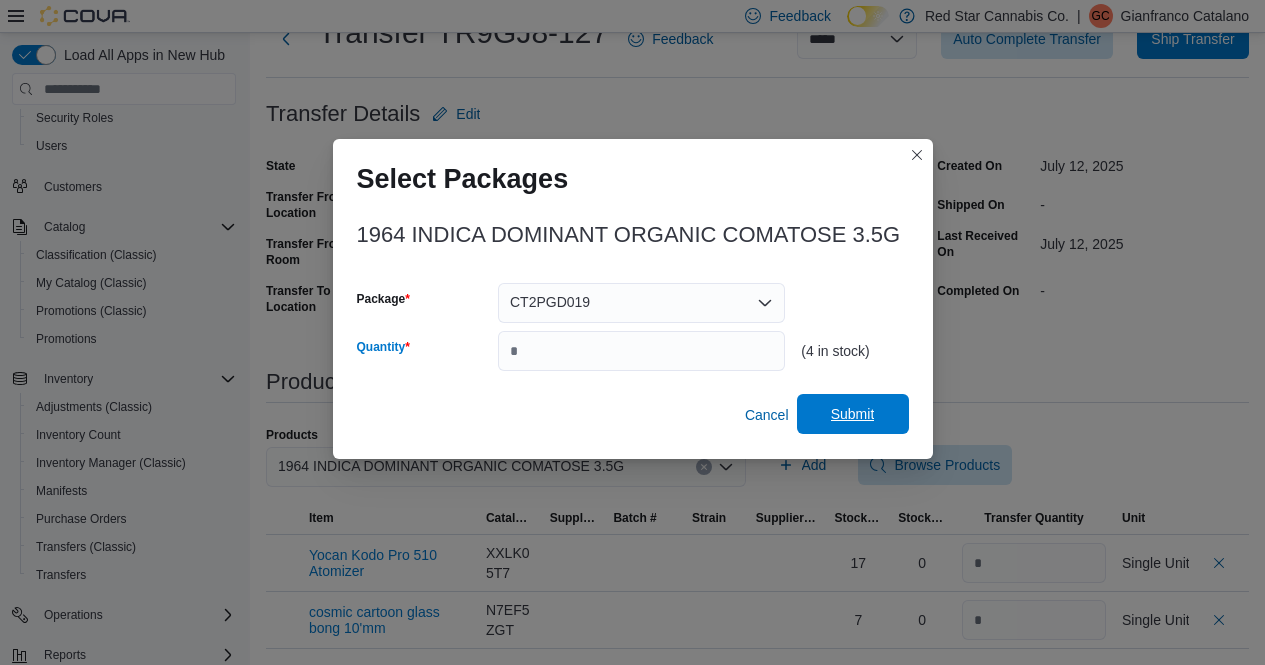 click on "Submit" at bounding box center (853, 414) 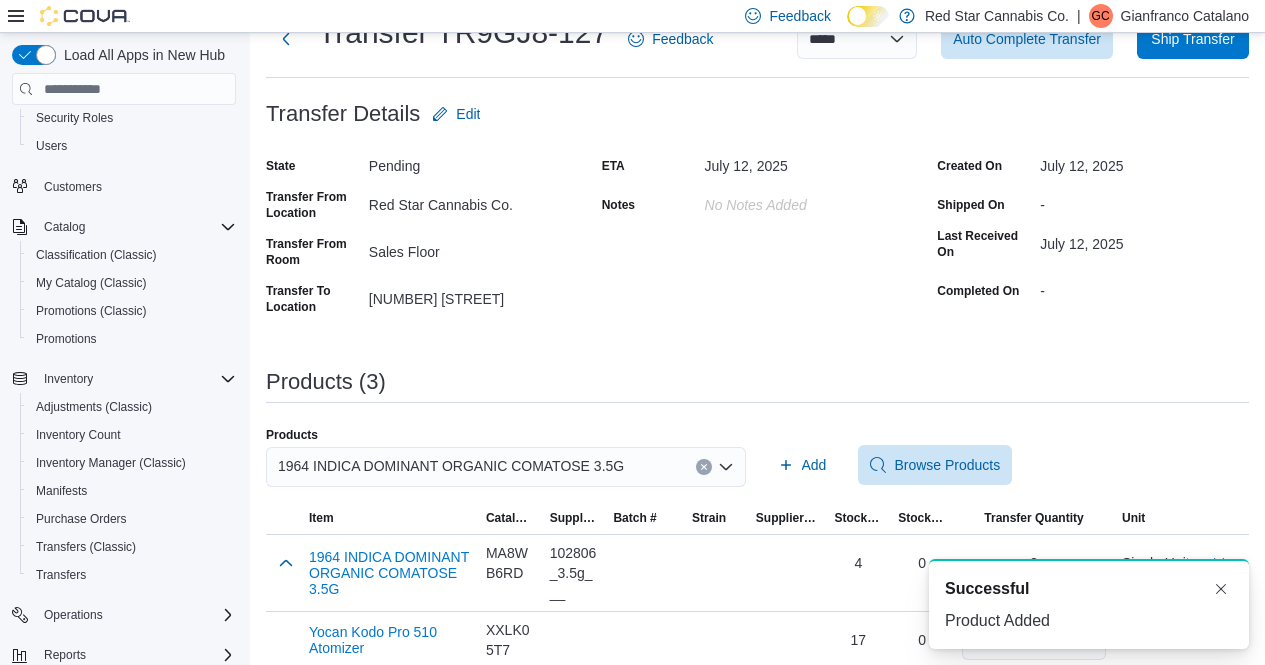 click on "**********" at bounding box center [757, 355] 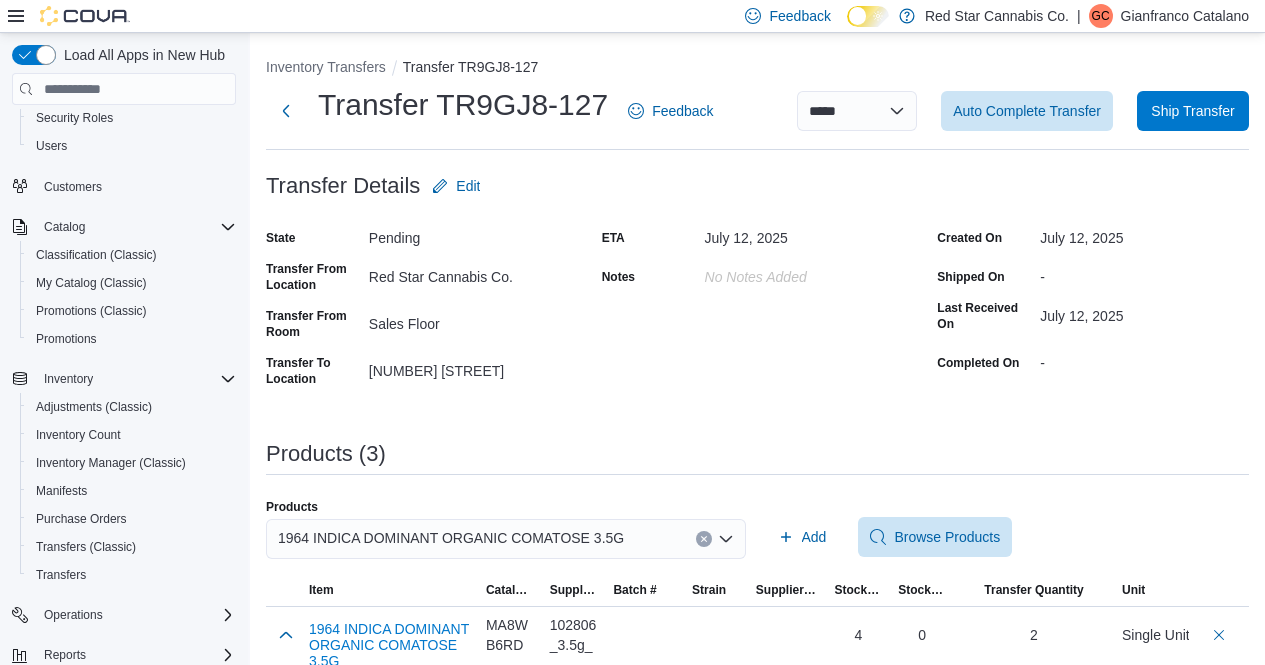 scroll, scrollTop: 149, scrollLeft: 0, axis: vertical 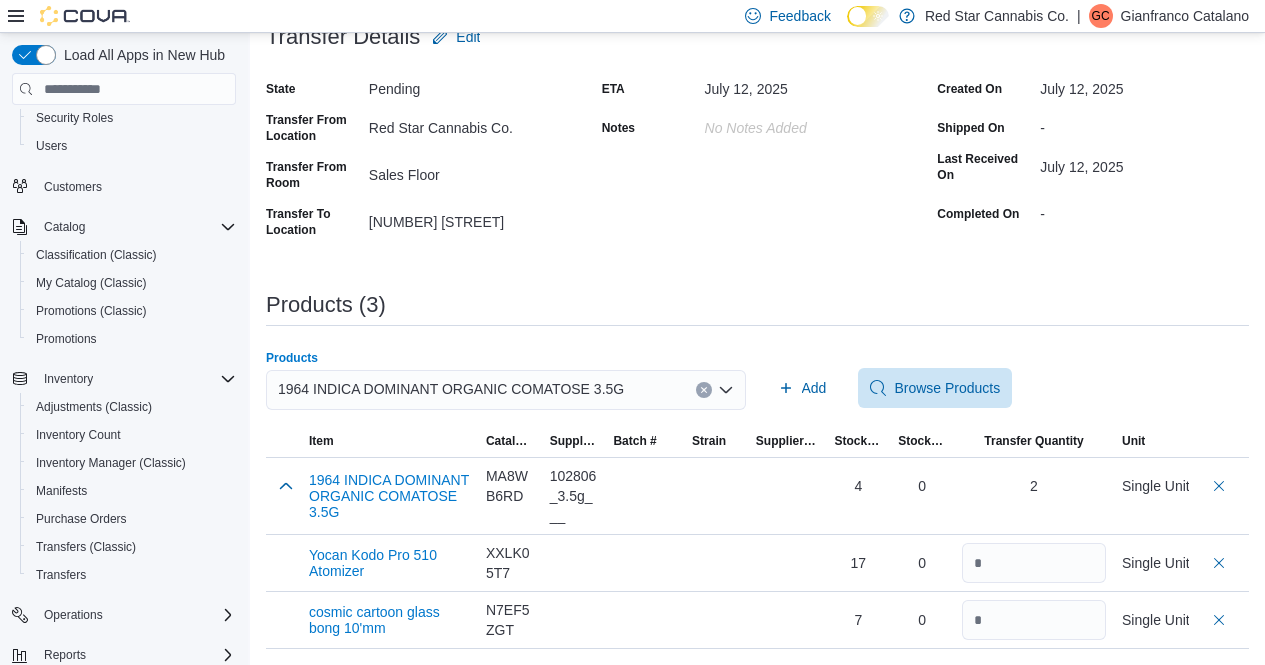 click at bounding box center (704, 390) 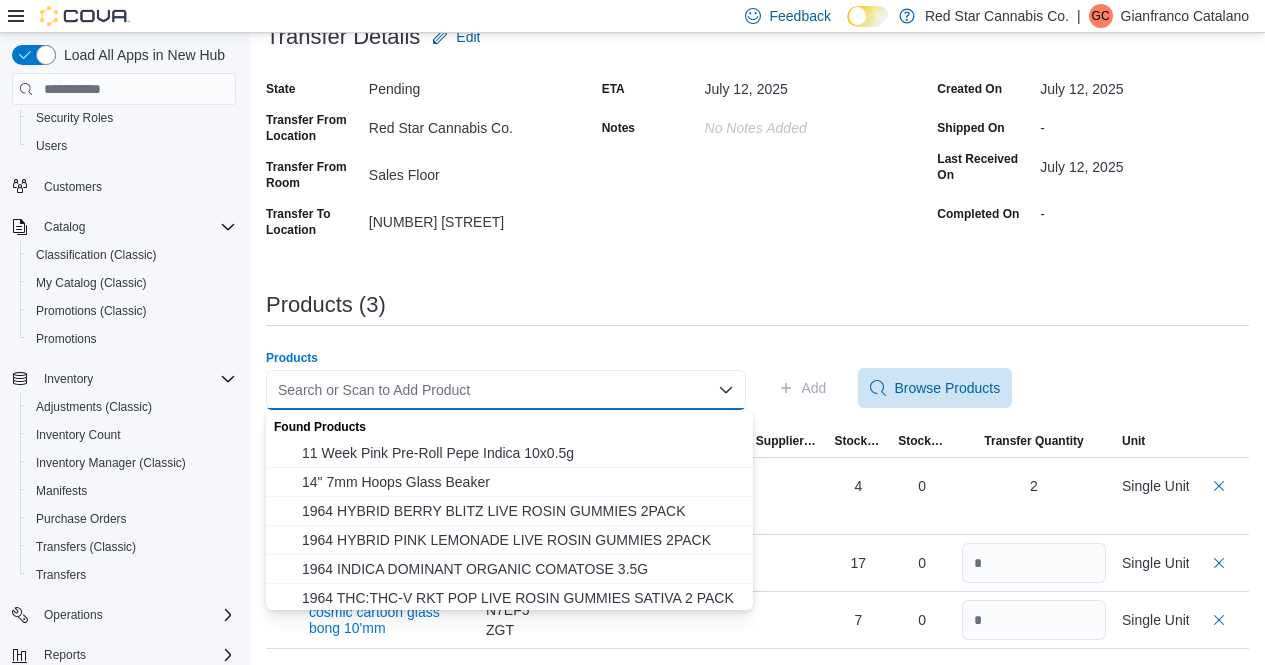 click on "-" at bounding box center (1144, 213) 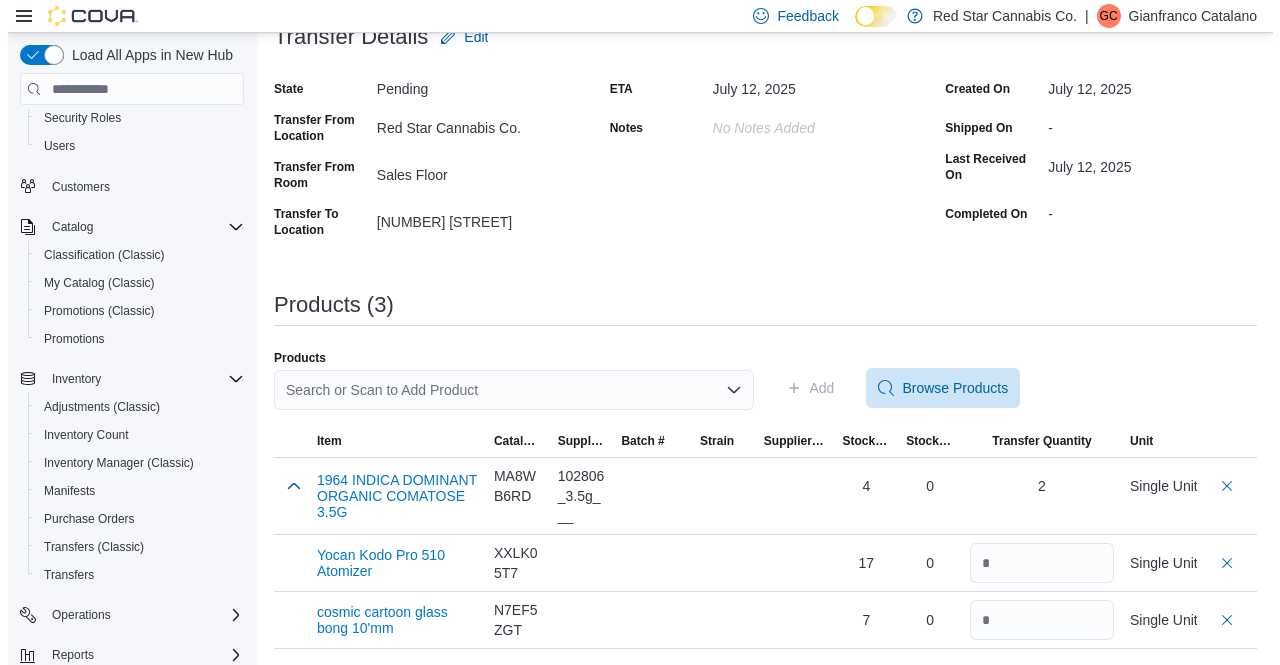 scroll, scrollTop: 0, scrollLeft: 0, axis: both 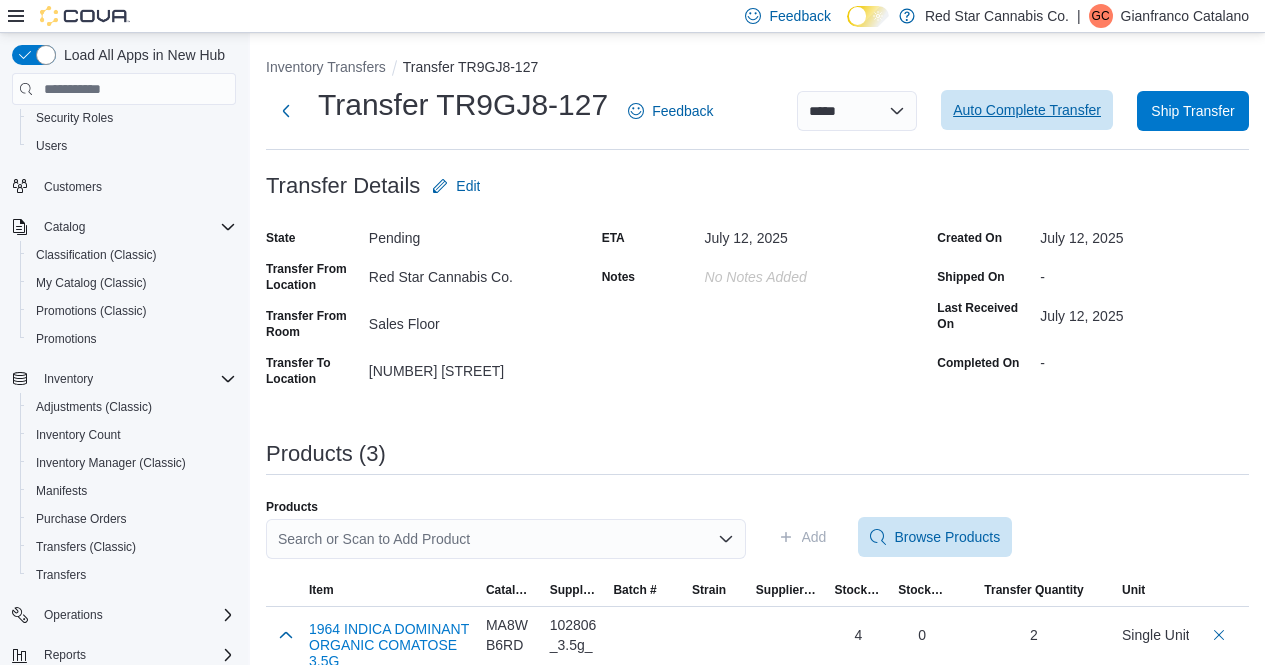 click on "Auto Complete Transfer" at bounding box center (1027, 110) 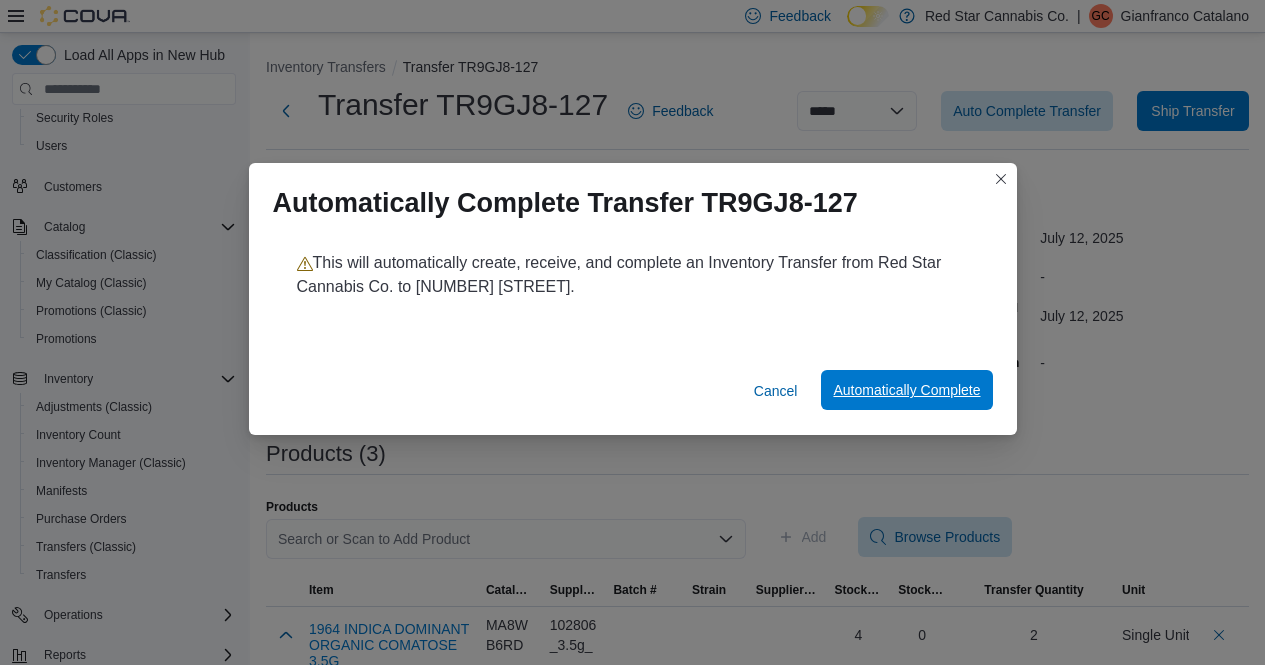 click on "Automatically Complete" at bounding box center (906, 390) 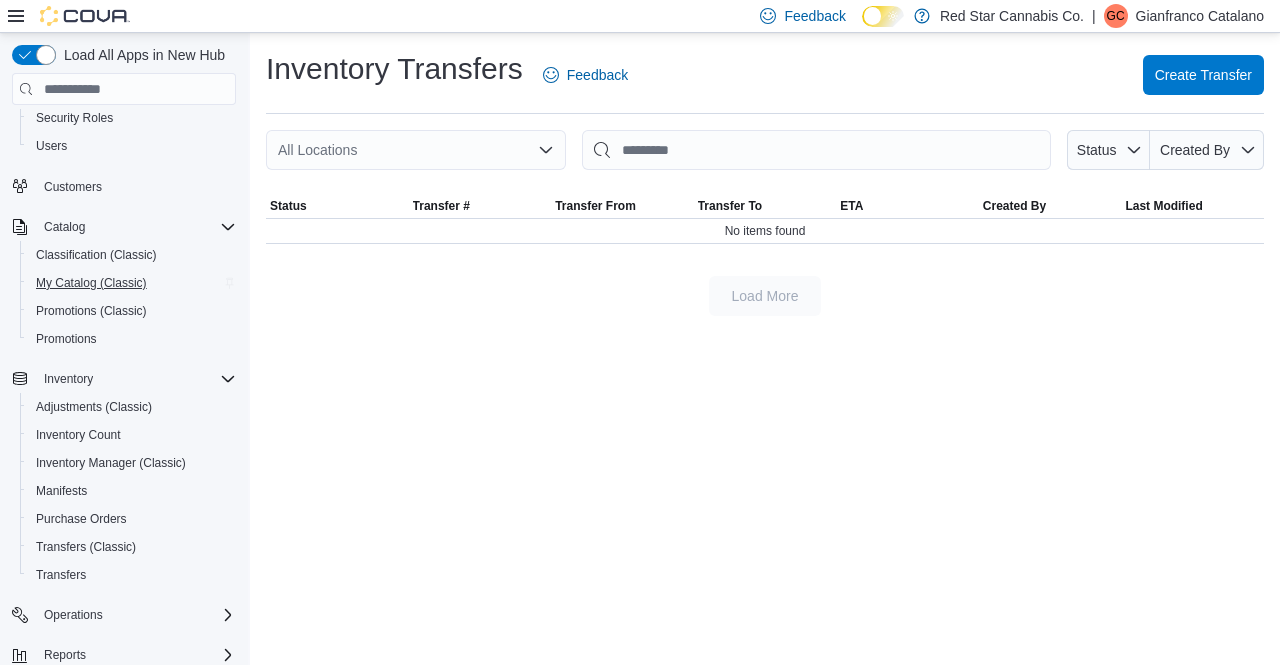 scroll, scrollTop: 0, scrollLeft: 0, axis: both 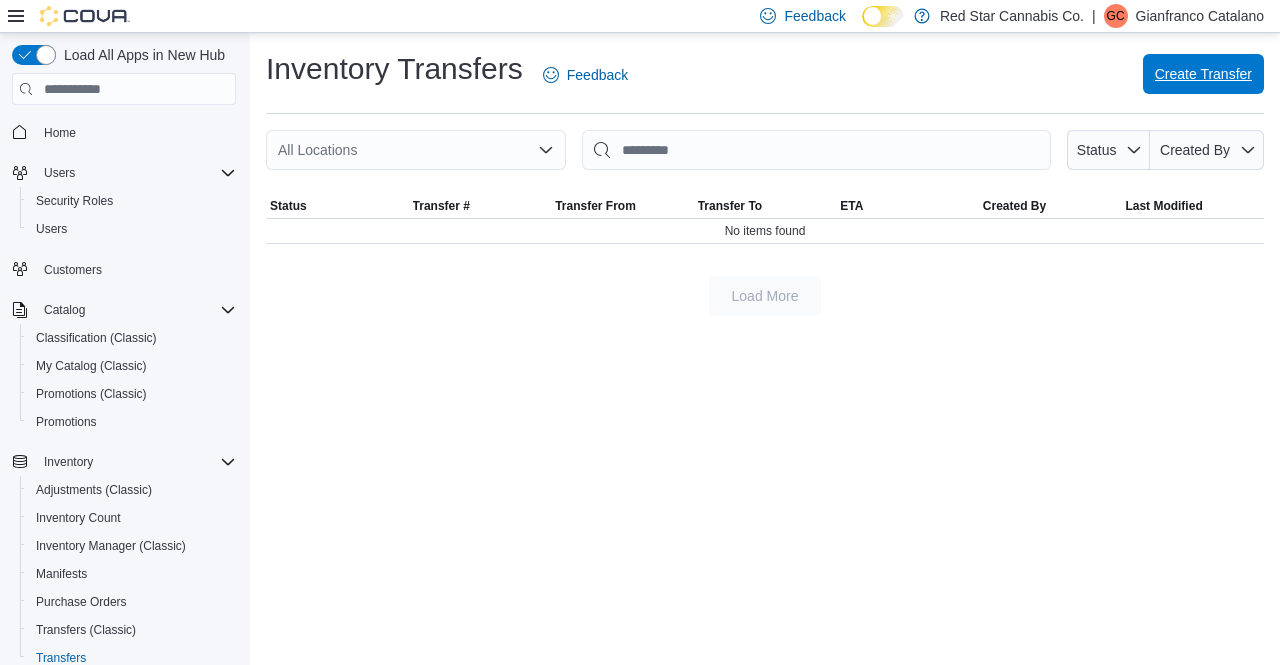 click on "Create Transfer" at bounding box center (1203, 74) 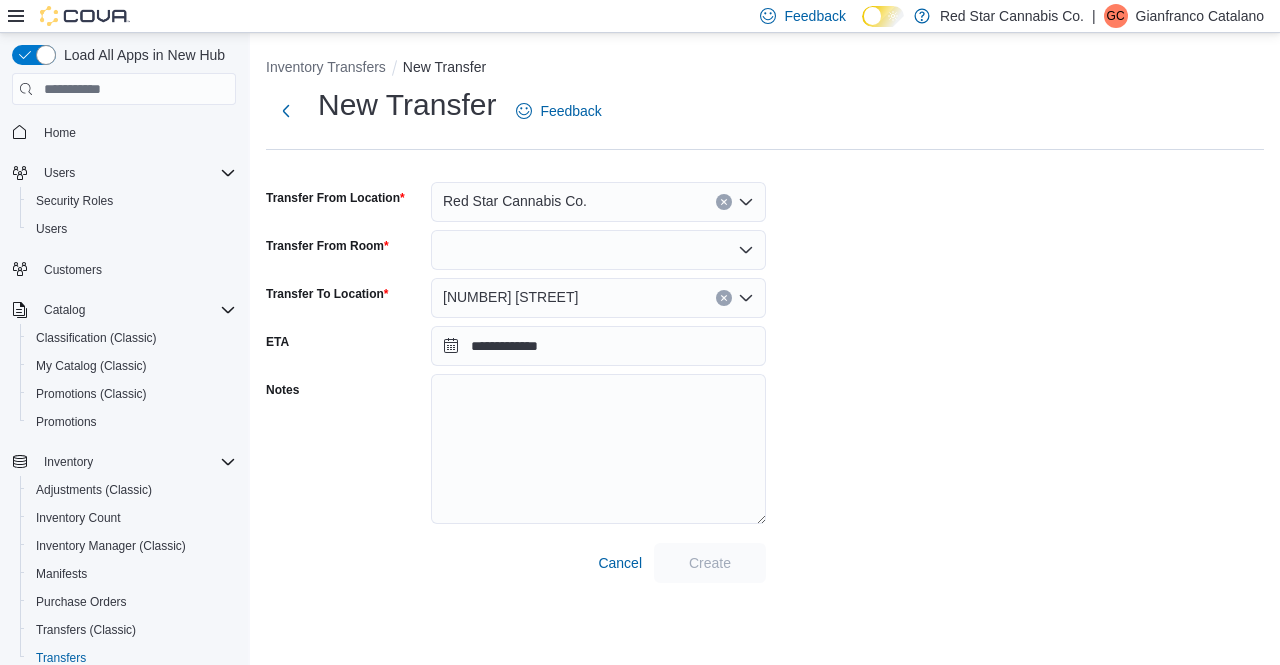 click on "**********" at bounding box center [765, 334] 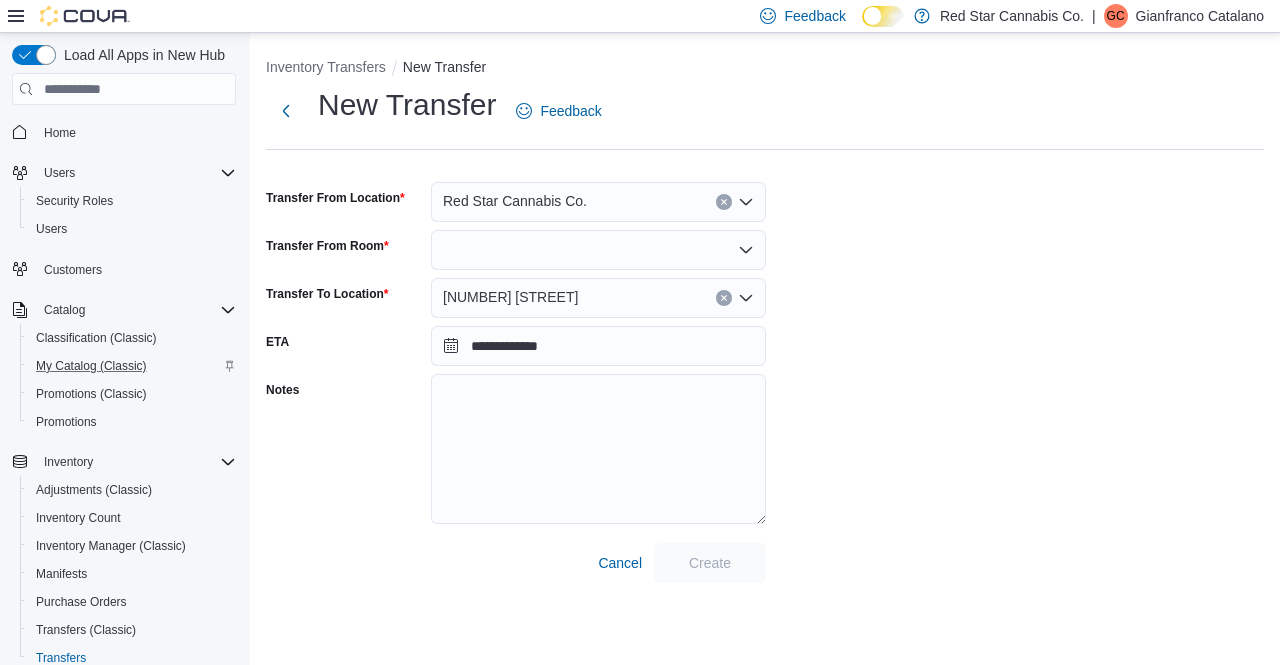 scroll, scrollTop: 142, scrollLeft: 0, axis: vertical 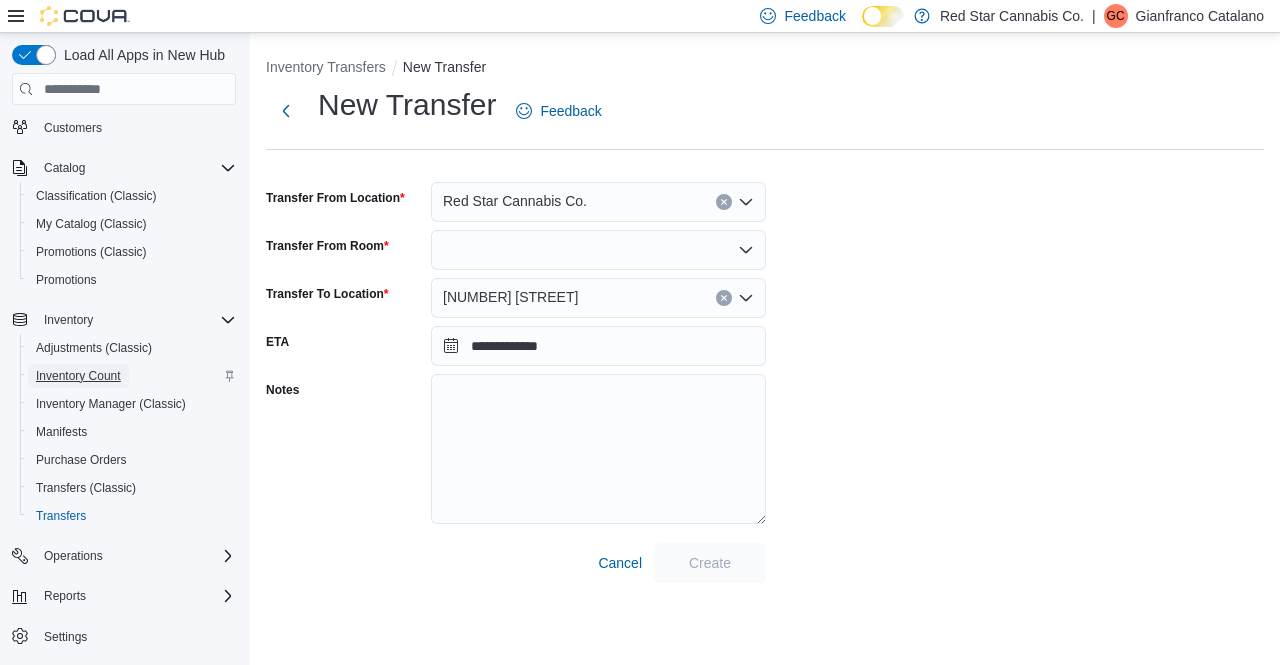 click on "Inventory Count" at bounding box center (78, 376) 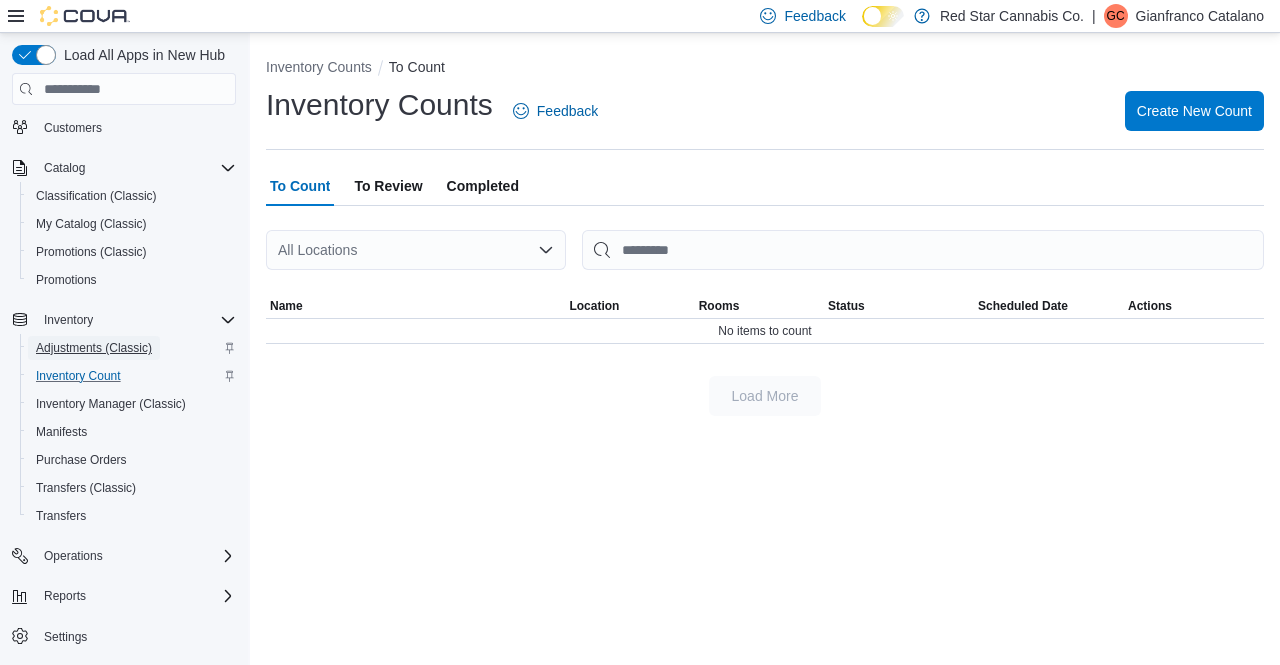 click on "Adjustments (Classic)" at bounding box center [94, 348] 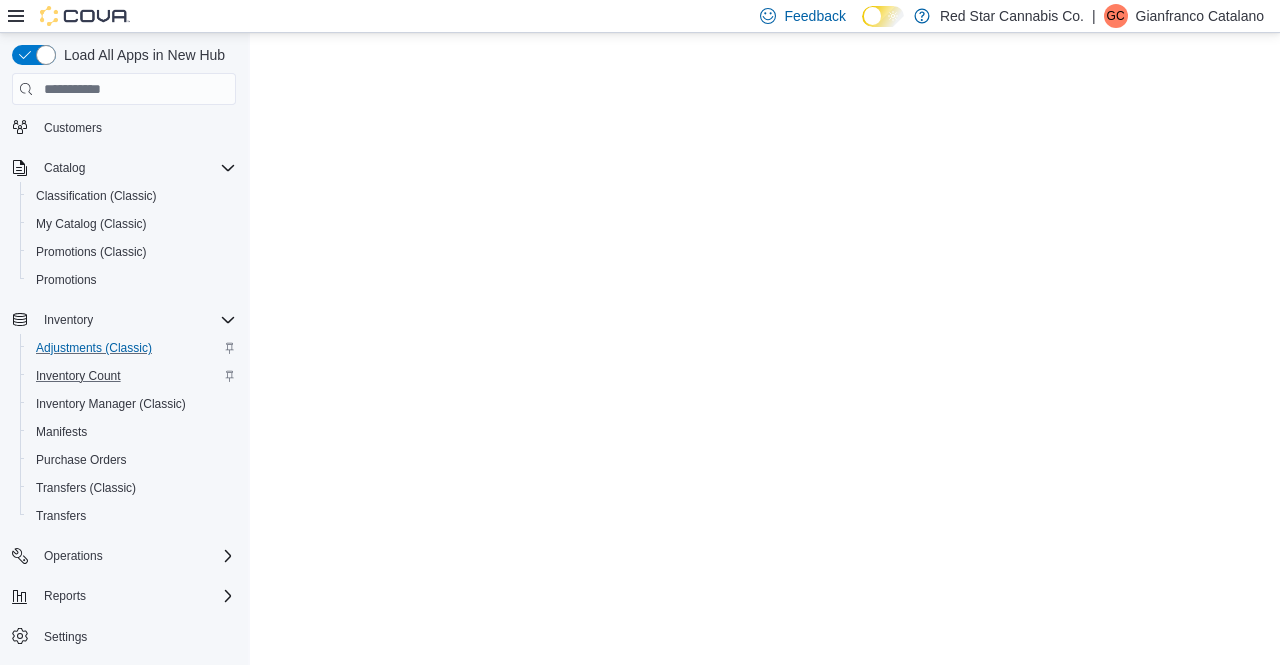 scroll, scrollTop: 0, scrollLeft: 0, axis: both 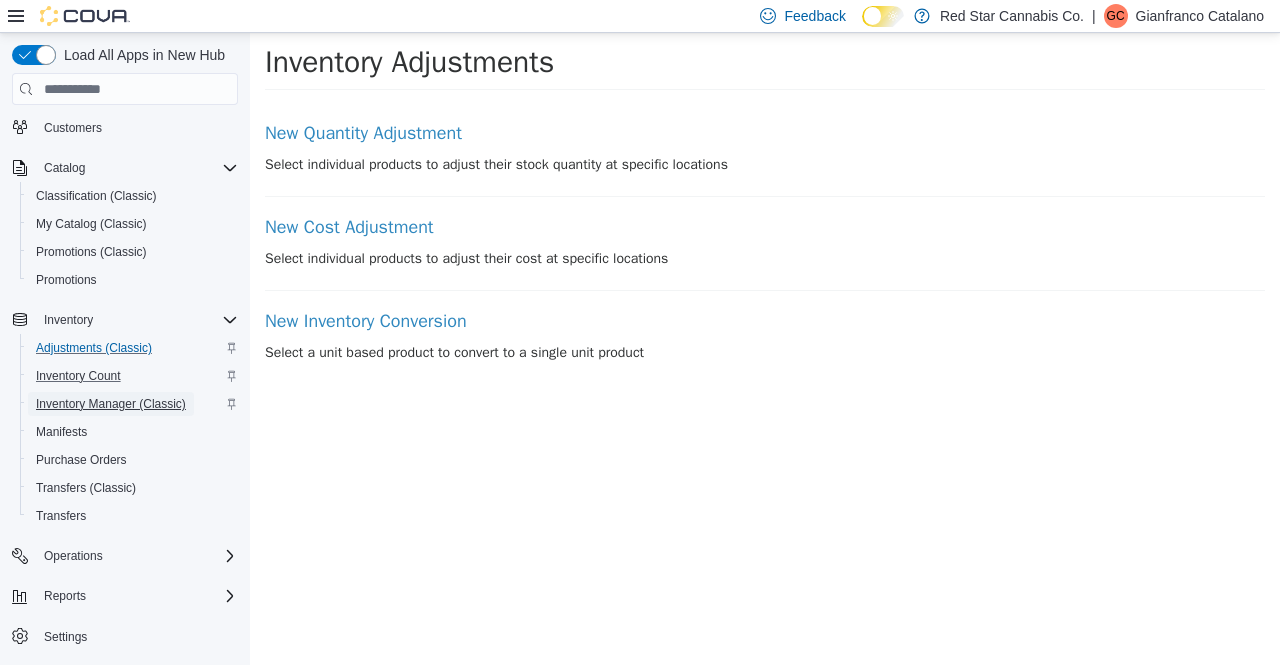 click on "Inventory Manager (Classic)" at bounding box center [111, 404] 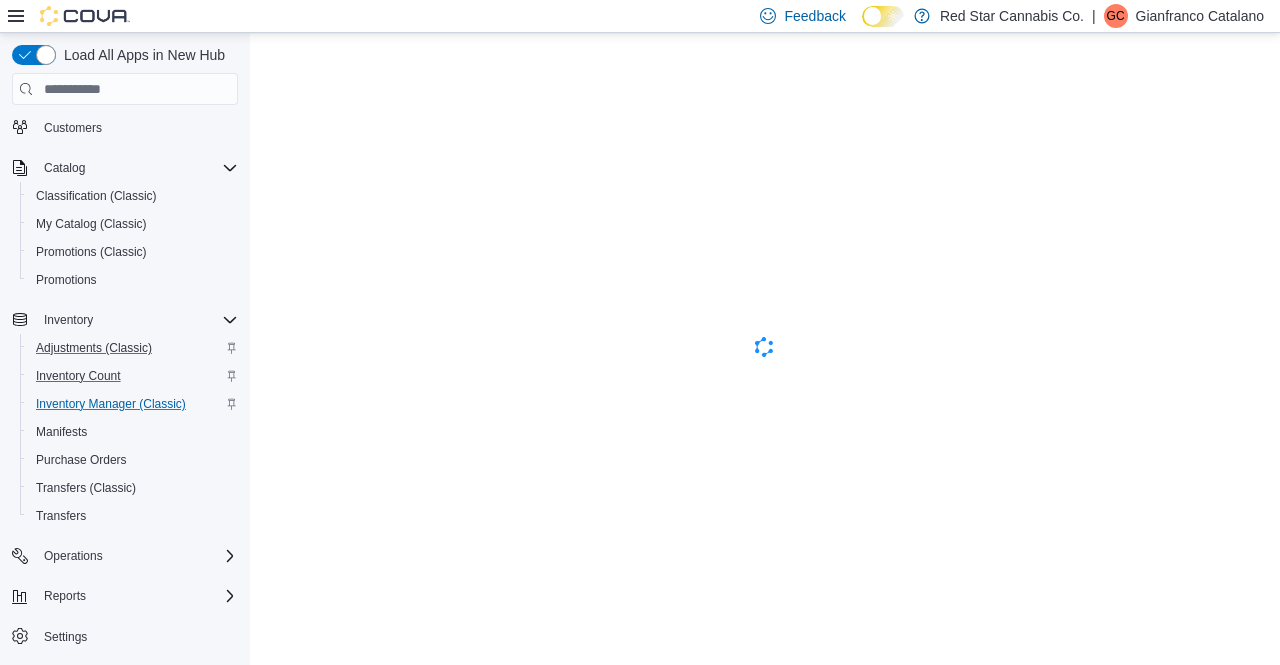 scroll, scrollTop: 0, scrollLeft: 0, axis: both 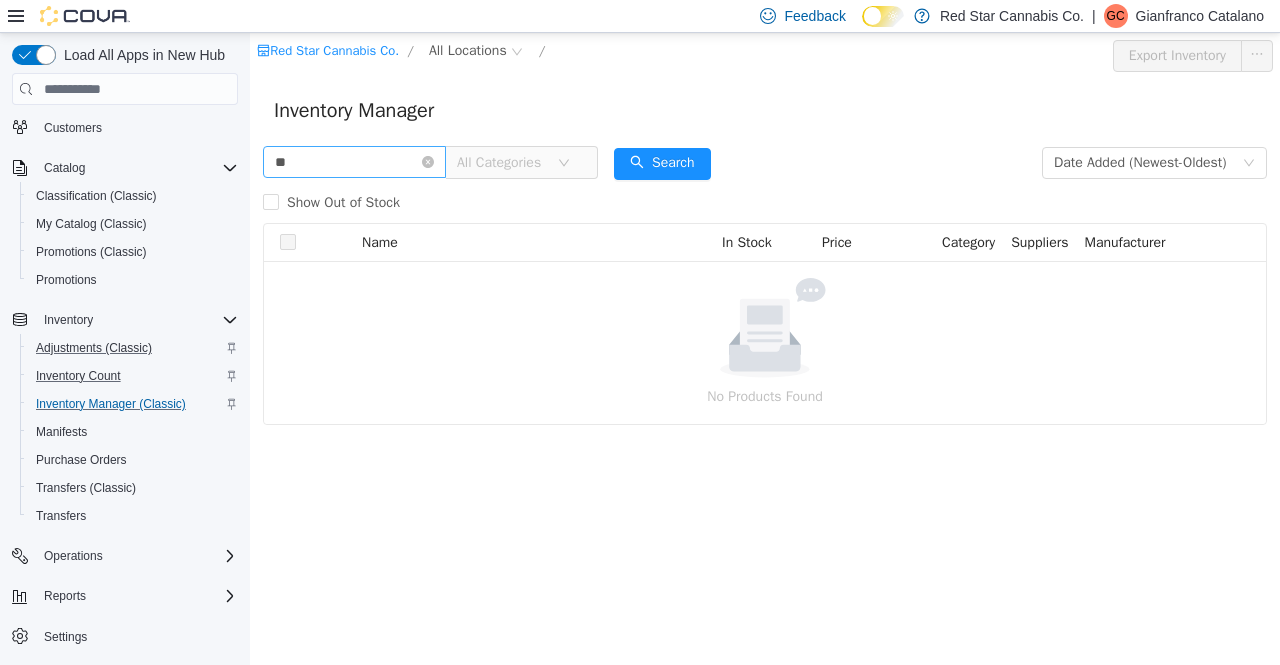 type on "*" 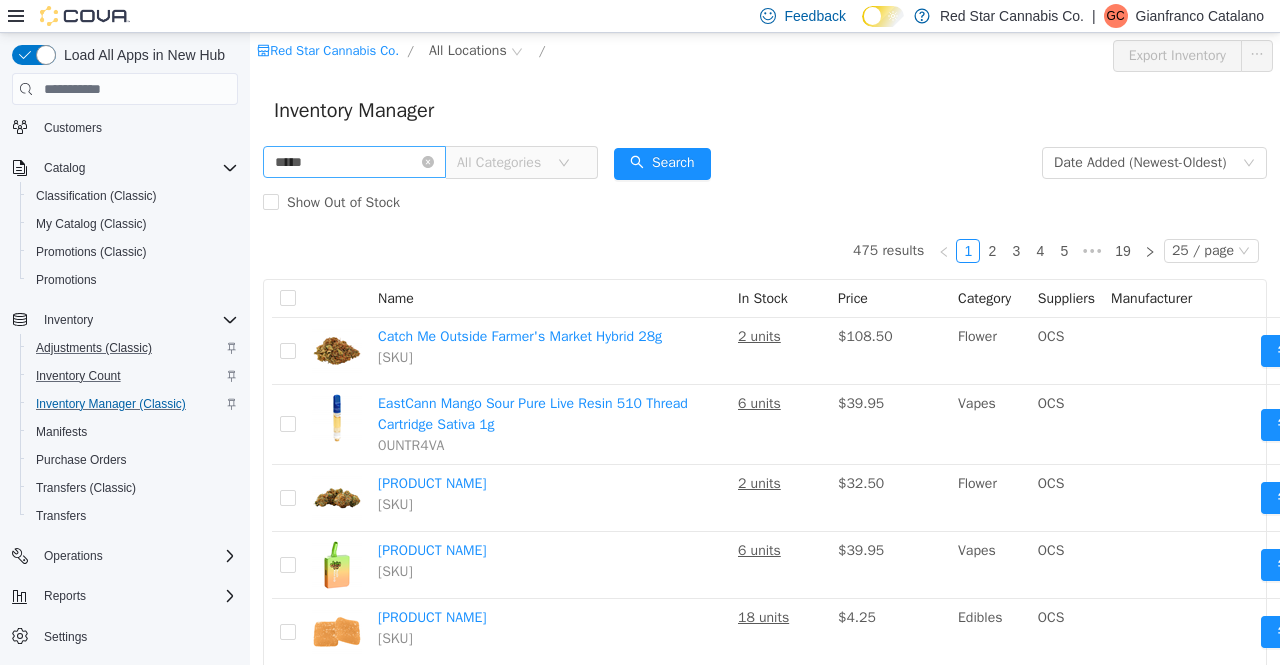 type on "*****" 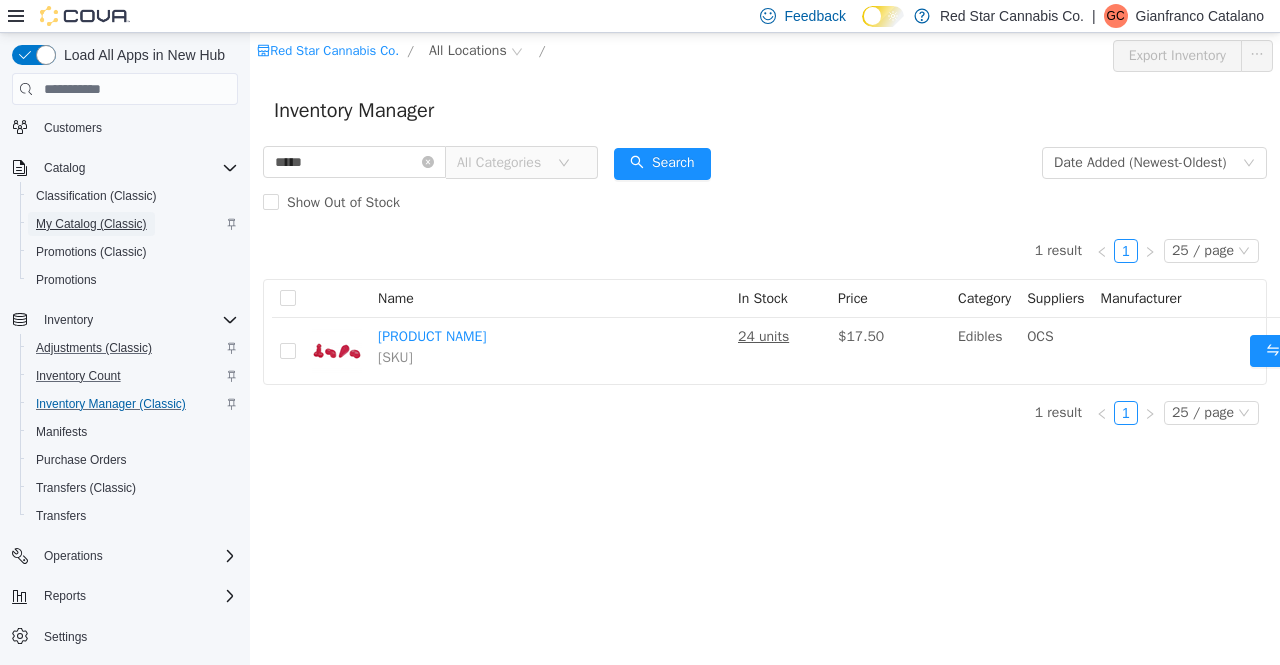 click on "My Catalog (Classic)" at bounding box center [91, 224] 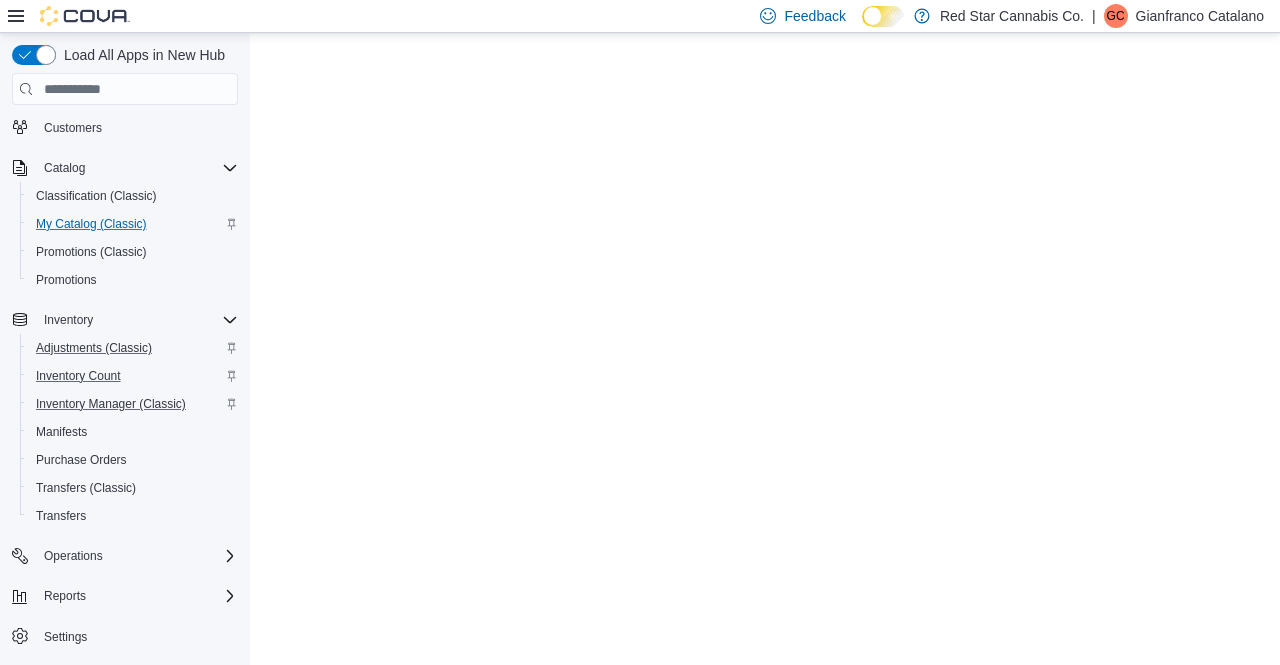 scroll, scrollTop: 0, scrollLeft: 0, axis: both 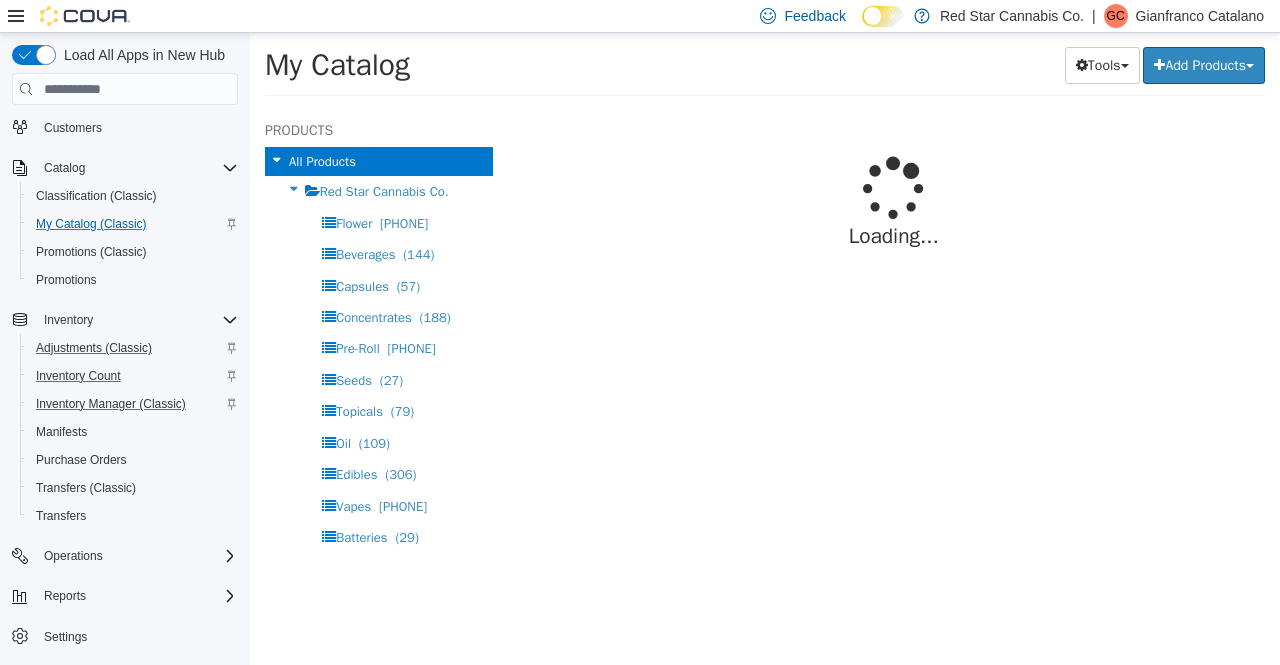 select on "**********" 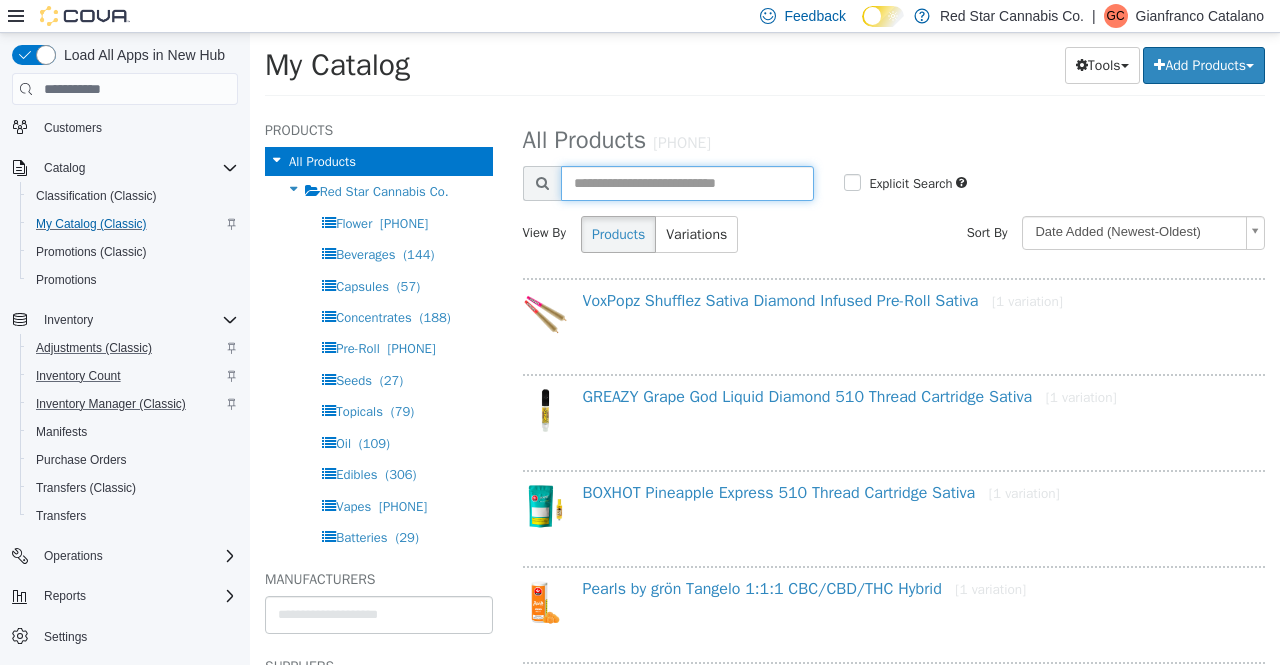 click at bounding box center (688, 183) 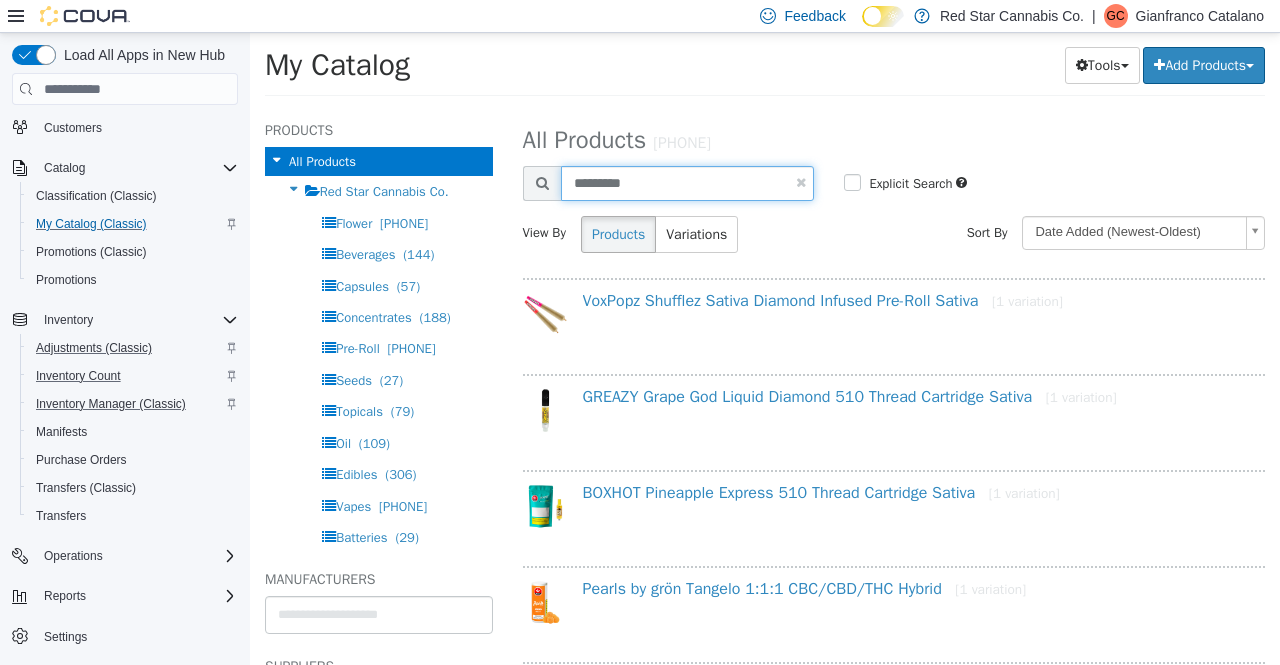 type on "*********" 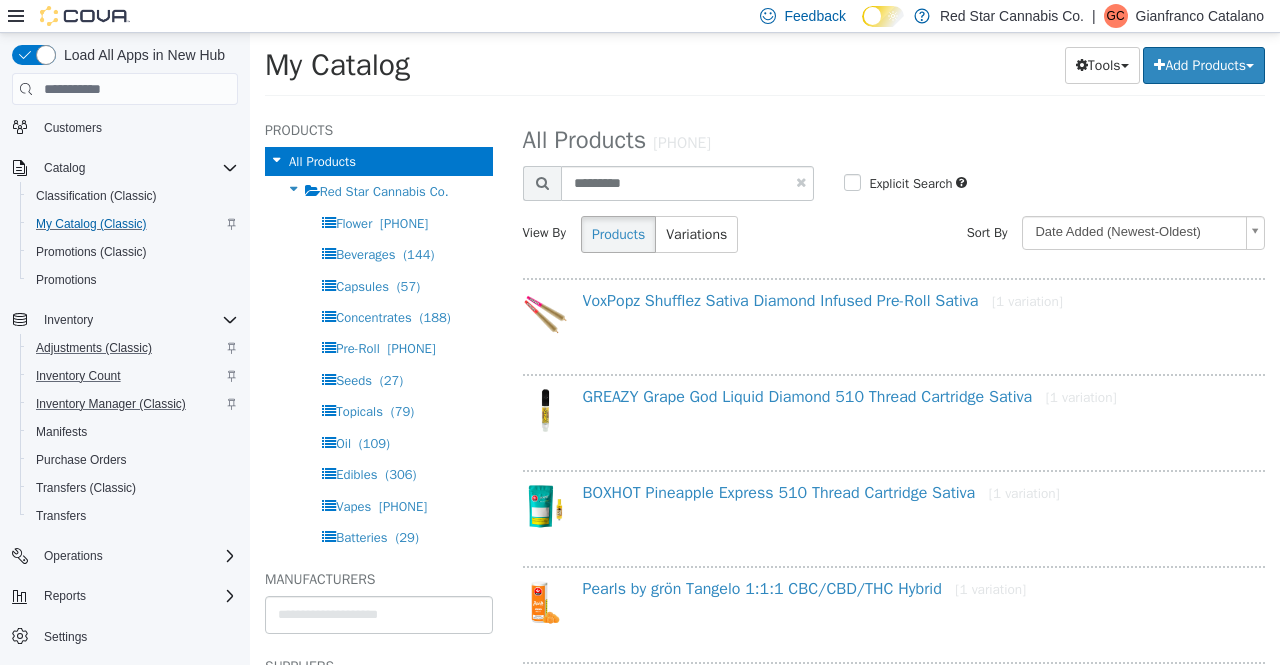 select on "**********" 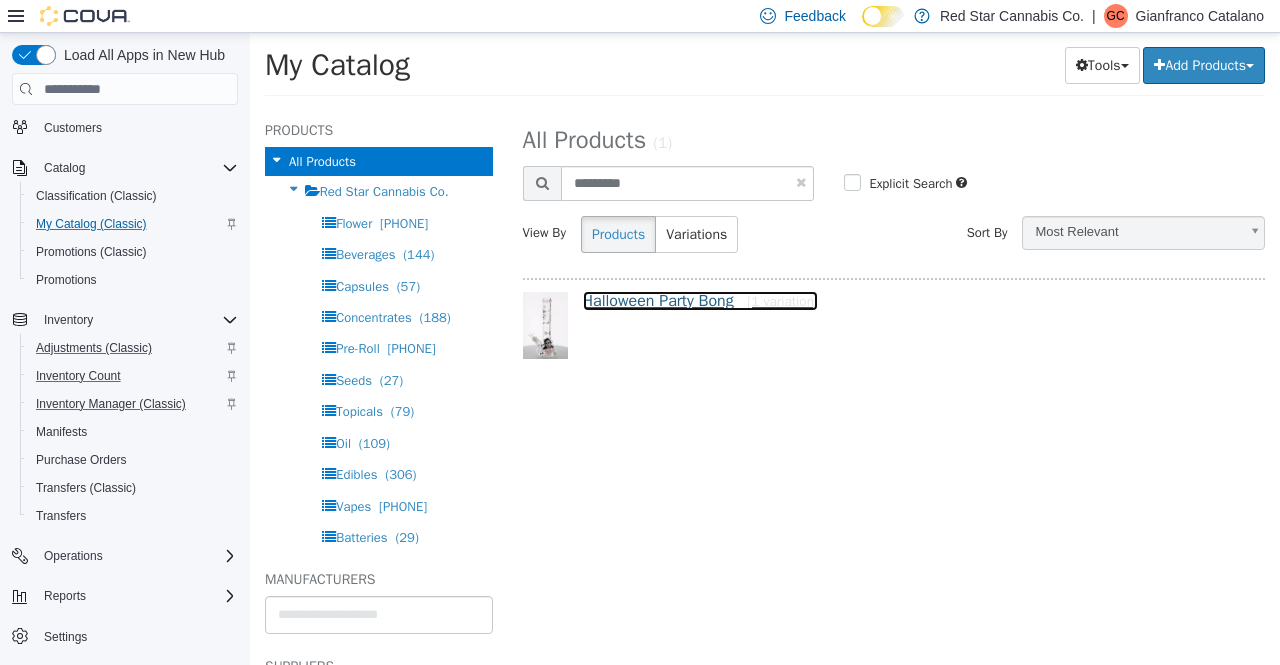 click on "Halloween Party Bong
[1 variation]" at bounding box center [701, 301] 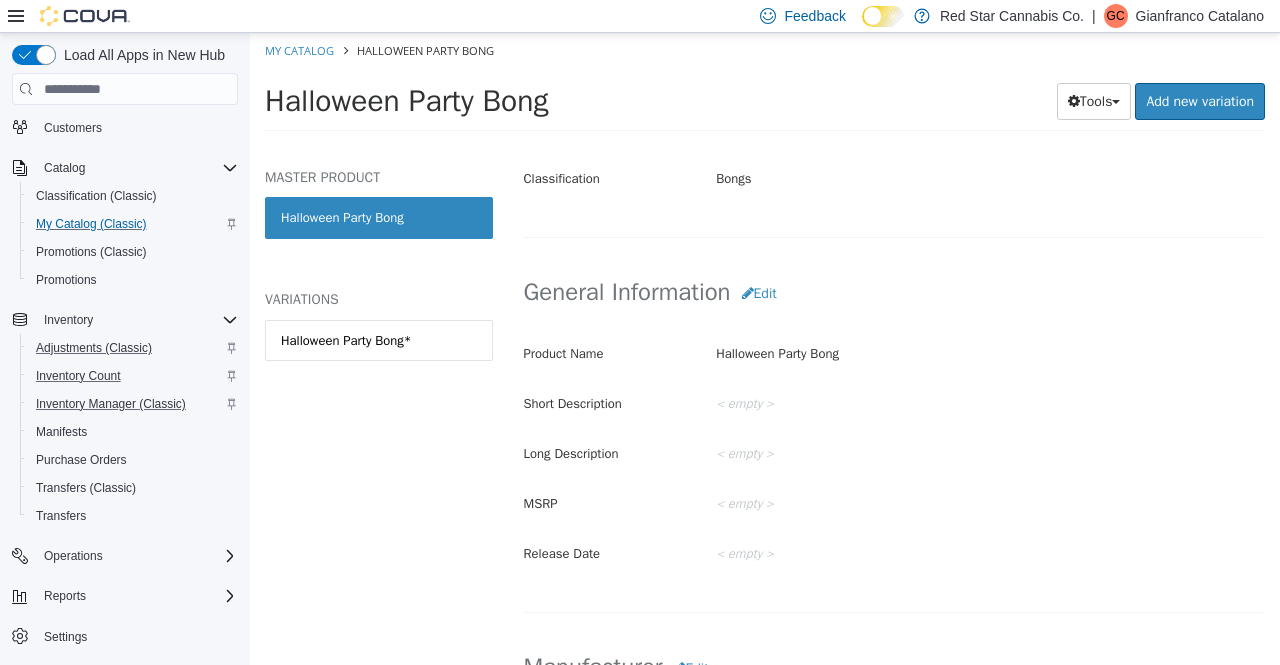scroll, scrollTop: 536, scrollLeft: 0, axis: vertical 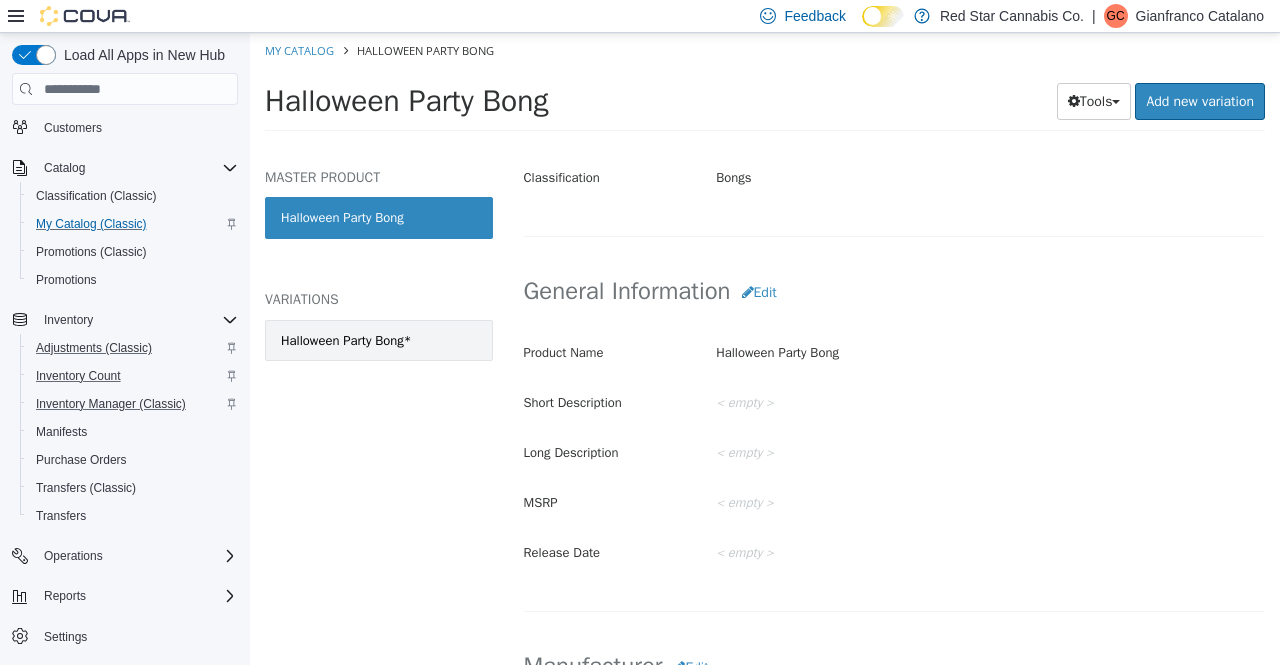 click on "Halloween Party Bong*" at bounding box center (346, 341) 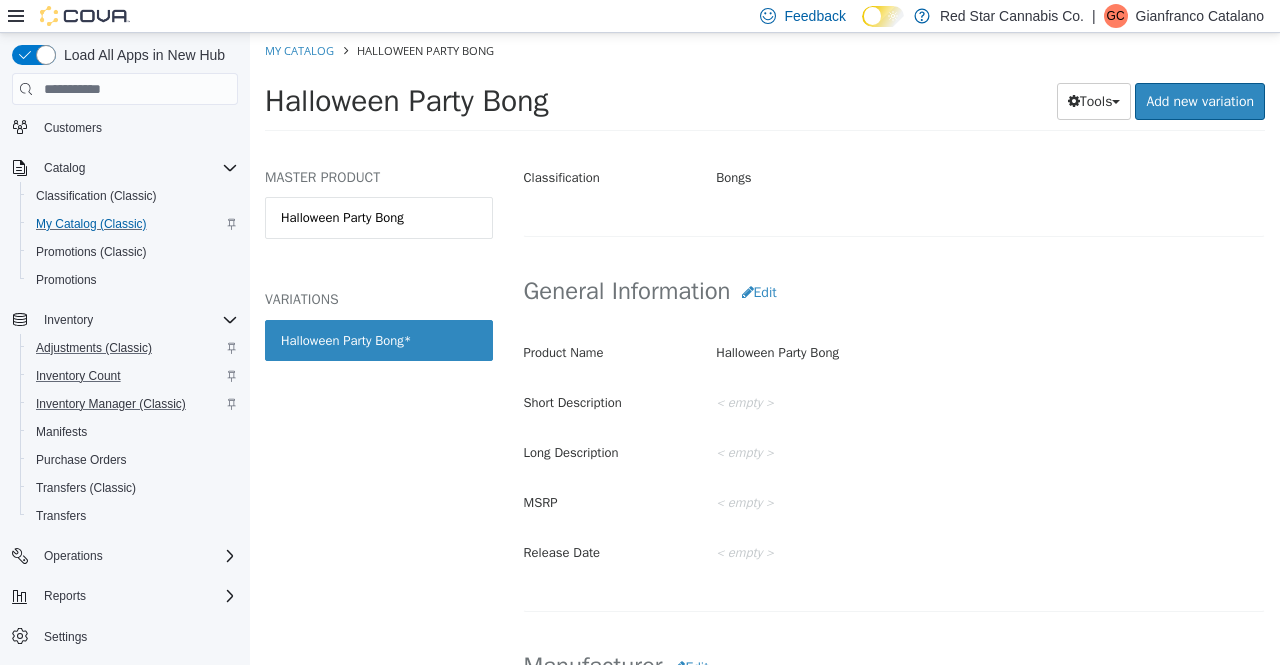 scroll, scrollTop: 533, scrollLeft: 0, axis: vertical 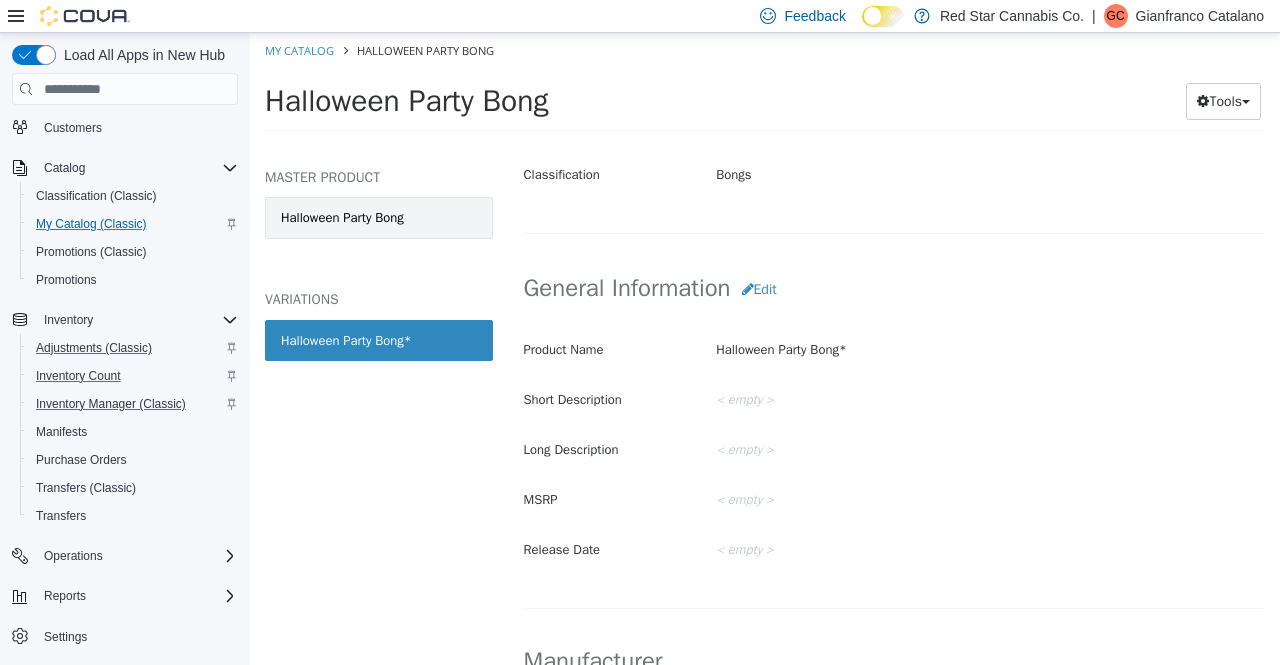 click on "Halloween Party Bong" at bounding box center [379, 218] 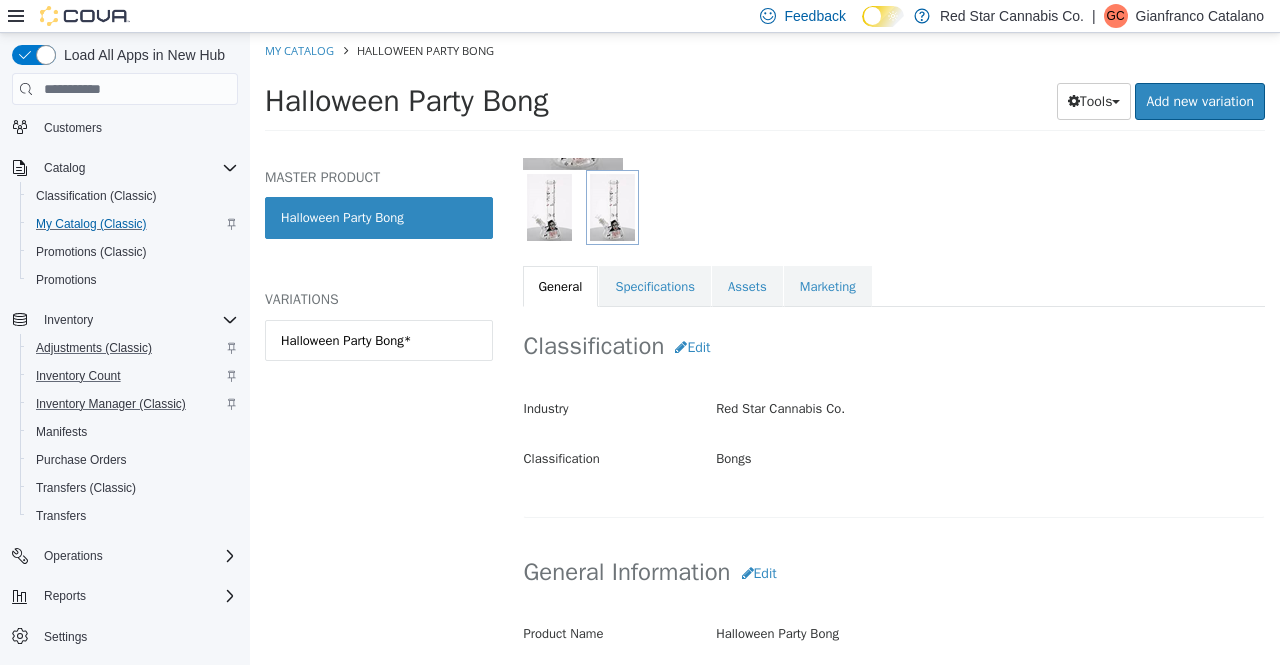 scroll, scrollTop: 256, scrollLeft: 0, axis: vertical 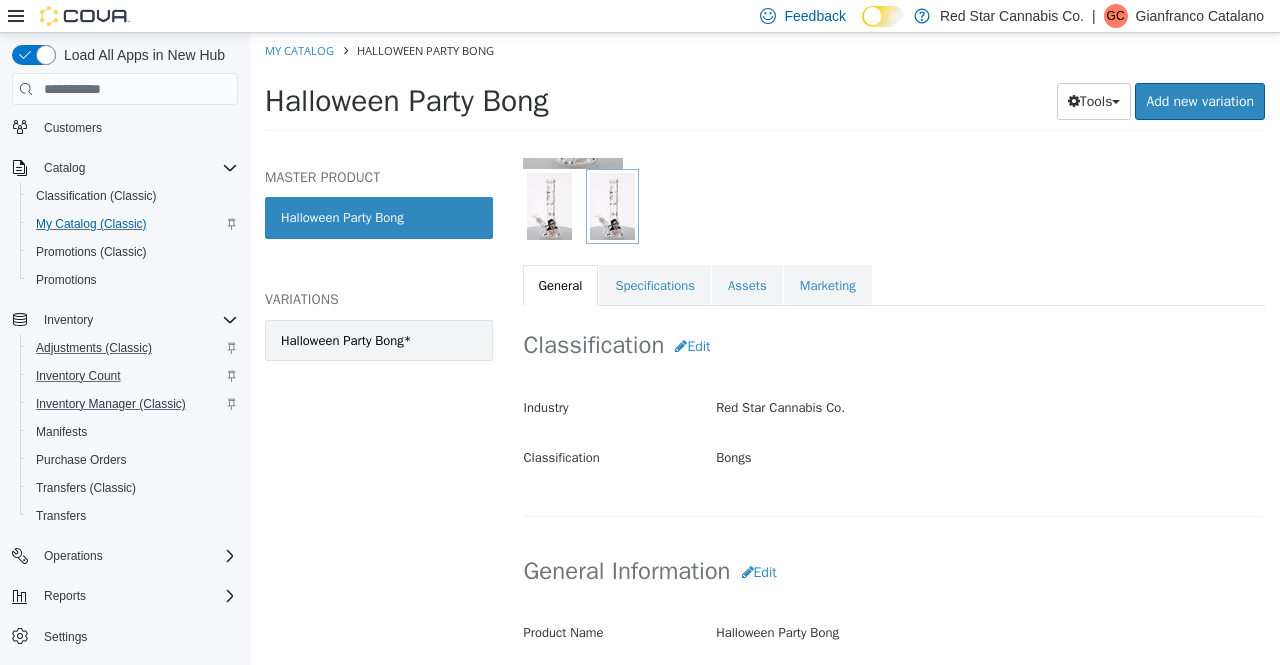 click on "Halloween Party Bong*" at bounding box center (346, 341) 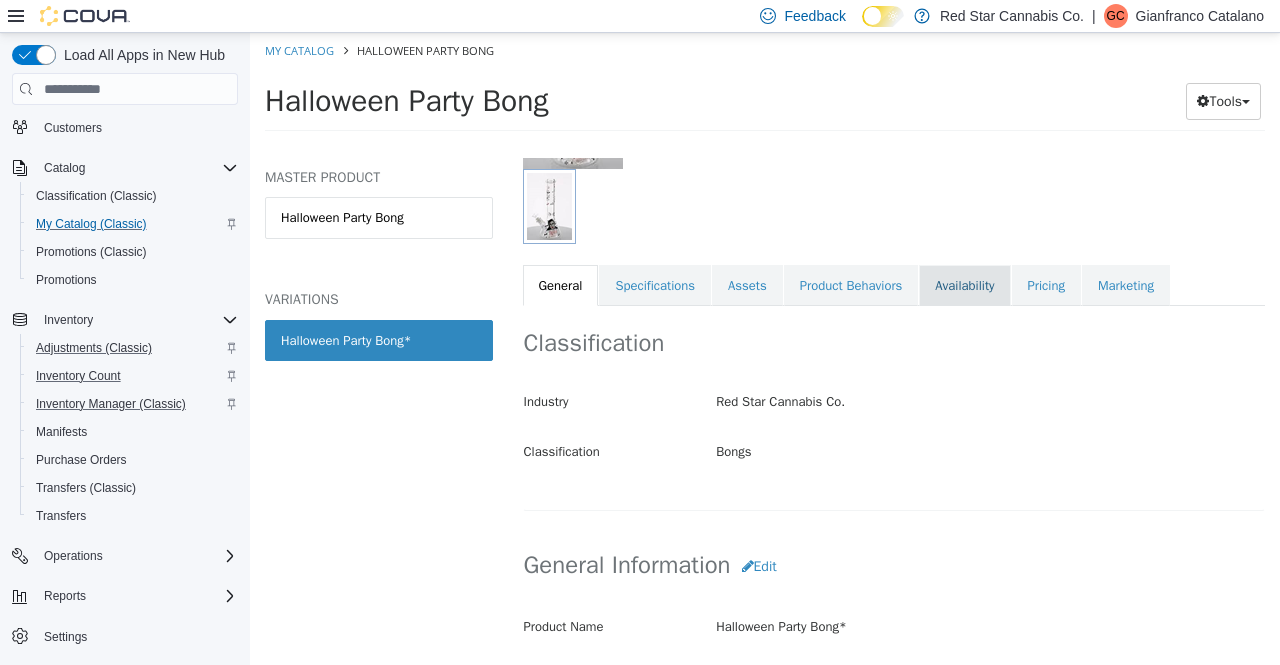 click on "Availability" at bounding box center (964, 286) 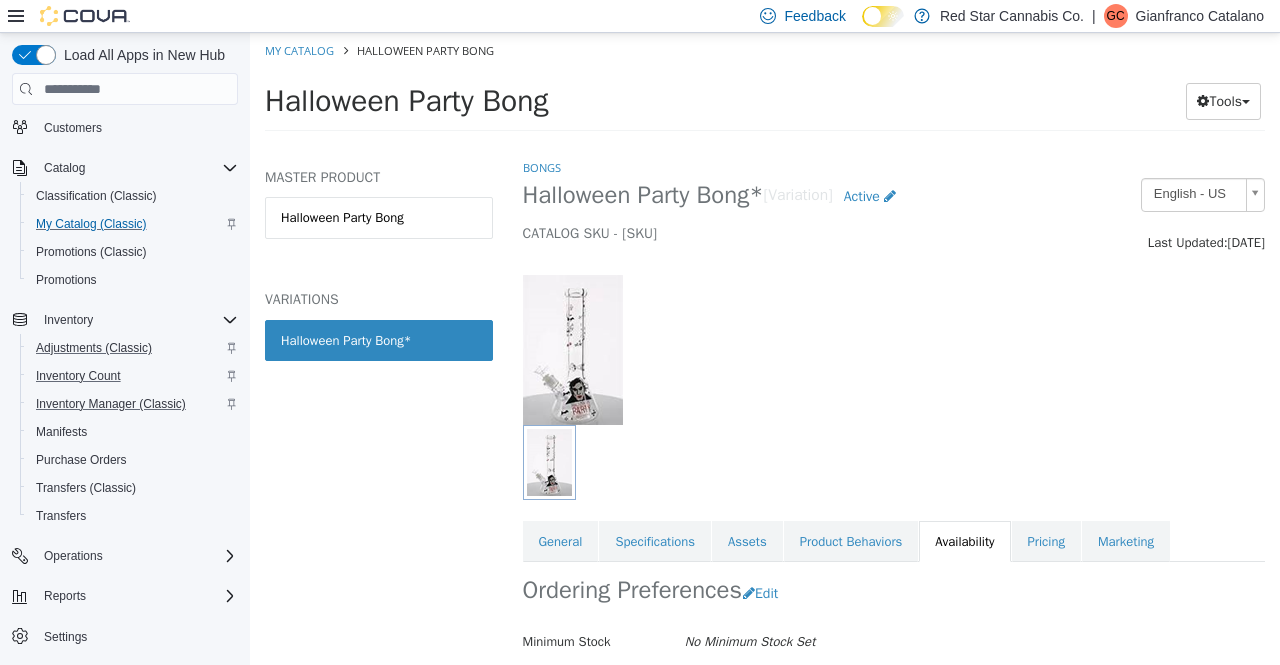 scroll, scrollTop: 251, scrollLeft: 0, axis: vertical 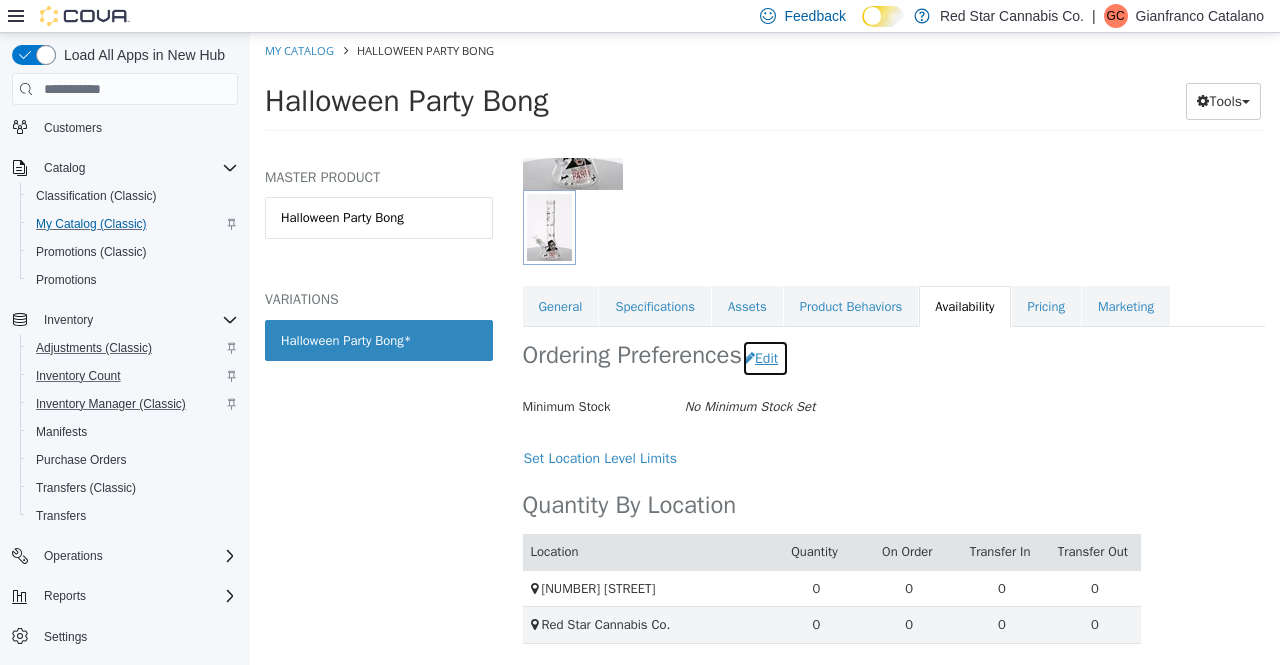 click on "Edit" at bounding box center [765, 358] 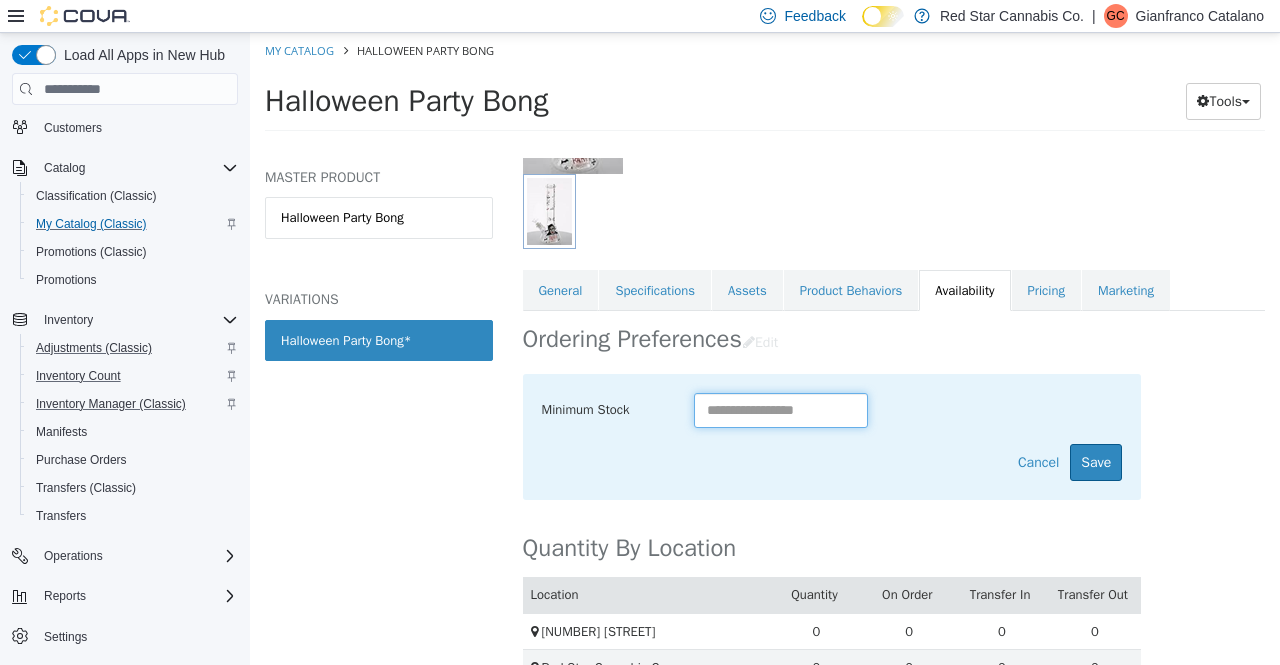 click at bounding box center [781, 410] 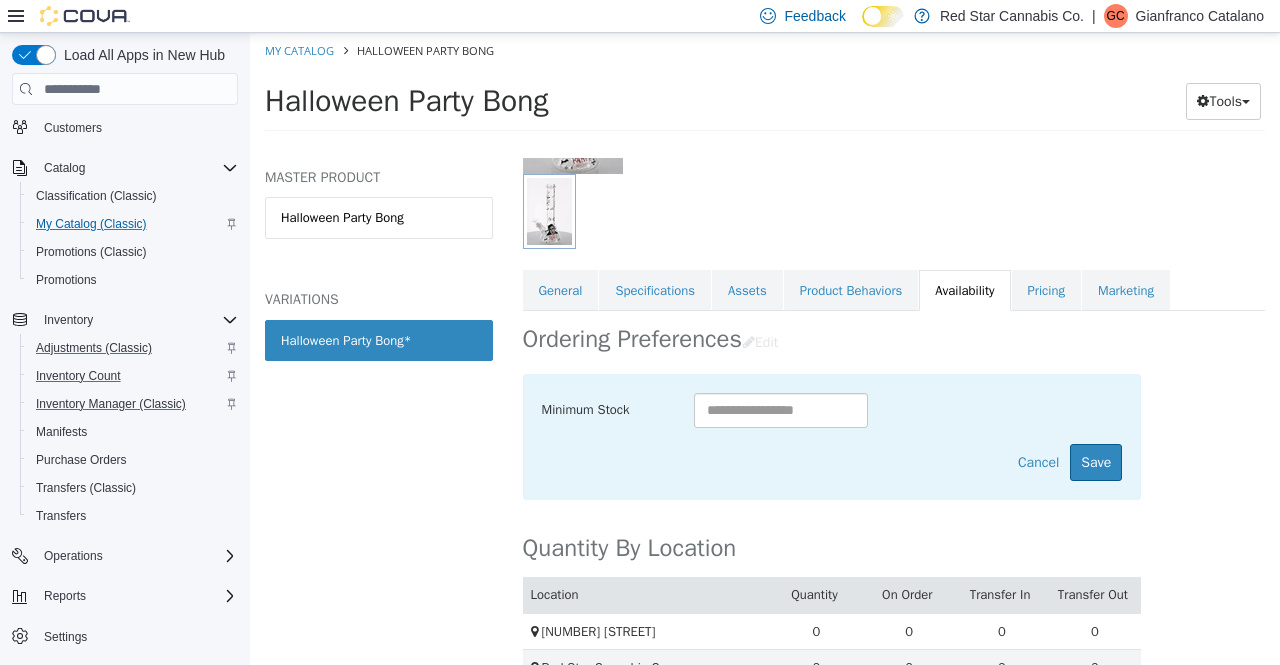 click on "Minimum Stock
Cancel Save" at bounding box center [832, 437] 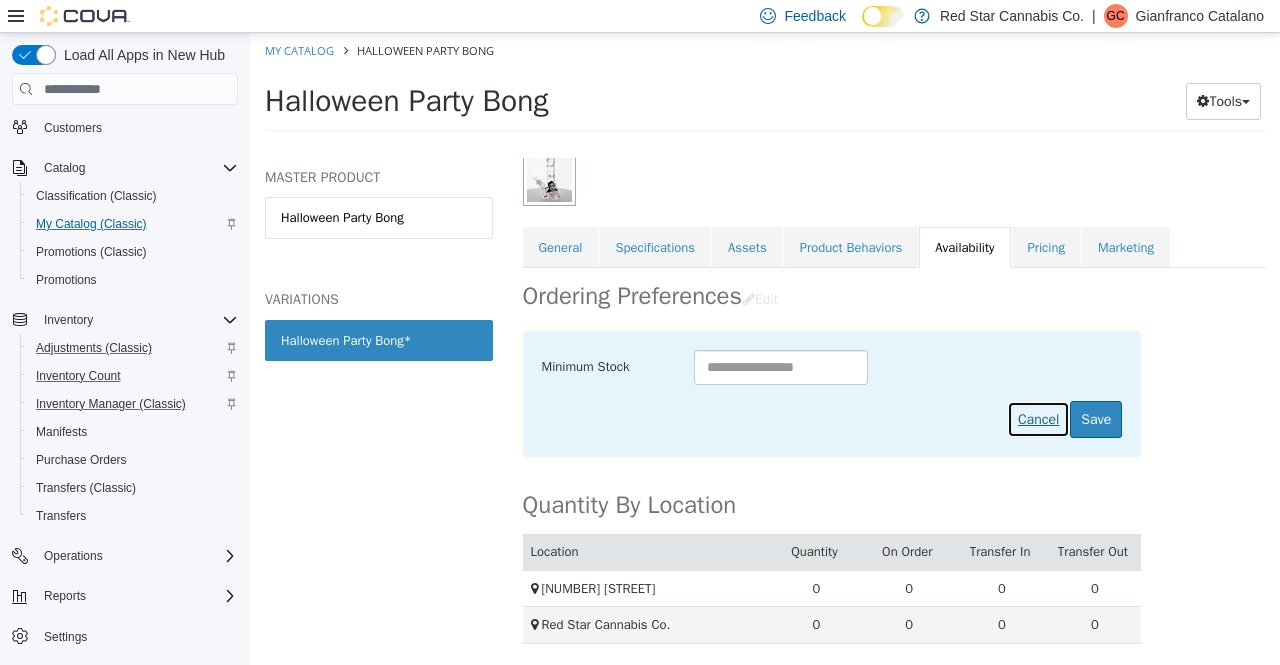 click on "Cancel" at bounding box center [1038, 419] 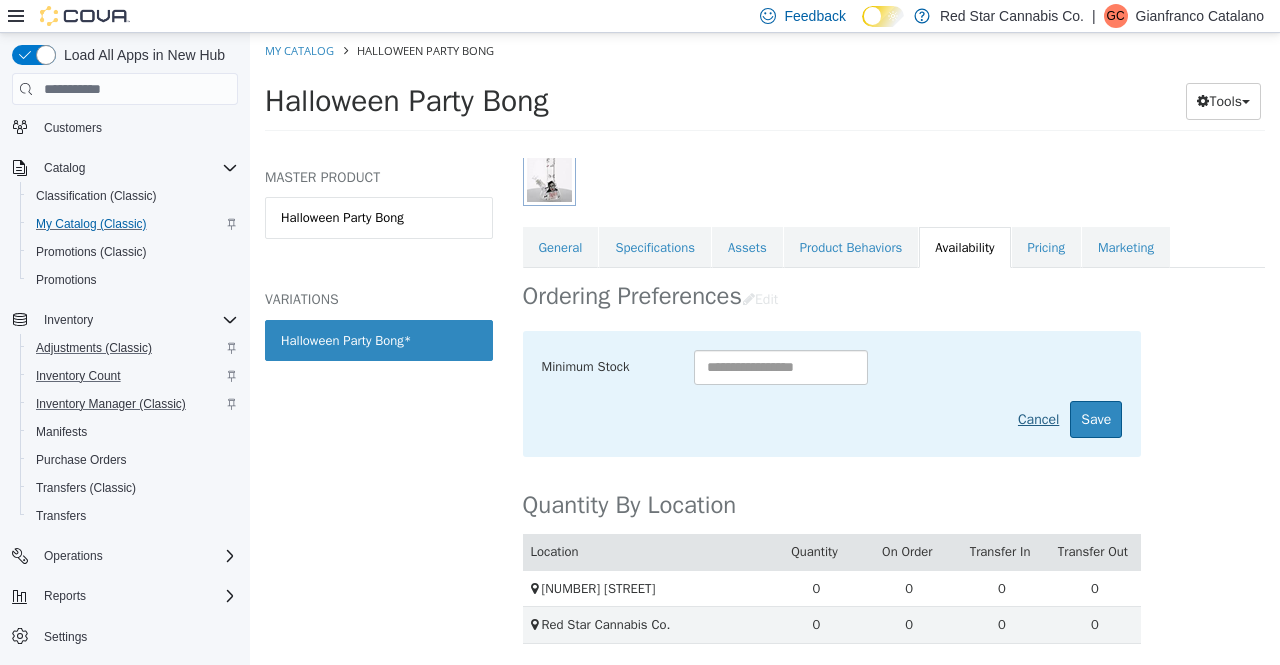 scroll, scrollTop: 251, scrollLeft: 0, axis: vertical 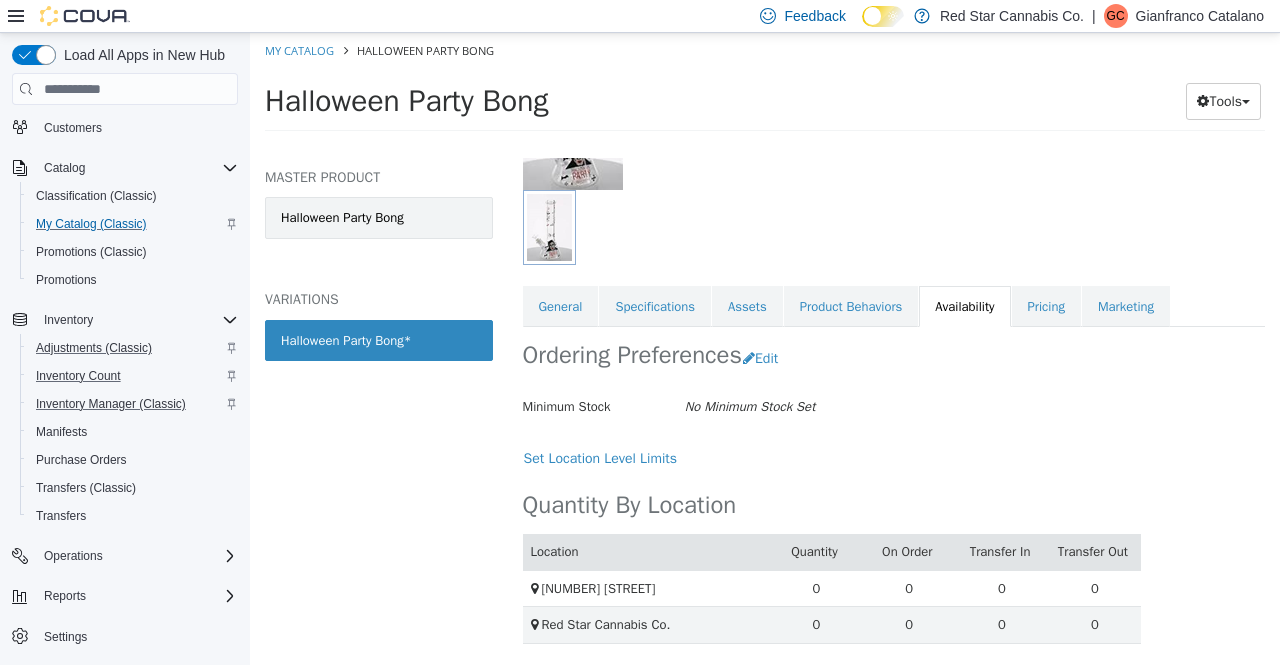 click on "Halloween Party Bong" at bounding box center [379, 218] 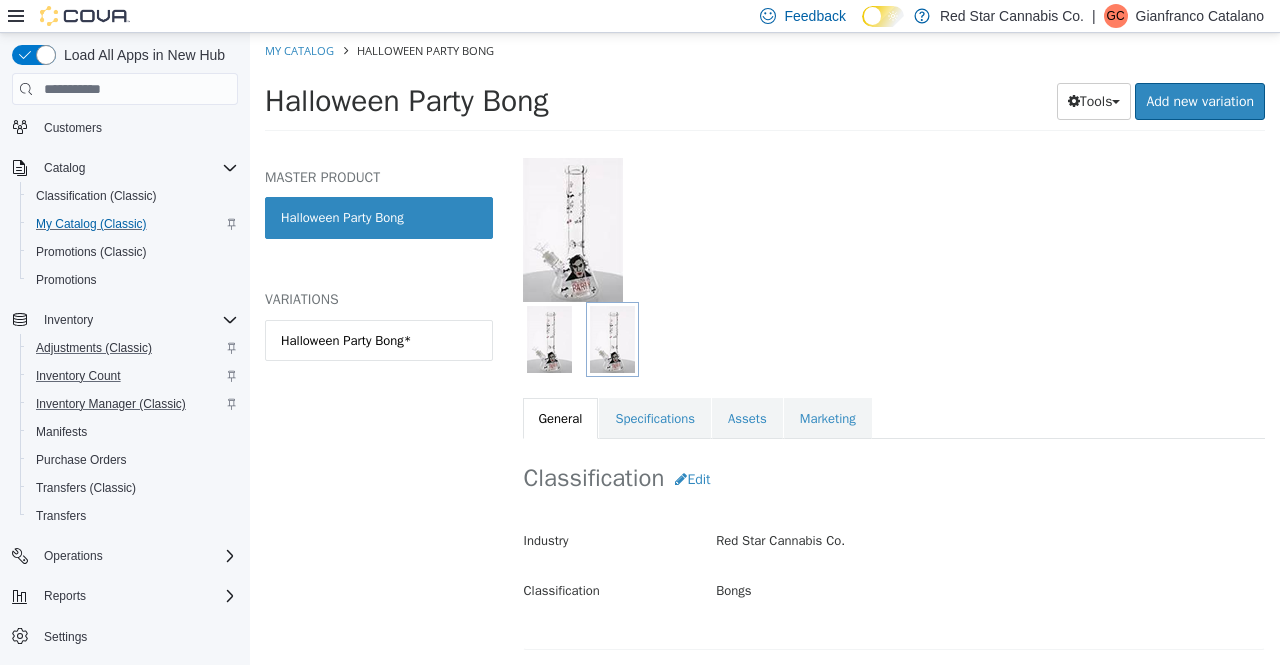 scroll, scrollTop: 0, scrollLeft: 0, axis: both 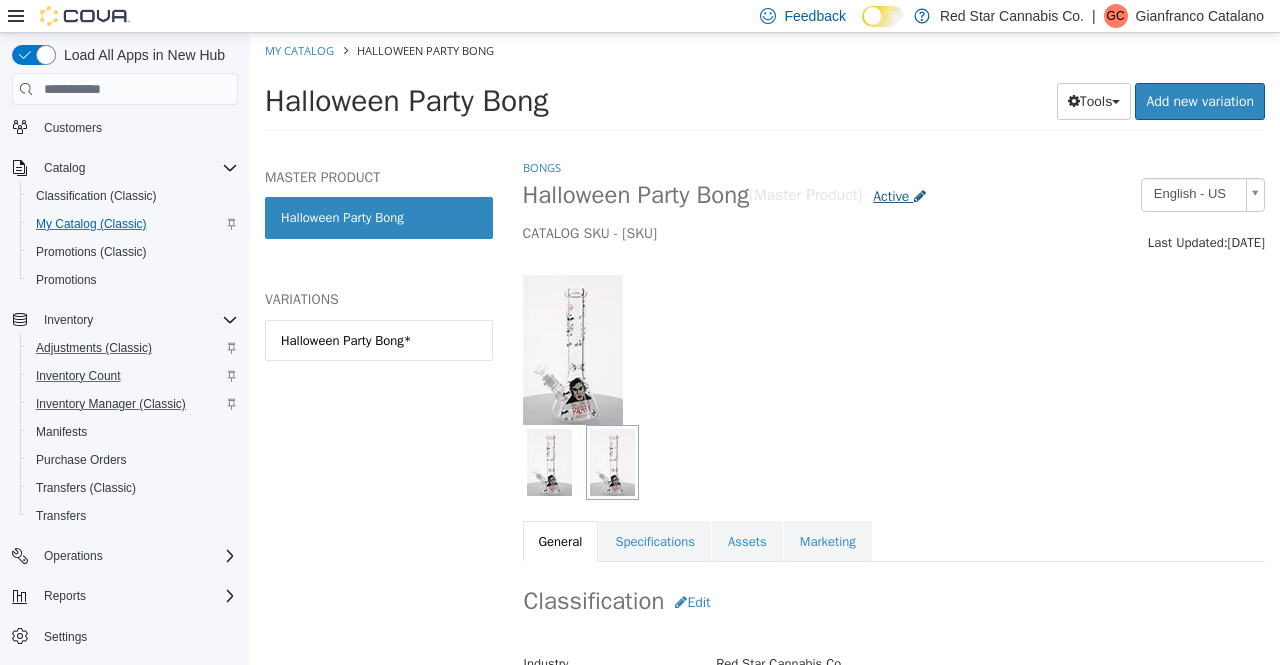 click on "Active" at bounding box center [891, 196] 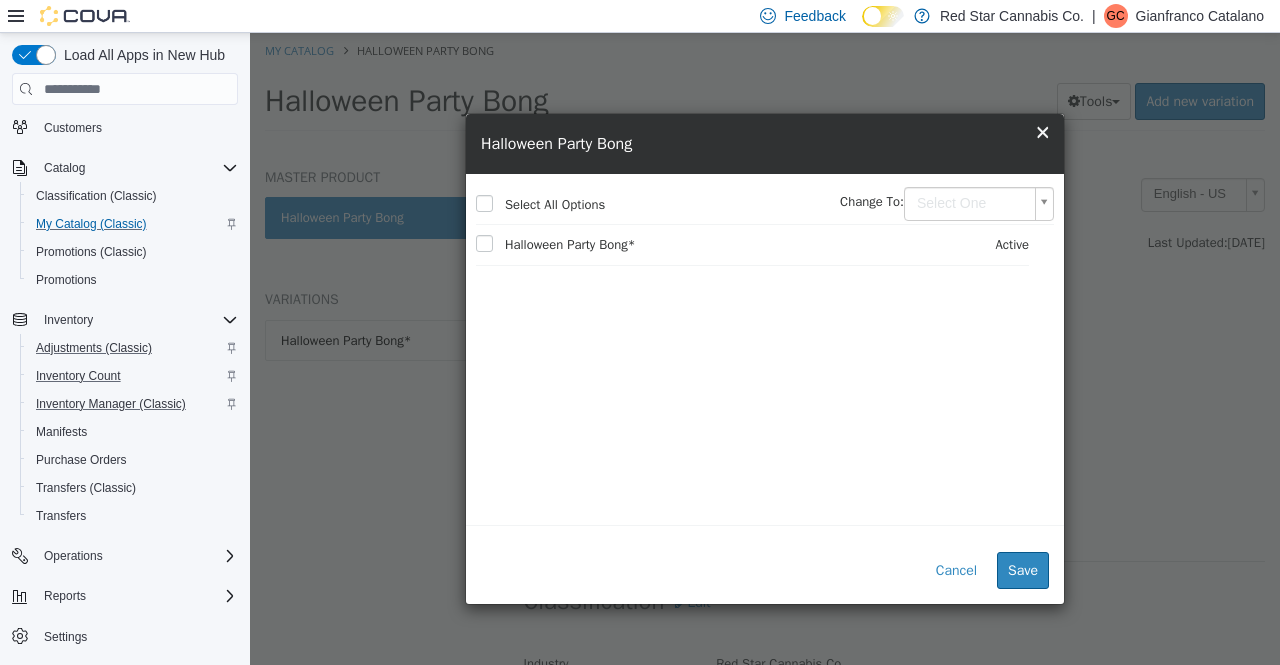 click at bounding box center [500, 245] 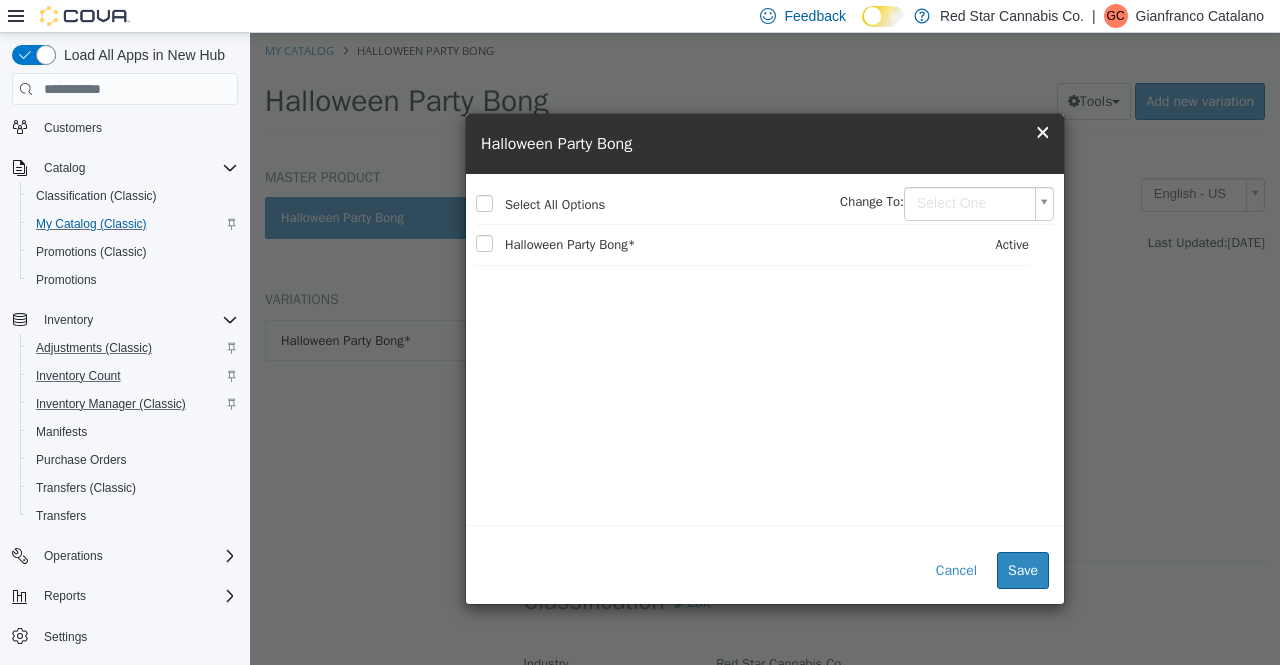 click on "Saving Bulk Changes...
×
My Catalog
Halloween Party Bong
Halloween Party Bong
Tools
Clone Print Labels   Add new variation
MASTER PRODUCT
Halloween Party Bong
VARIATIONS
Halloween Party Bong*
Bongs
Halloween Party Bong
[Master Product] Active   CATALOG SKU - Y2UVAU7Z     English - US                             Last Updated:  August 31, 2024
General Specifications Assets Marketing Classification  Edit Industry
Red Star Cannabis Co.
Classification
Bongs
Cancel Save Changes General Information  Edit Product Name
Halloween Party Bong
Short Description
< empty >
Long Description
< empty >
MSRP
< empty >
Release Date
< empty >
I only want to update the master product. Cancel Save & select variations to update Manufacturer  Edit Manufacturer
< empty >
Cancel Save Manufacturer SKUs  Edit SKU Description Cancel Save Supplier SKUs  Edit SKU Supplier Save" at bounding box center [765, 88] 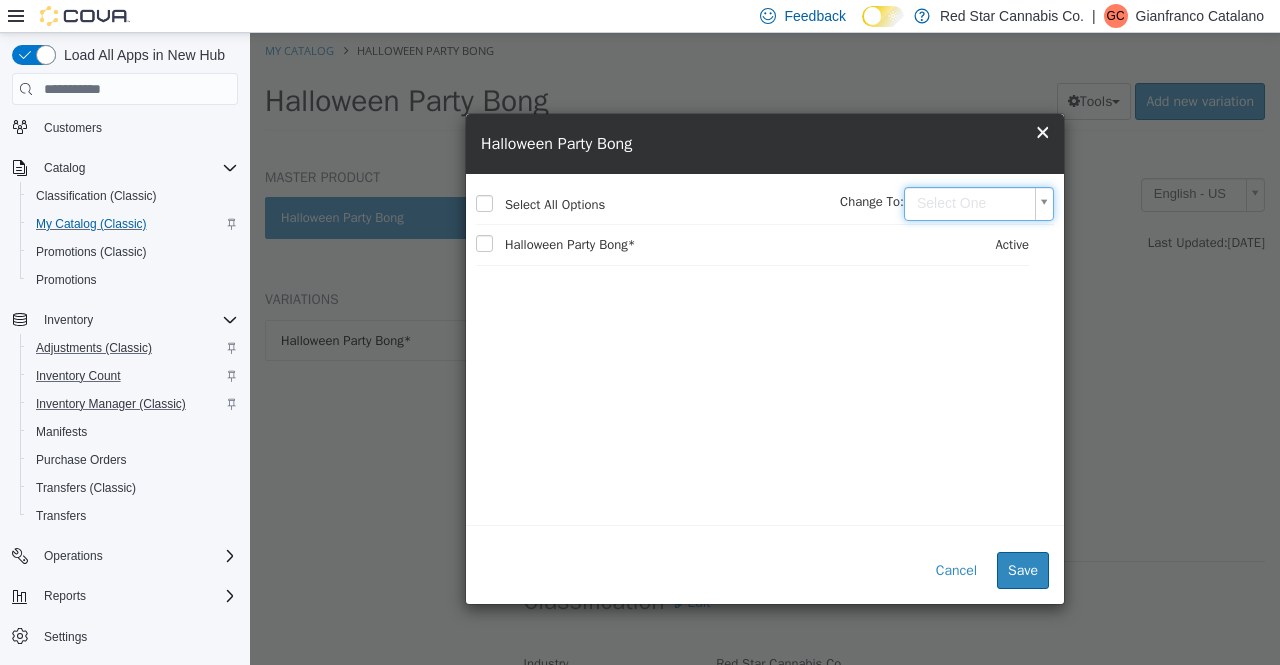 click on "Saving Bulk Changes...
×
My Catalog
Halloween Party Bong
Halloween Party Bong
Tools
Clone Print Labels   Add new variation
MASTER PRODUCT
Halloween Party Bong
VARIATIONS
Halloween Party Bong*
Bongs
Halloween Party Bong
[Master Product] Active   CATALOG SKU - Y2UVAU7Z     English - US                             Last Updated:  August 31, 2024
General Specifications Assets Marketing Classification  Edit Industry
Red Star Cannabis Co.
Classification
Bongs
Cancel Save Changes General Information  Edit Product Name
Halloween Party Bong
Short Description
< empty >
Long Description
< empty >
MSRP
< empty >
Release Date
< empty >
I only want to update the master product. Cancel Save & select variations to update Manufacturer  Edit Manufacturer
< empty >
Cancel Save Manufacturer SKUs  Edit SKU Description Cancel Save Supplier SKUs  Edit SKU Supplier Save" at bounding box center (765, 88) 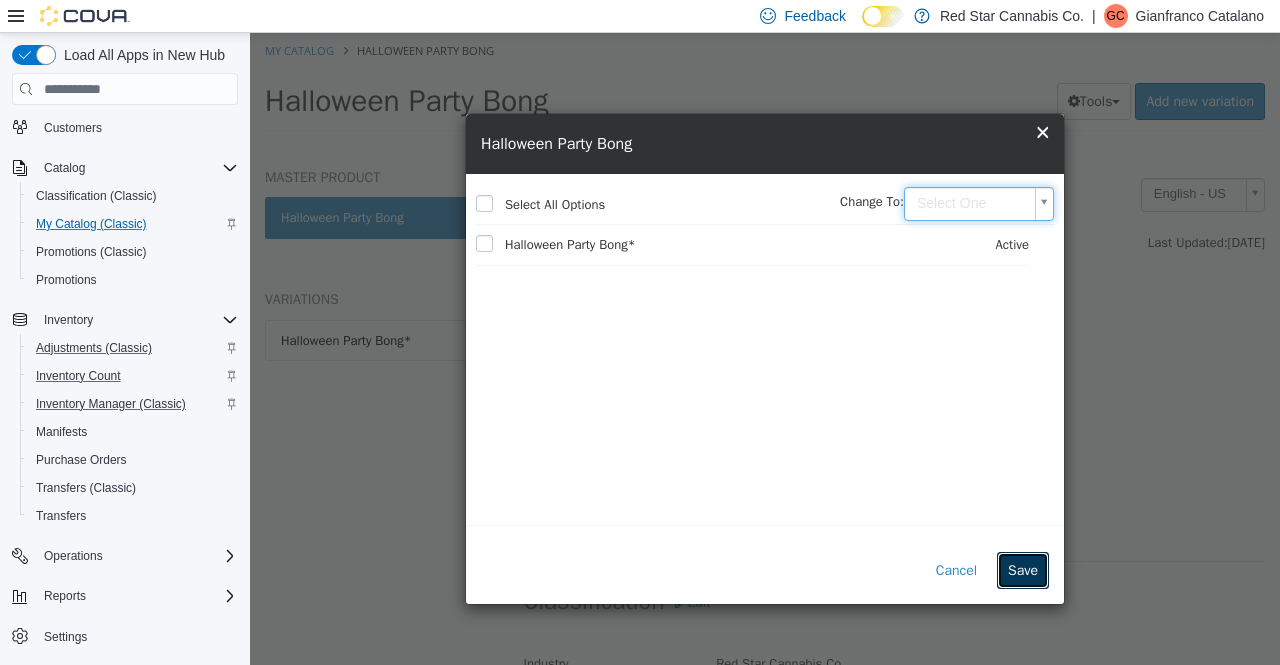 click on "Save" at bounding box center [1023, 570] 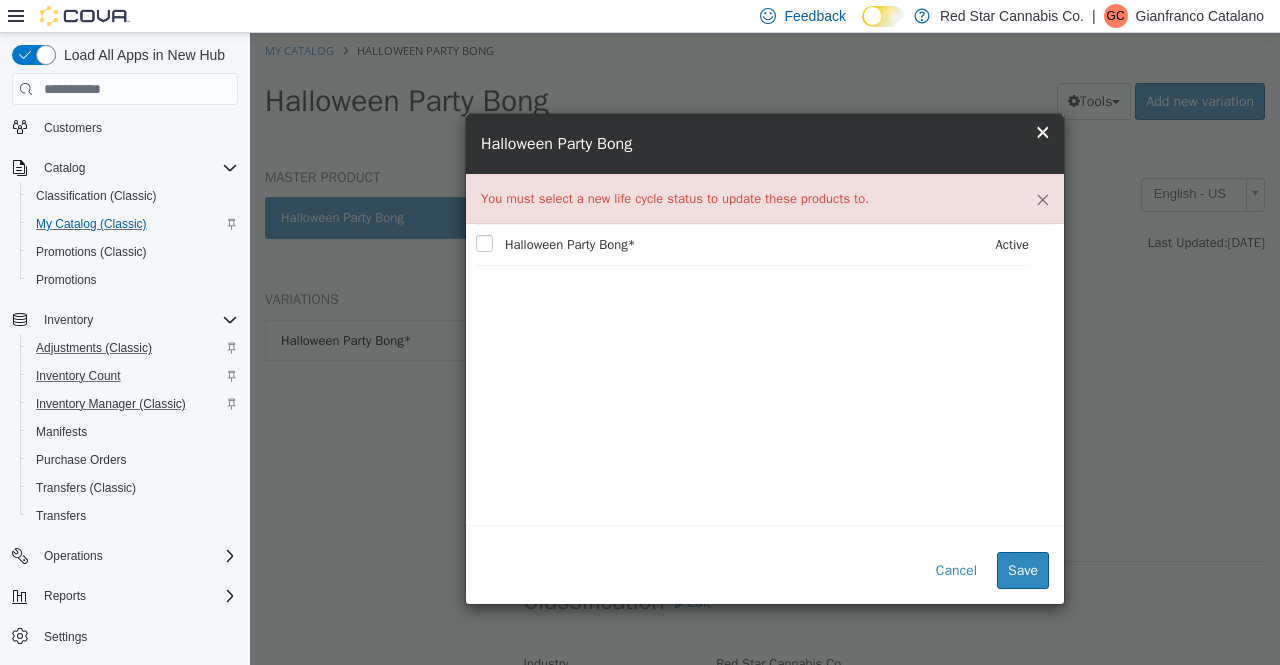 click on "×" at bounding box center (1042, 199) 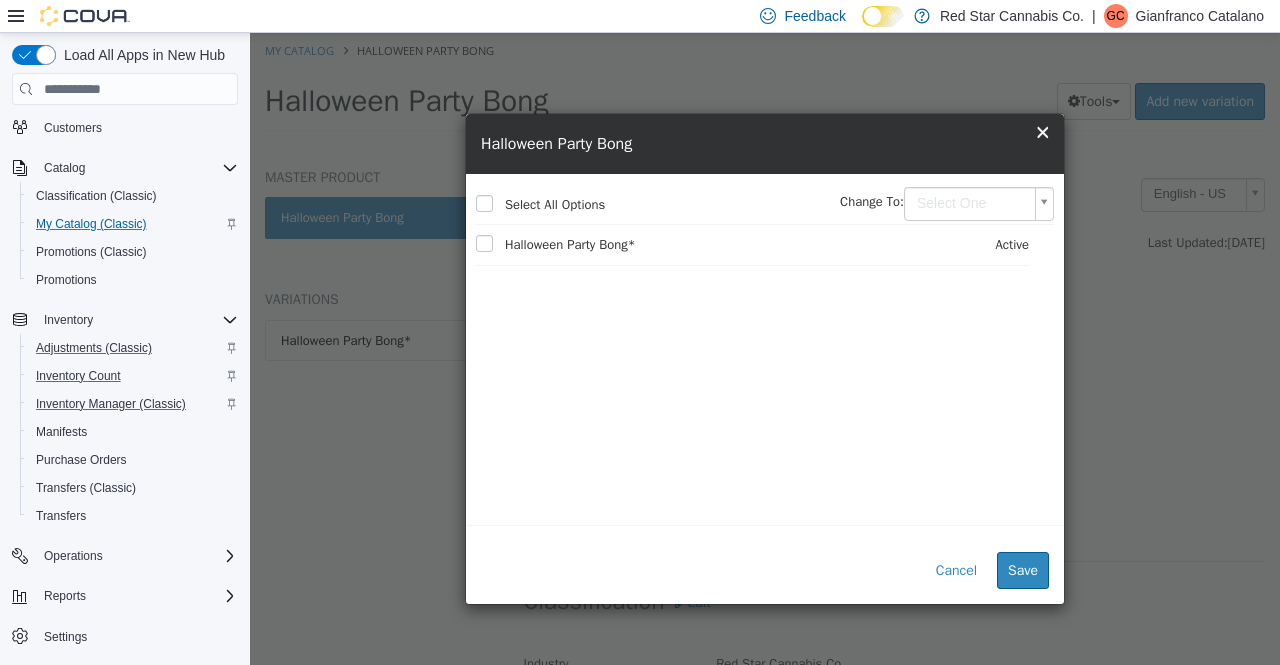 click on "Saving Bulk Changes...
×
My Catalog
Halloween Party Bong
Halloween Party Bong
Tools
Clone Print Labels   Add new variation
MASTER PRODUCT
Halloween Party Bong
VARIATIONS
Halloween Party Bong*
Bongs
Halloween Party Bong
[Master Product] Active   CATALOG SKU - Y2UVAU7Z     English - US                             Last Updated:  August 31, 2024
General Specifications Assets Marketing Classification  Edit Industry
Red Star Cannabis Co.
Classification
Bongs
Cancel Save Changes General Information  Edit Product Name
Halloween Party Bong
Short Description
< empty >
Long Description
< empty >
MSRP
< empty >
Release Date
< empty >
I only want to update the master product. Cancel Save & select variations to update Manufacturer  Edit Manufacturer
< empty >
Cancel Save Manufacturer SKUs  Edit SKU Description Cancel Save Supplier SKUs  Edit SKU Supplier Save" at bounding box center (765, 88) 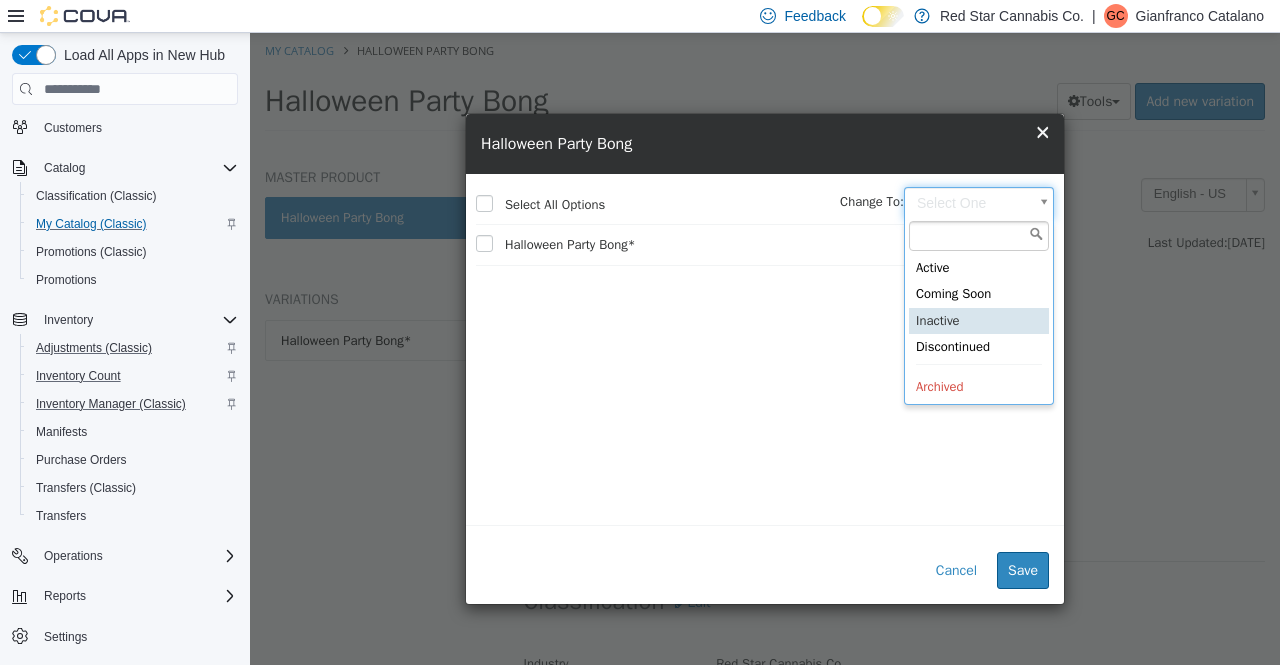 type on "********" 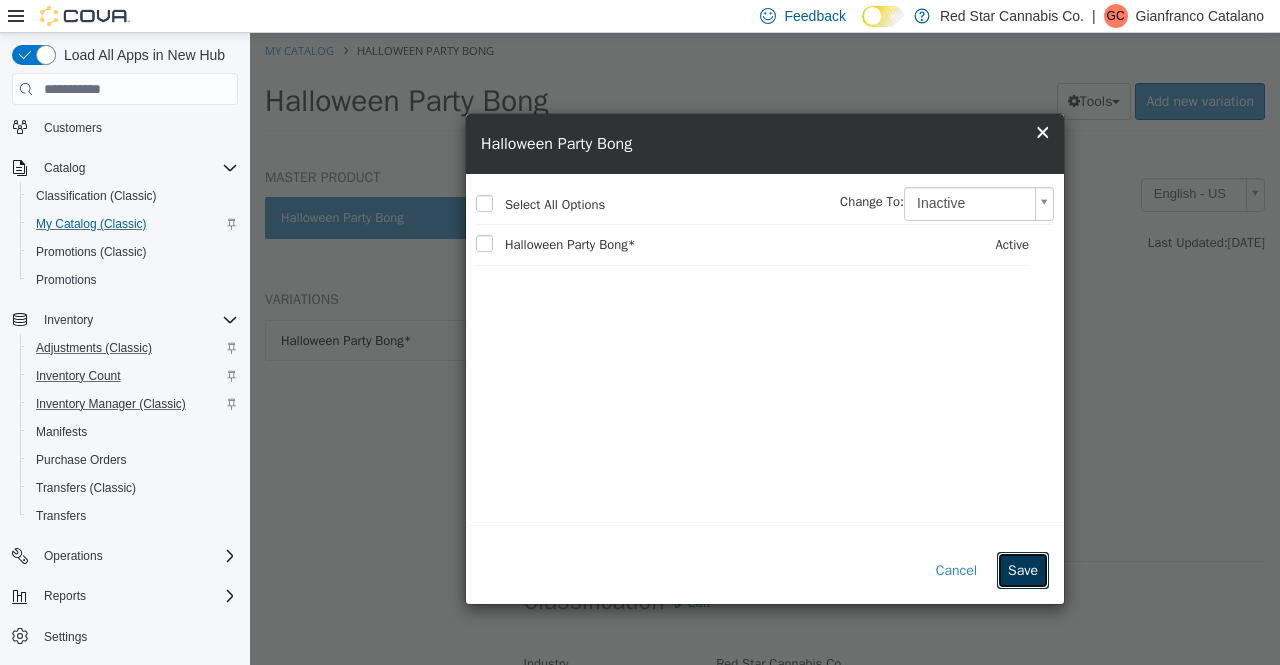 click on "Save" at bounding box center (1023, 570) 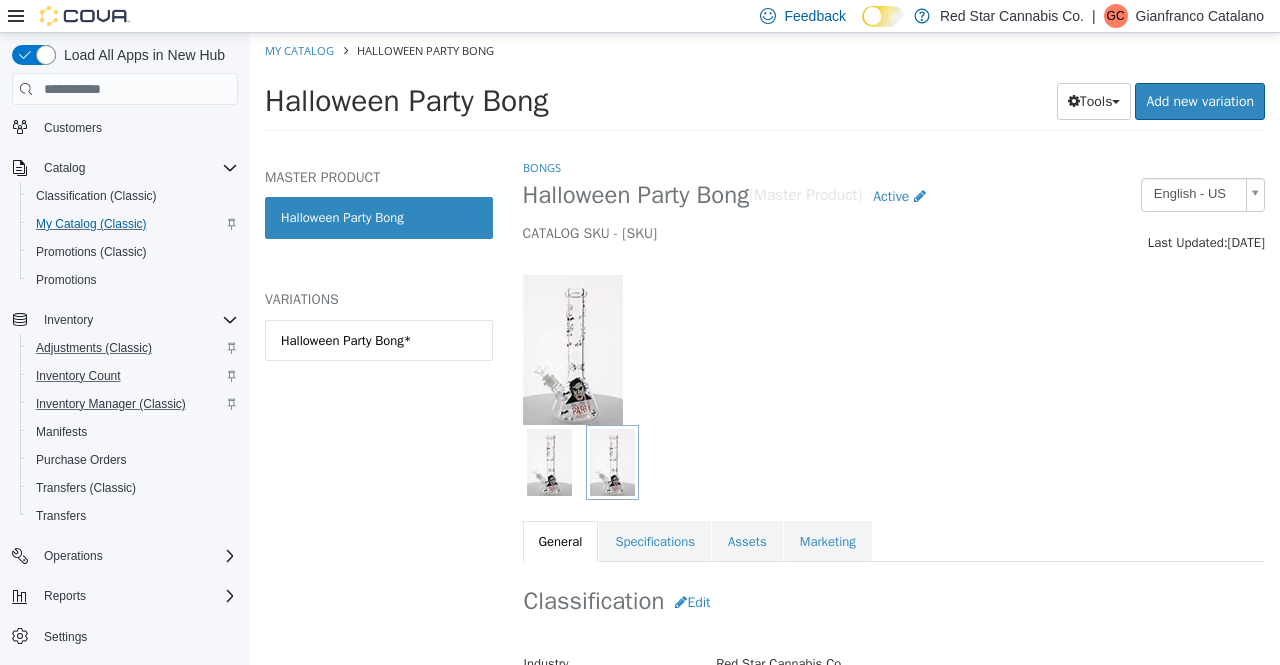 click at bounding box center (894, 339) 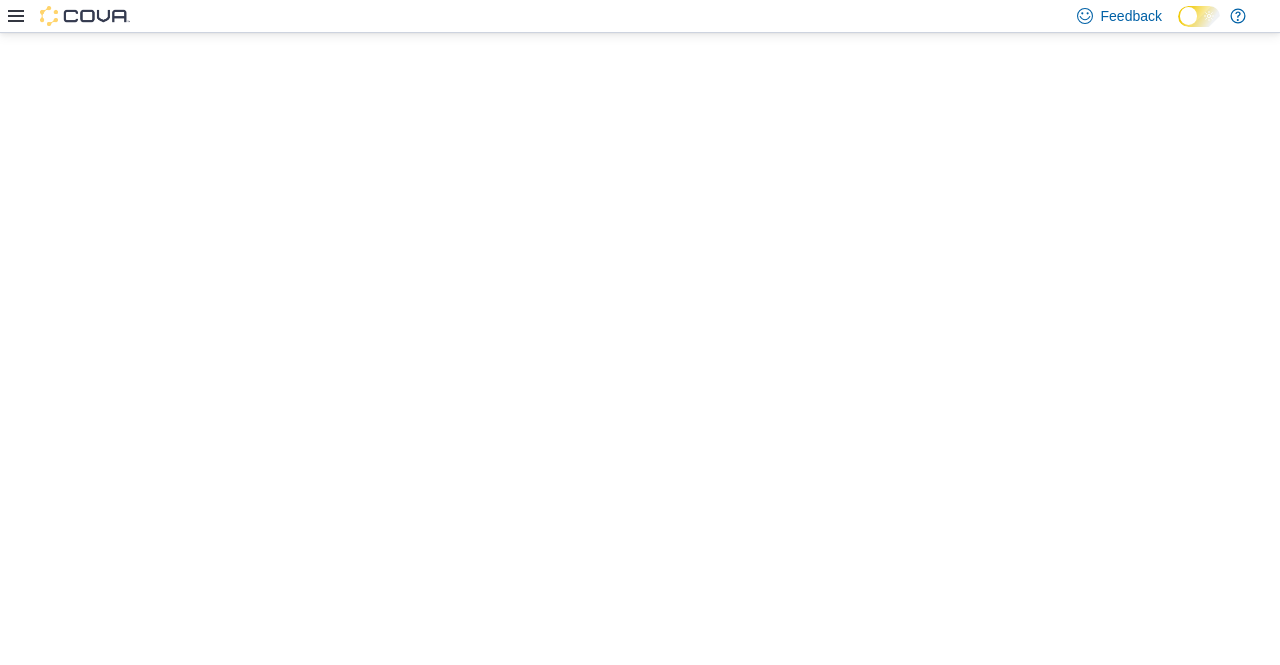 scroll, scrollTop: 0, scrollLeft: 0, axis: both 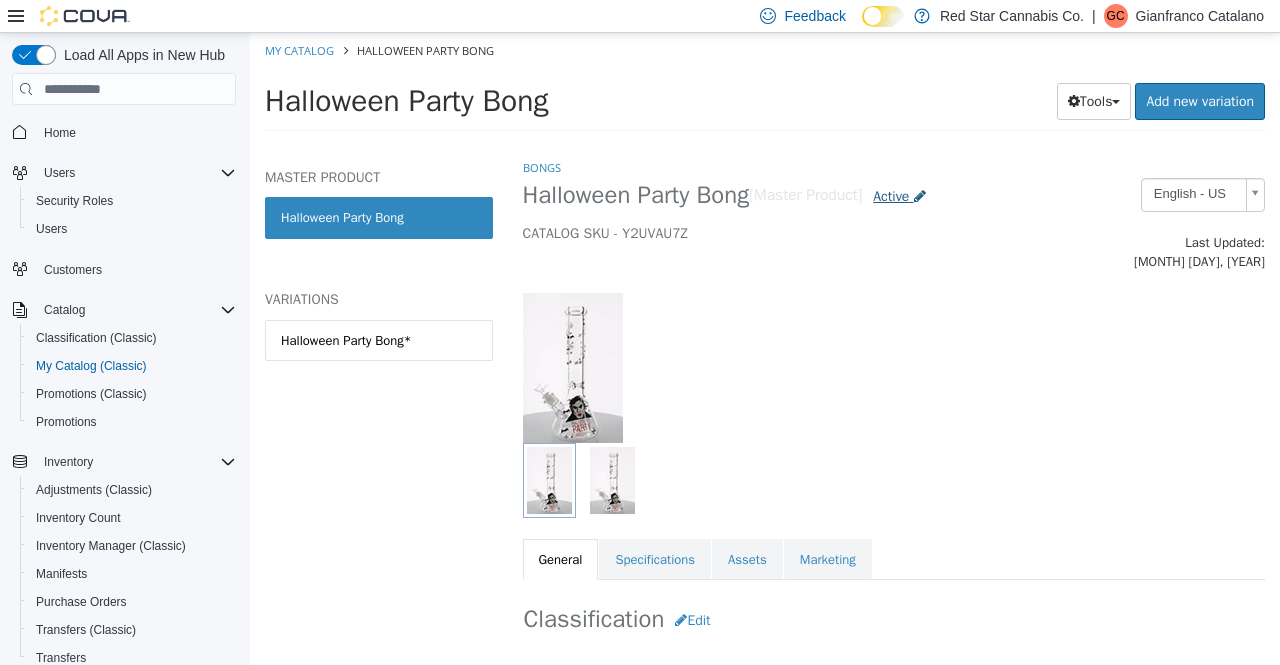 click on "Active" at bounding box center [891, 196] 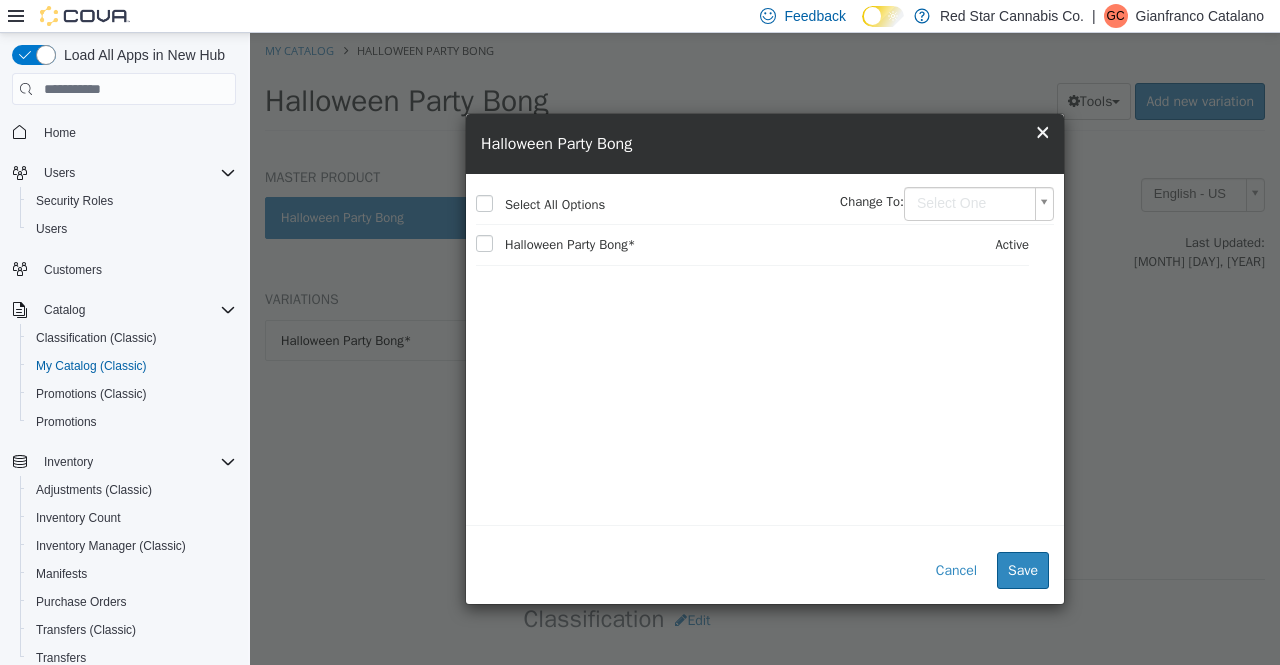 click on "Saving Bulk Changes...
×
My Catalog
Halloween Party Bong
Halloween Party Bong
Tools
Clone Print Labels   Add new variation
MASTER PRODUCT
Halloween Party Bong
VARIATIONS
Halloween Party Bong*
Bongs
Halloween Party Bong
[Master Product] Active   CATALOG SKU - Y2UVAU7Z     English - US                             Last Updated:  August 31, 2024
General Specifications Assets Marketing Classification  Edit Industry
Red Star Cannabis Co.
Classification
Bongs
Cancel Save Changes General Information  Edit Product Name
Halloween Party Bong
Short Description
< empty >
Long Description
< empty >
MSRP
< empty >
Release Date
< empty >
I only want to update the master product. Cancel Save & select variations to update Manufacturer  Edit Manufacturer
< empty >
Cancel Save Manufacturer SKUs  Edit SKU Description Cancel Save Supplier SKUs  Edit SKU Supplier Save" at bounding box center [765, 88] 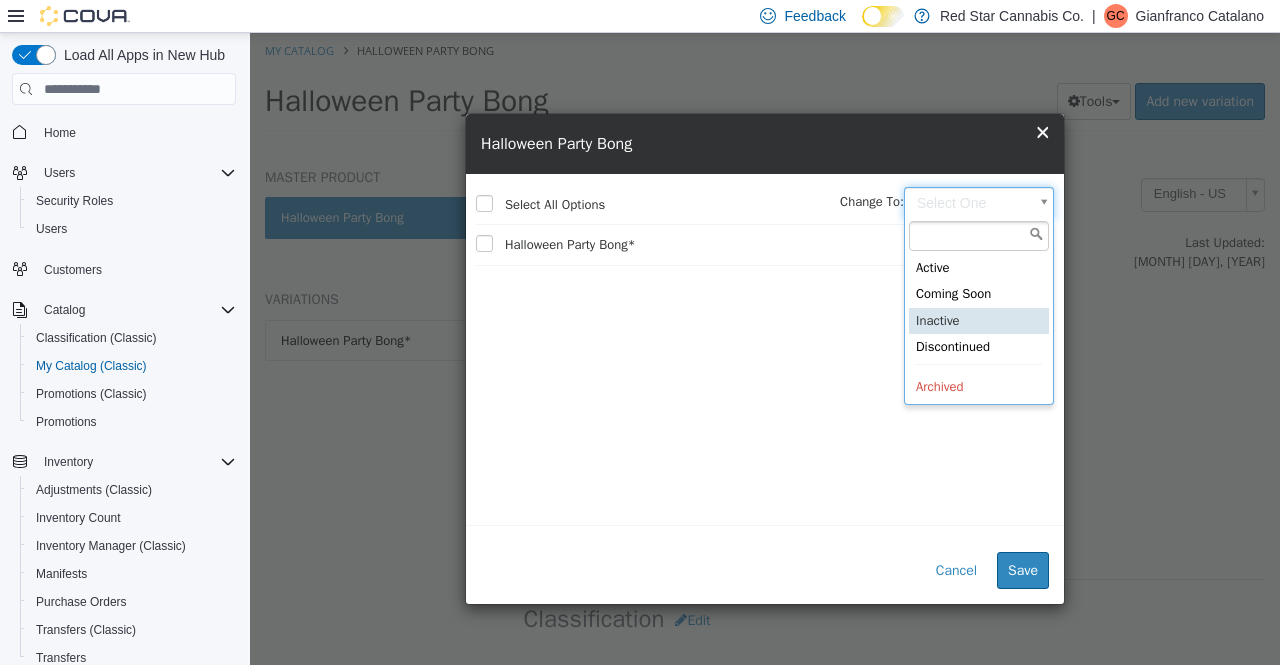 type on "********" 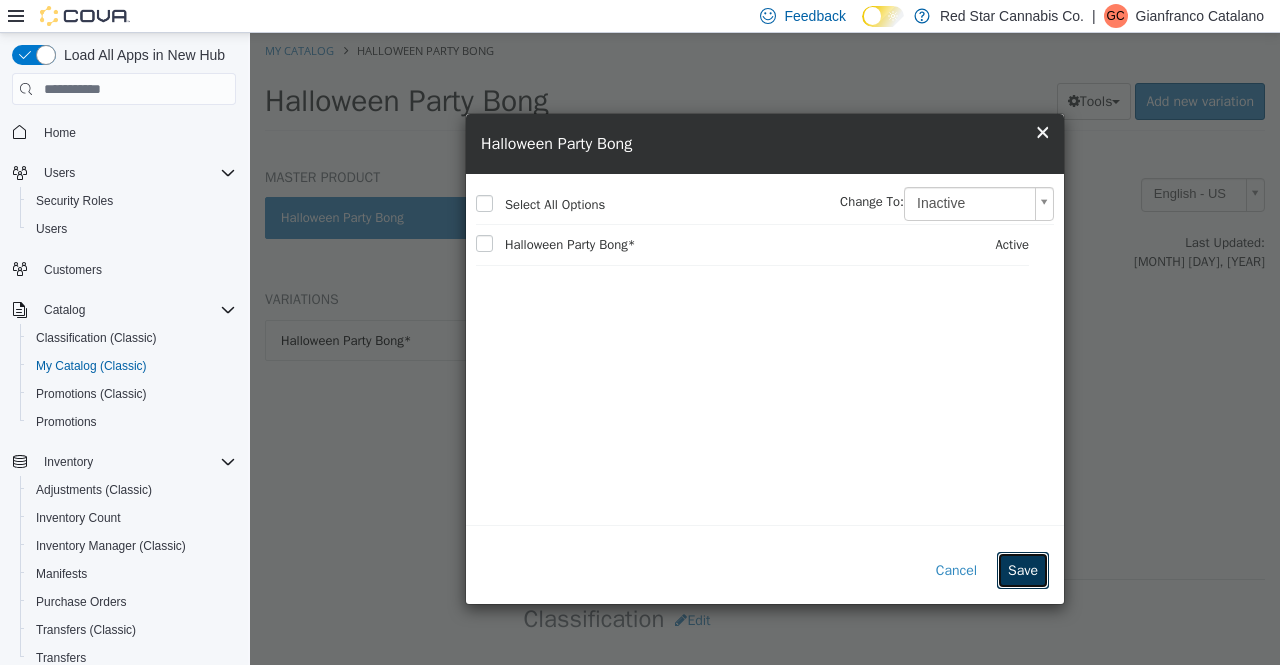 click on "Save" at bounding box center [1023, 570] 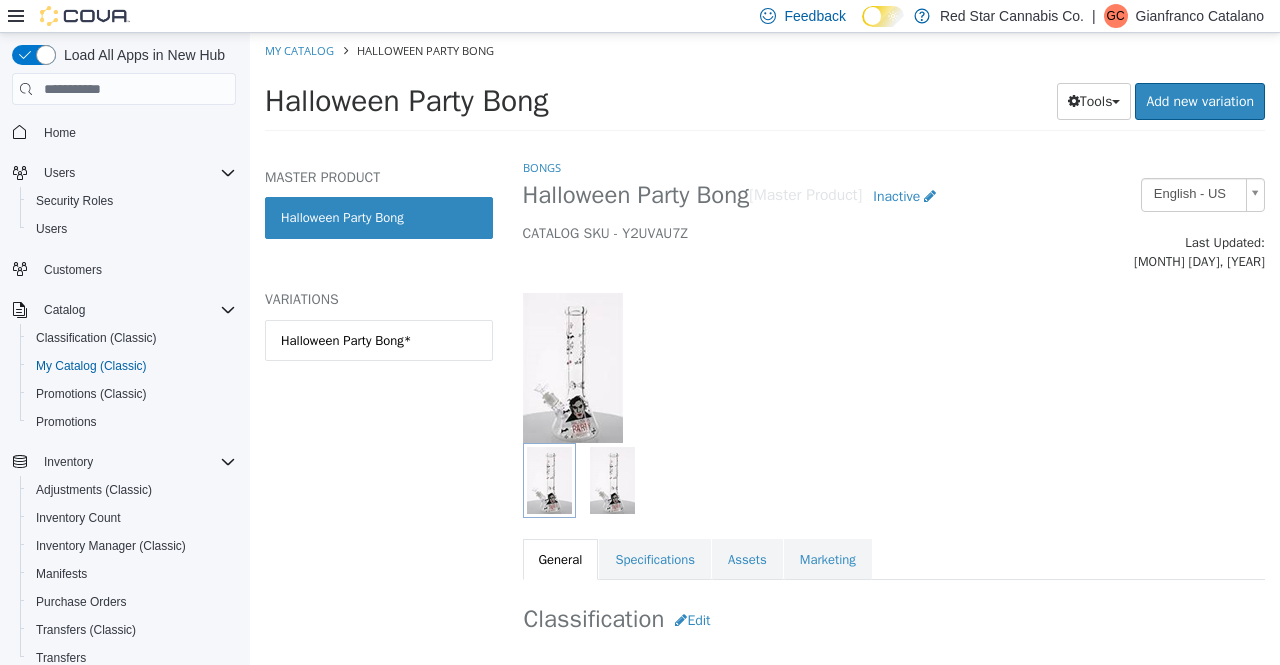 click at bounding box center (894, 357) 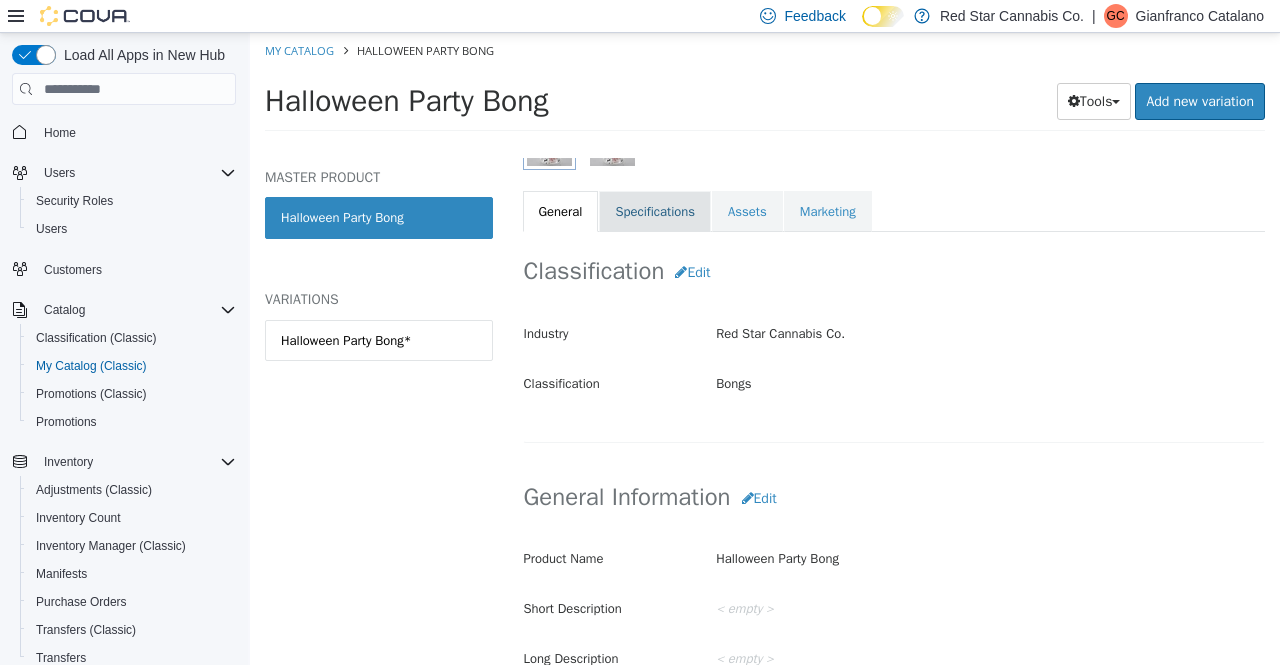 scroll, scrollTop: 350, scrollLeft: 0, axis: vertical 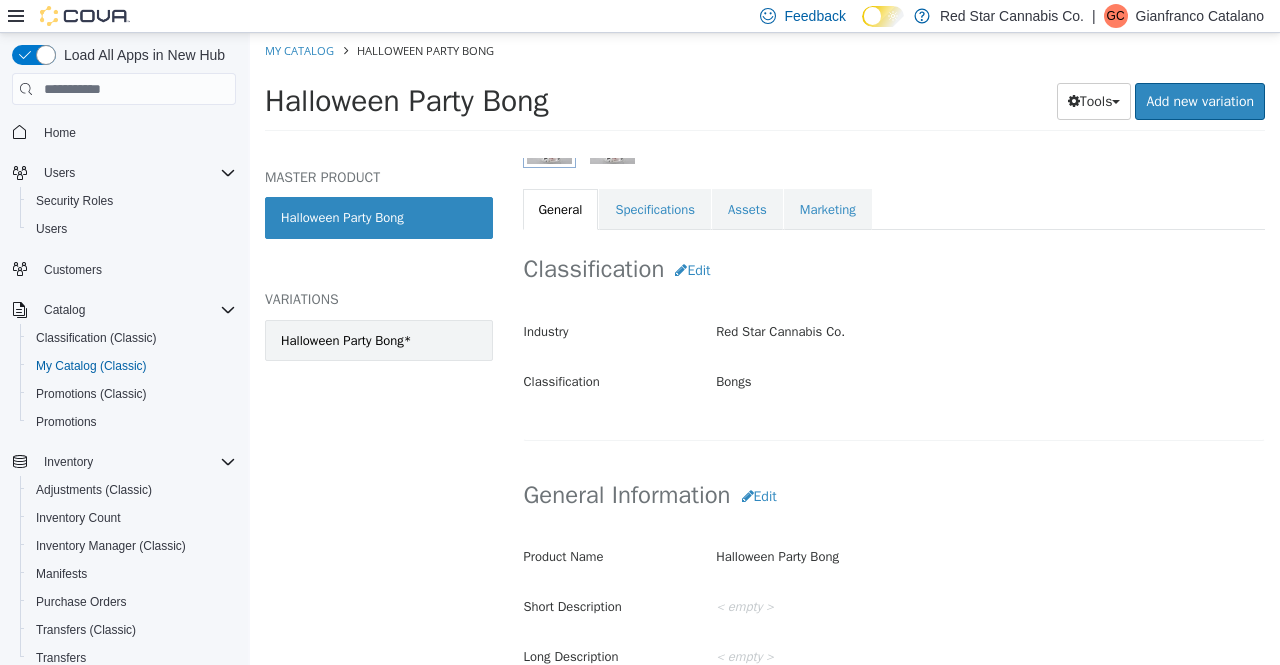 click on "Halloween Party Bong*" at bounding box center [379, 341] 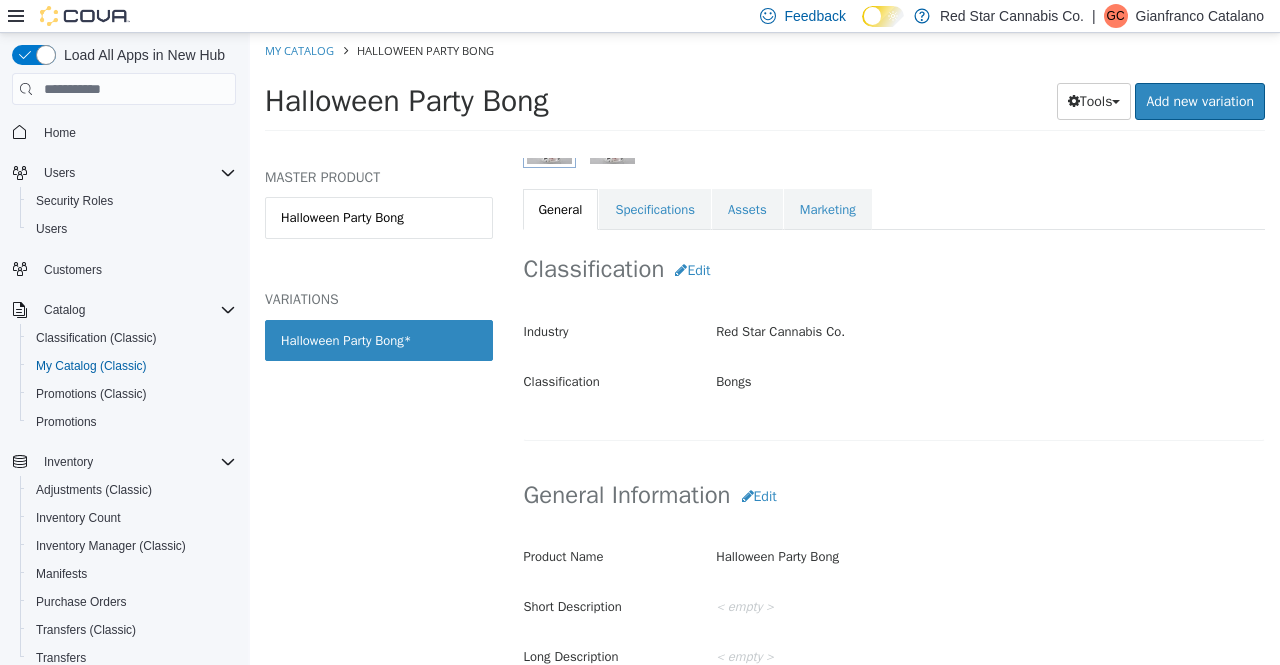 scroll, scrollTop: 347, scrollLeft: 0, axis: vertical 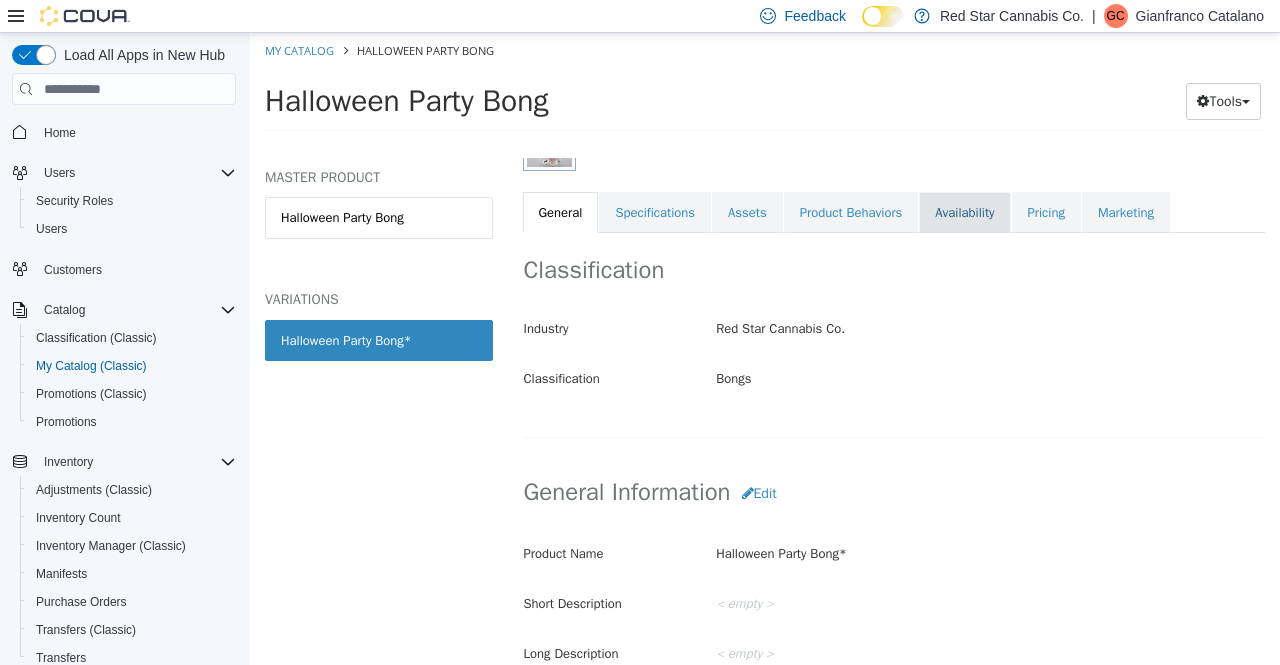 click on "Availability" at bounding box center [964, 213] 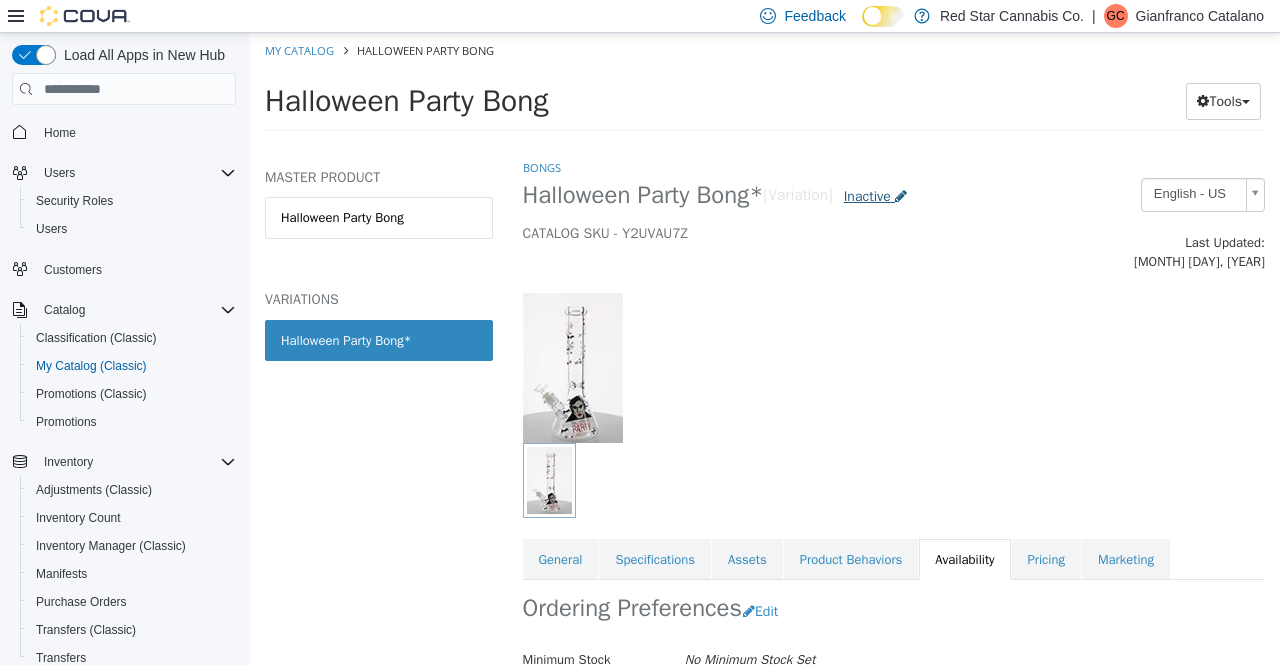 click on "Inactive" at bounding box center [867, 196] 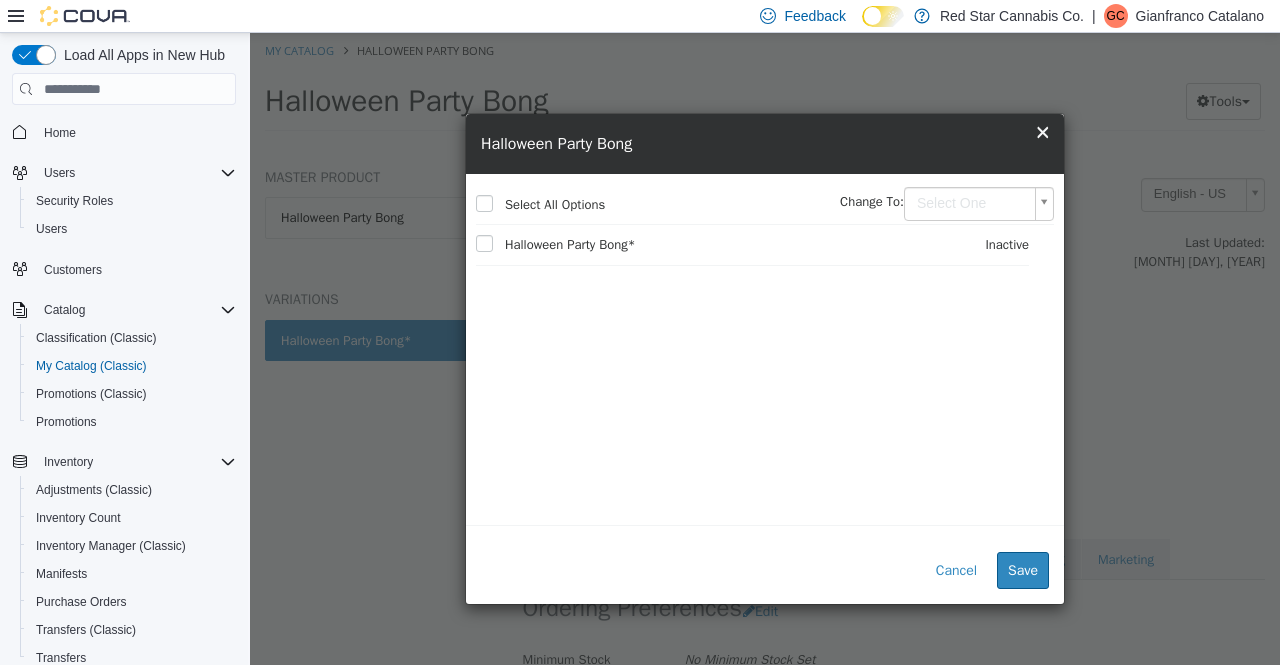 click on "×" at bounding box center [1042, 131] 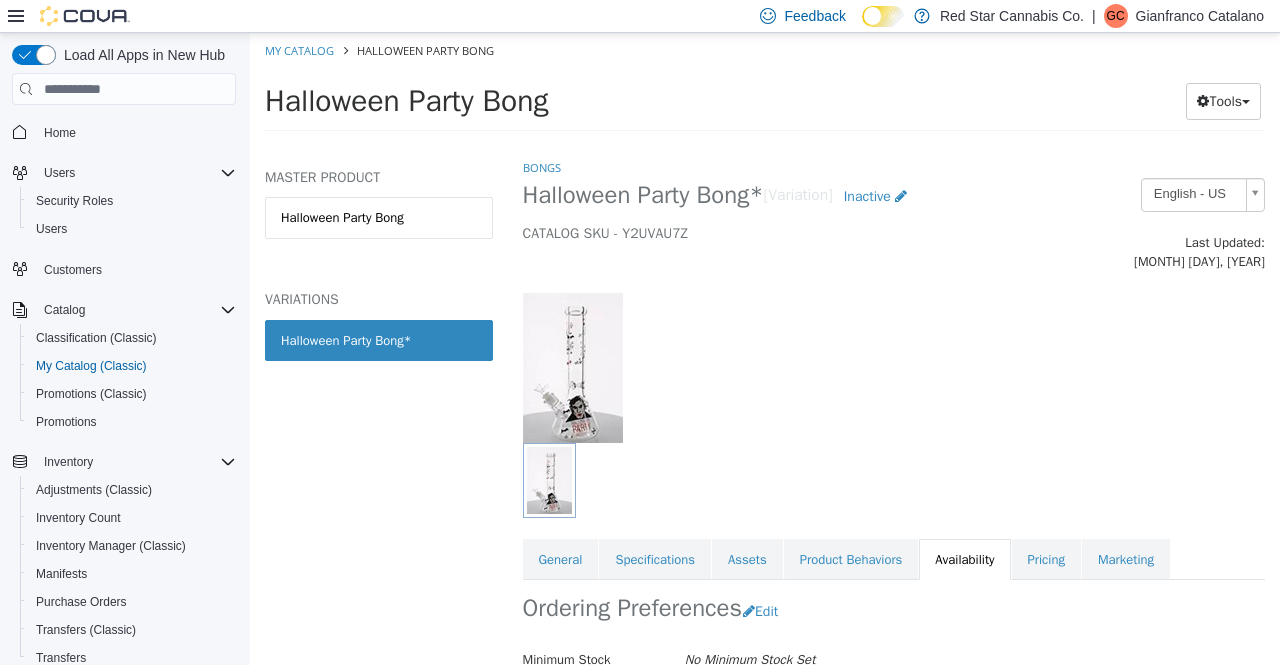 click on "Bongs" at bounding box center (894, 168) 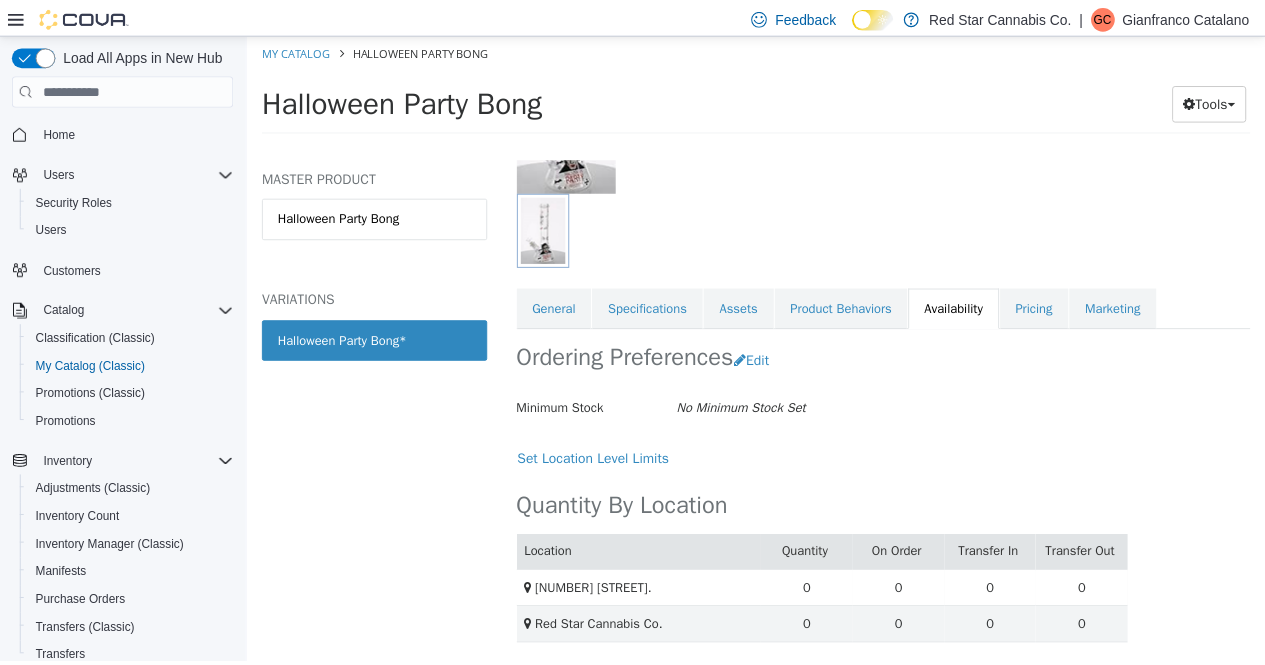 scroll, scrollTop: 0, scrollLeft: 0, axis: both 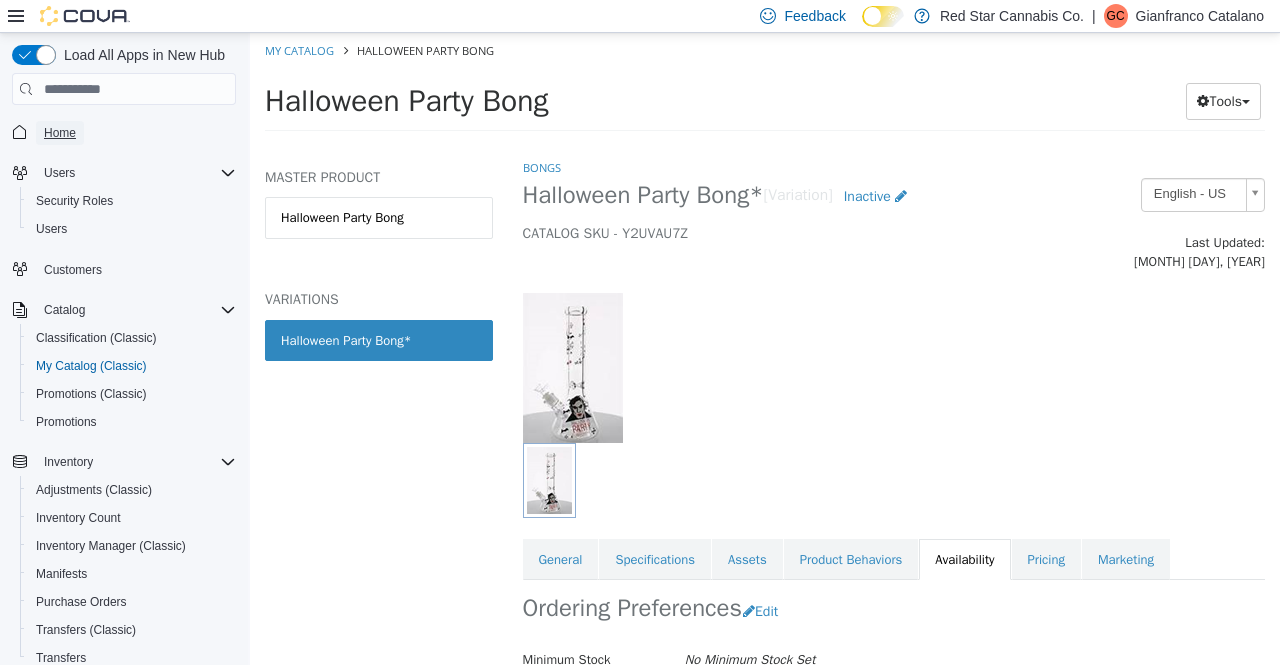 click on "Home" at bounding box center (60, 133) 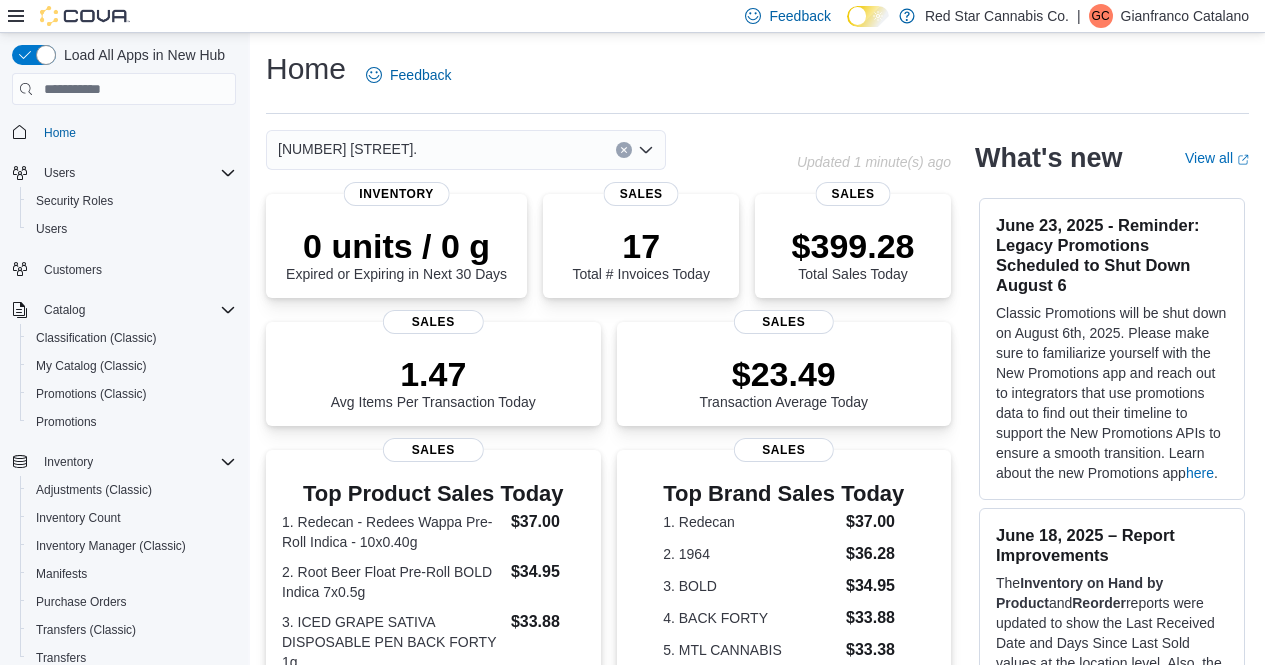 click 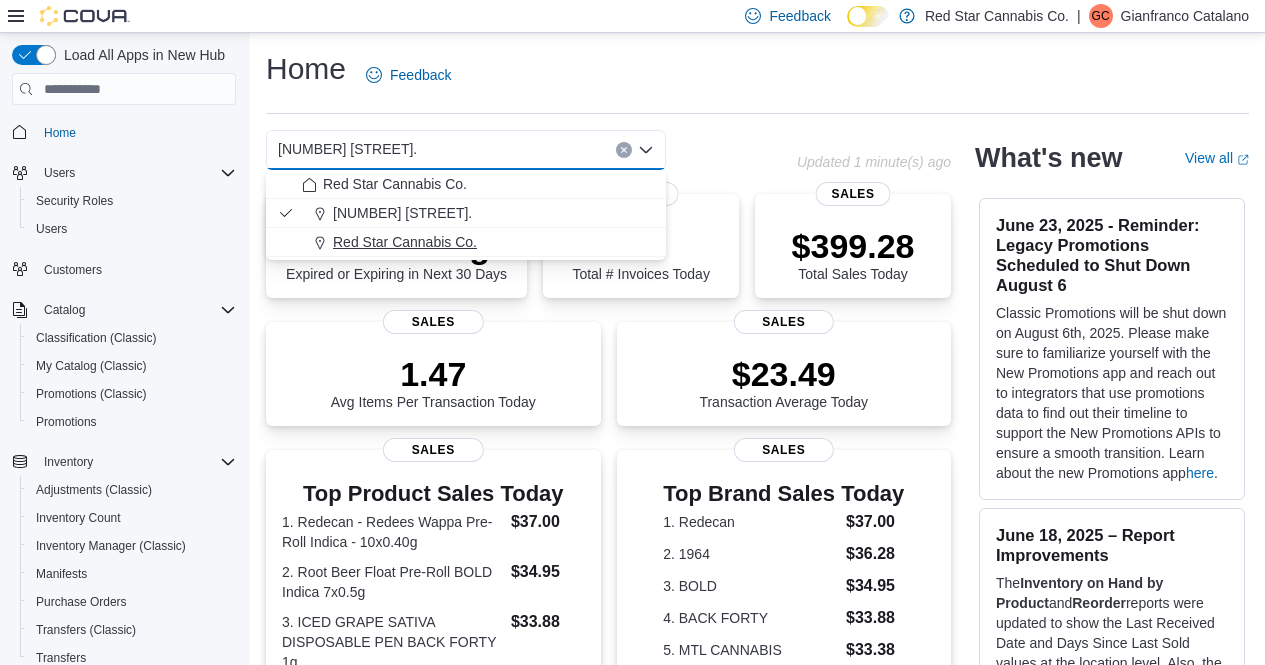 click on "Red Star Cannabis Co." at bounding box center (405, 242) 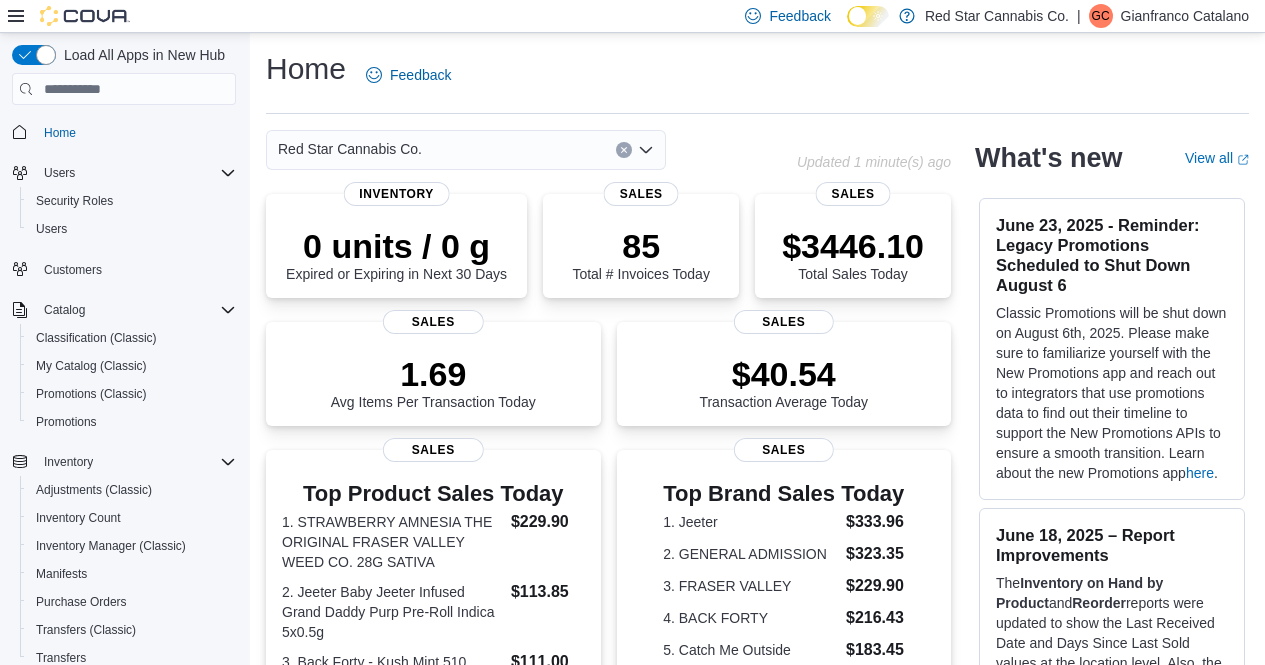 click 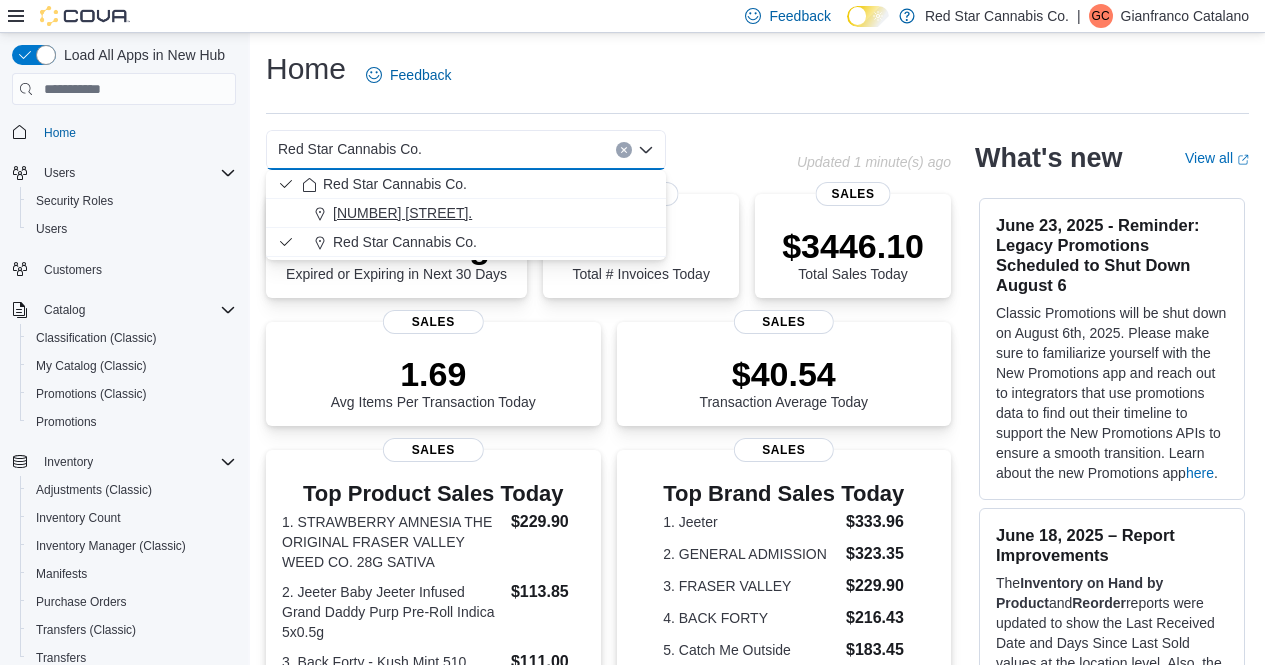 click on "15191 Yonge St." at bounding box center (402, 213) 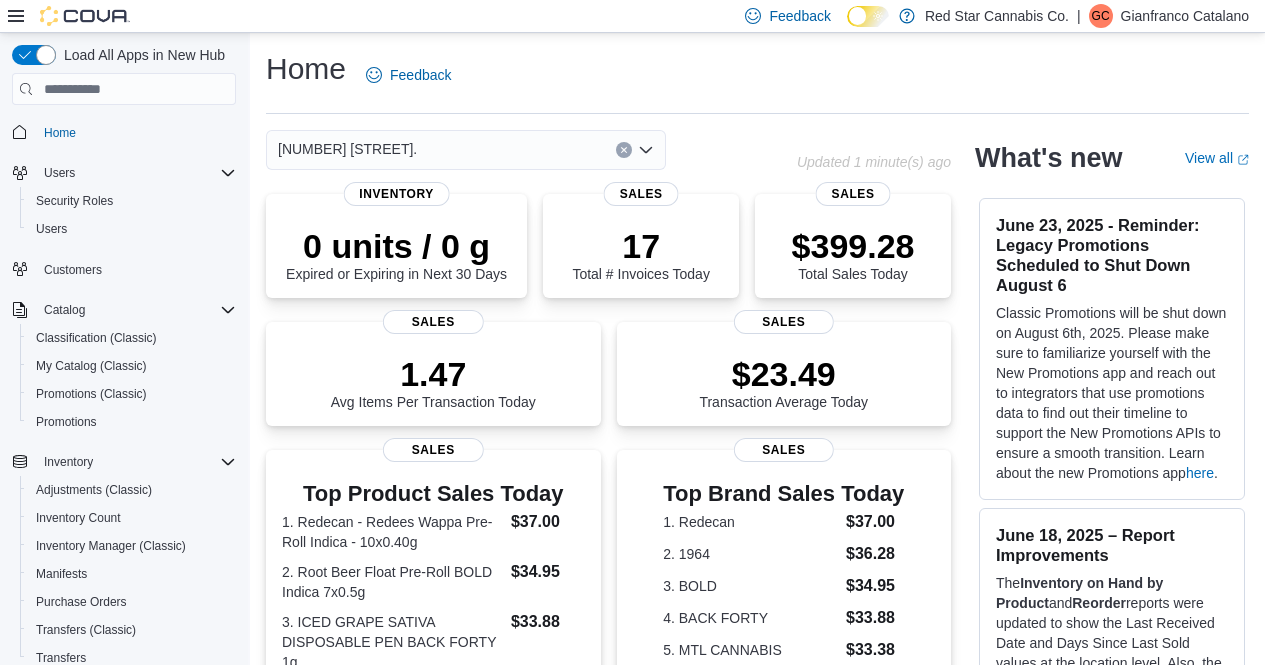 click on "Gianfranco Catalano" at bounding box center [1185, 16] 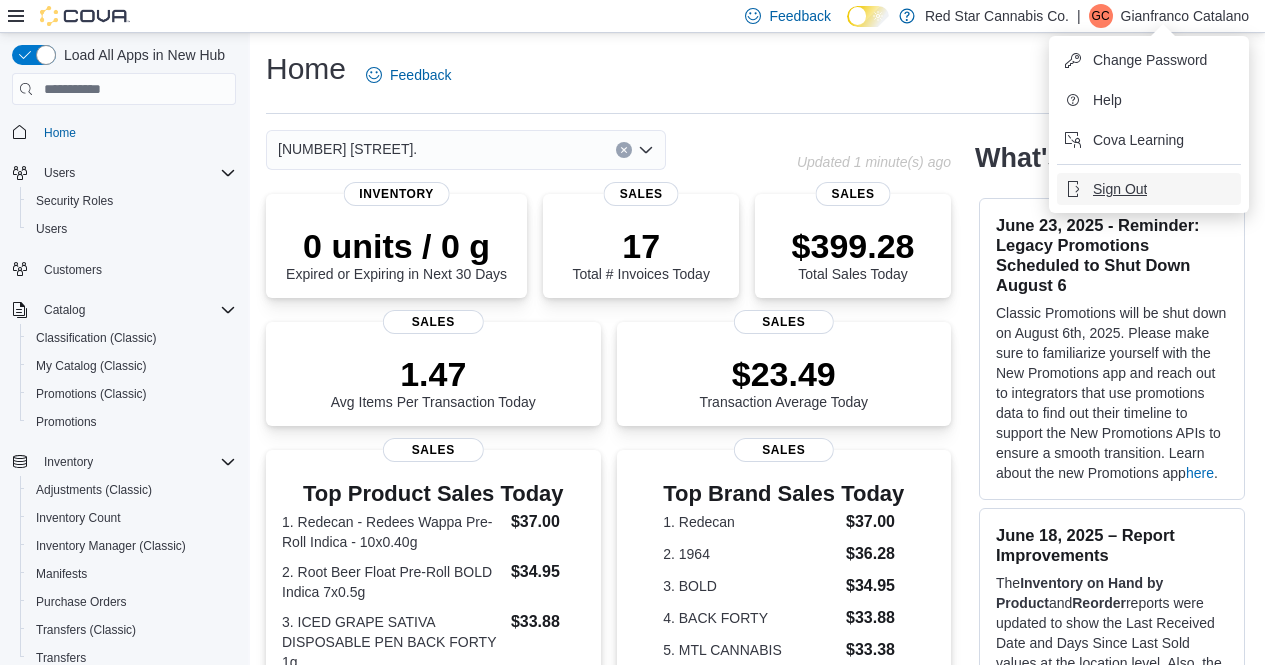 click on "Sign Out" at bounding box center (1120, 189) 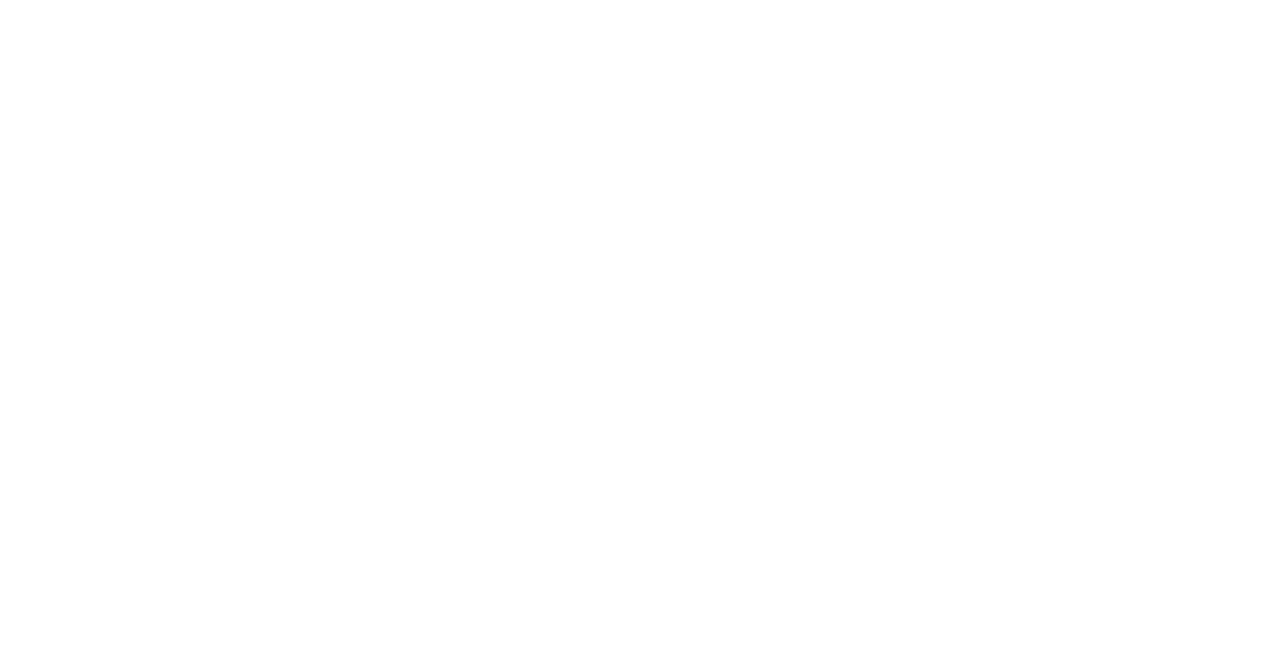 scroll, scrollTop: 0, scrollLeft: 0, axis: both 